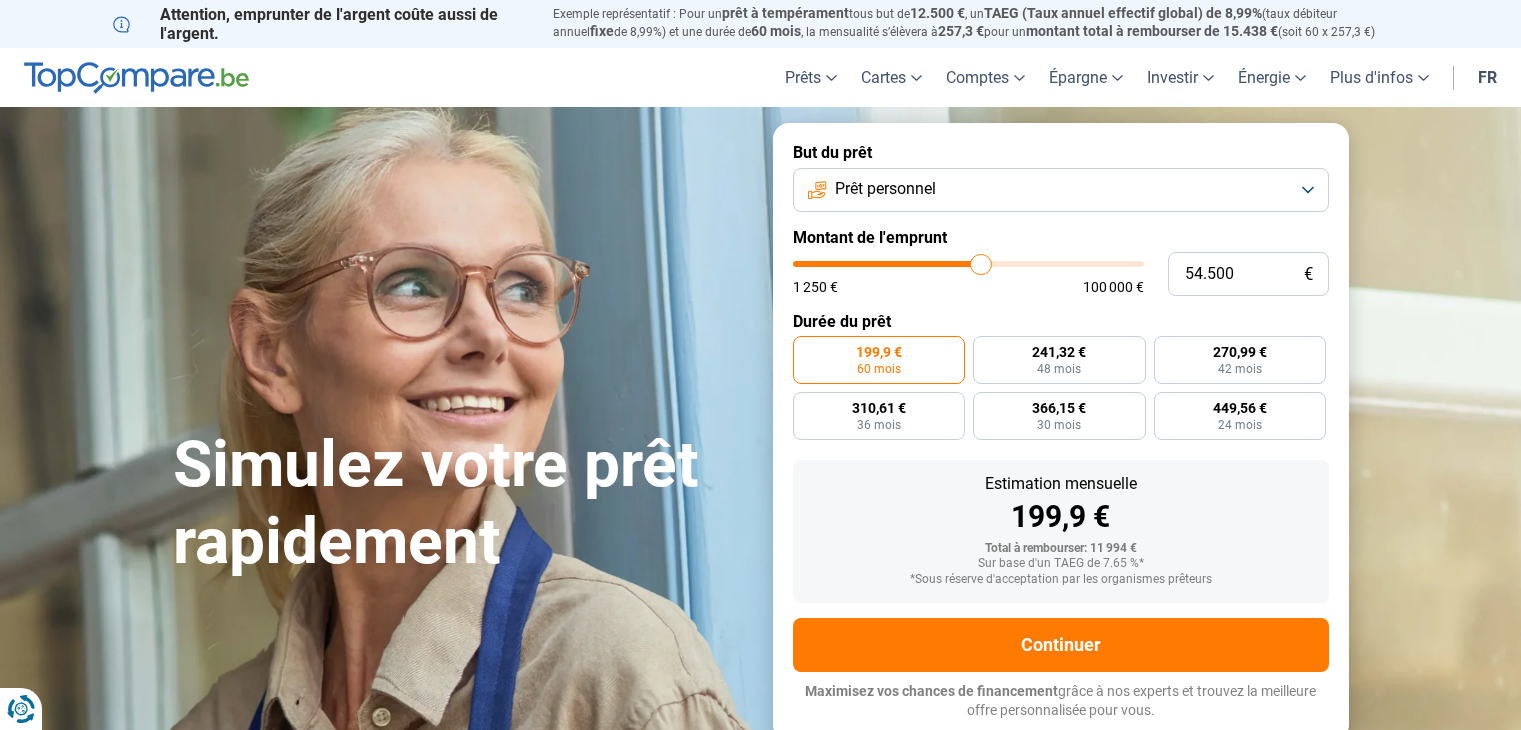type on "54500" 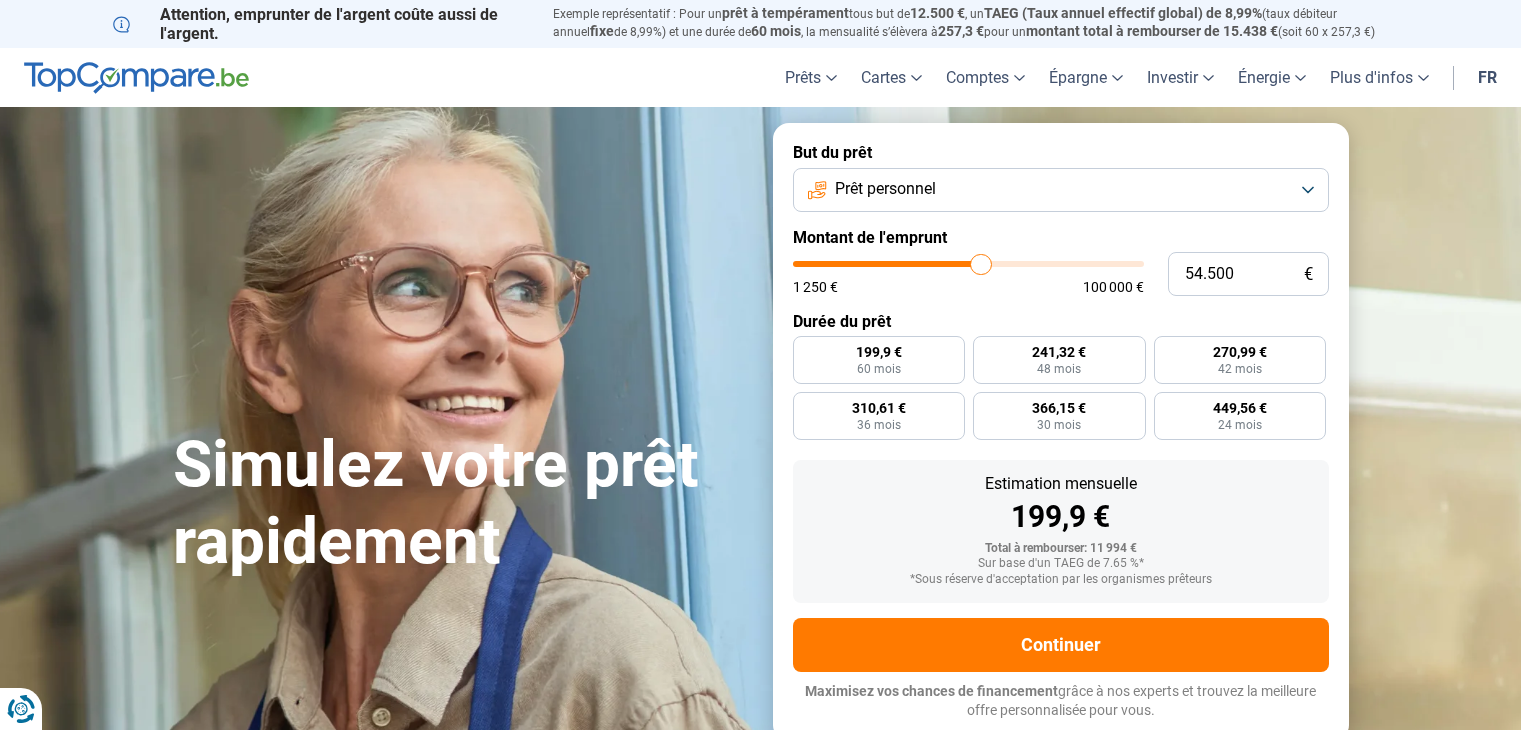 scroll, scrollTop: 0, scrollLeft: 0, axis: both 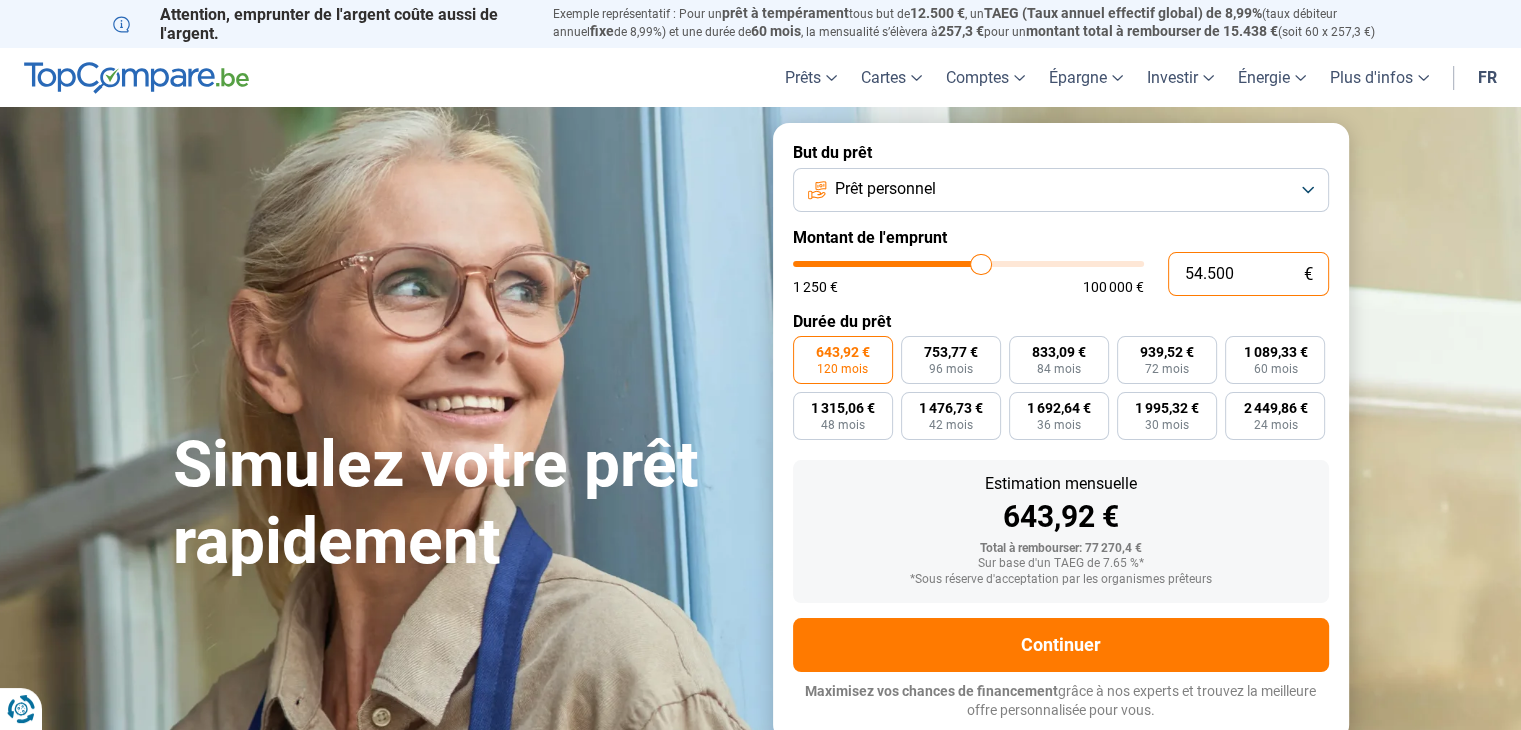 click on "54.500" at bounding box center [1248, 274] 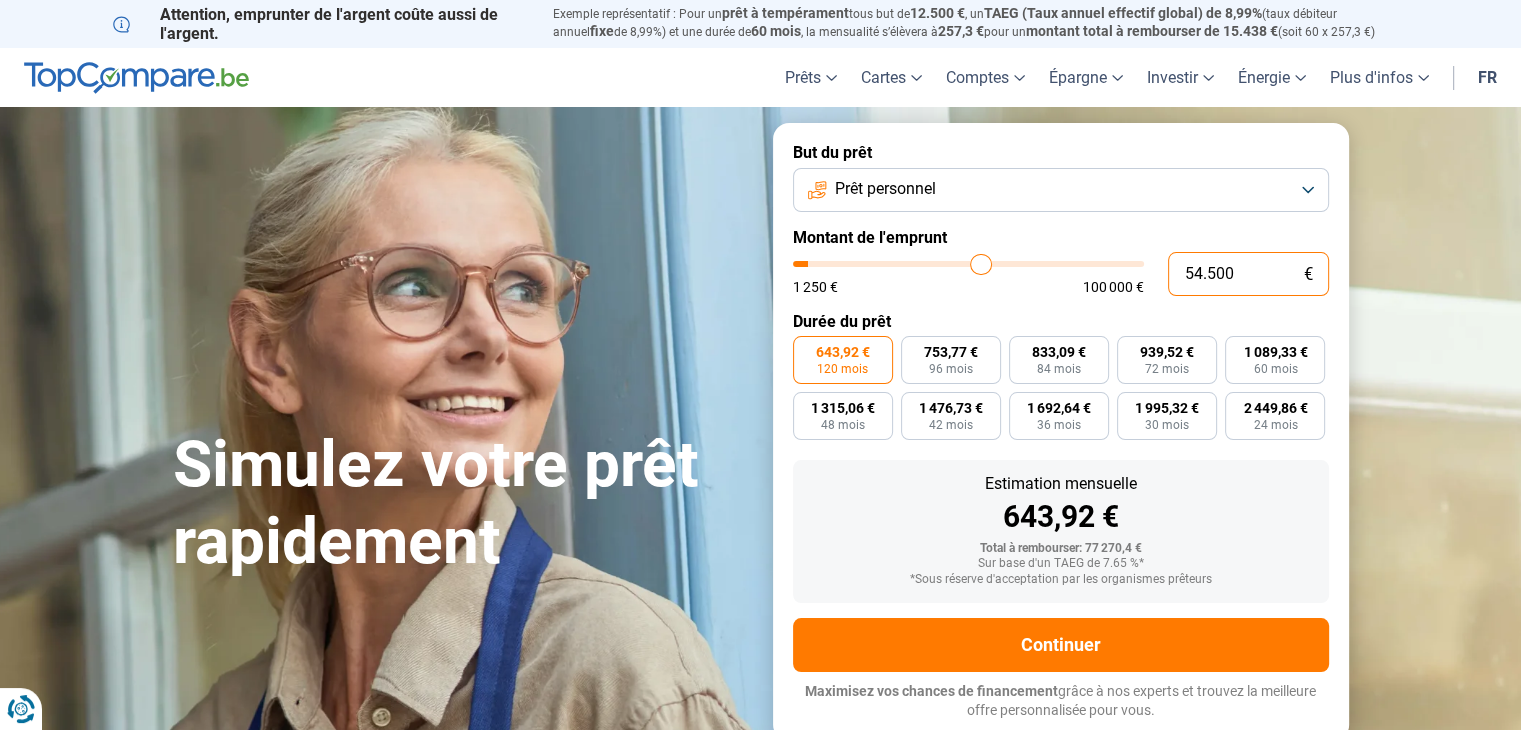 type on "5.450" 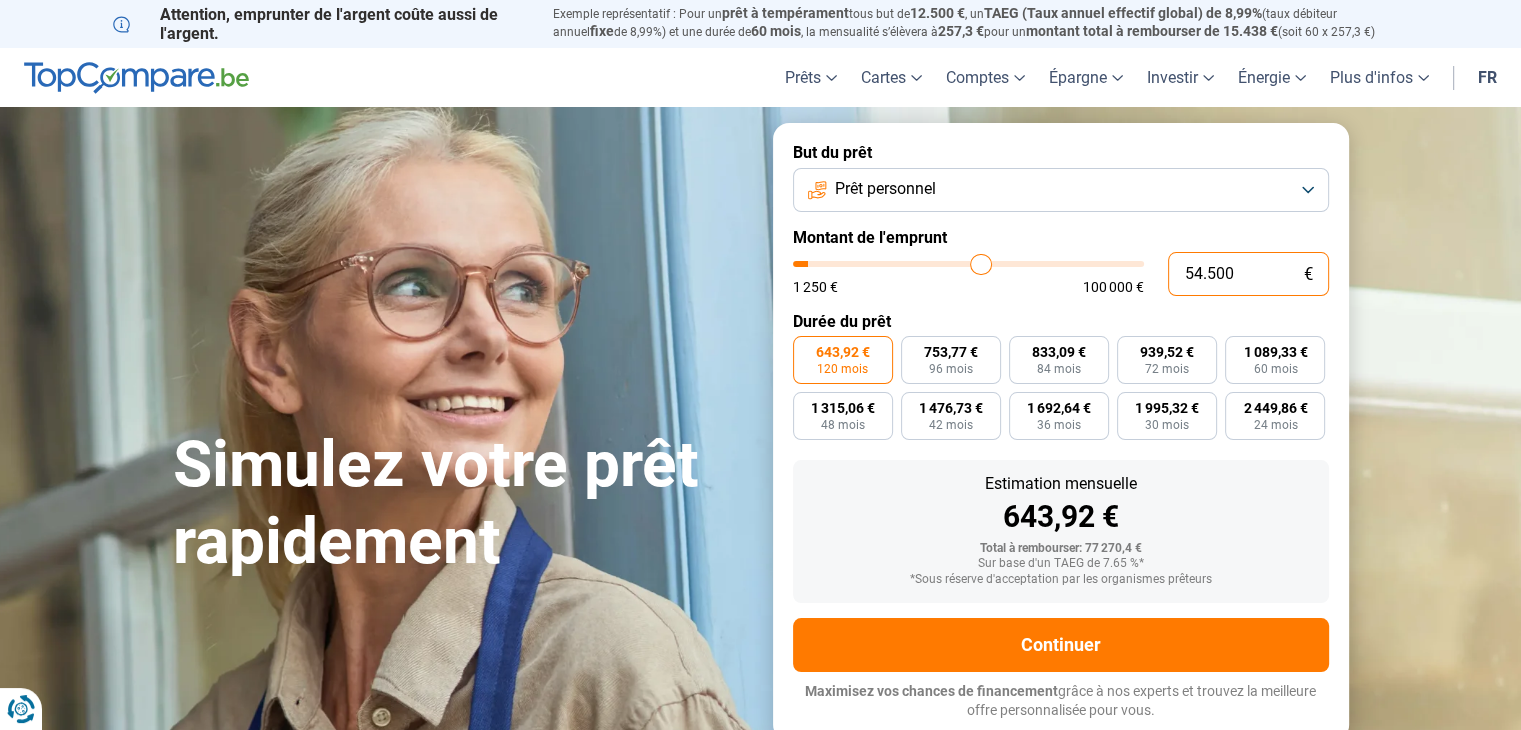 type on "5500" 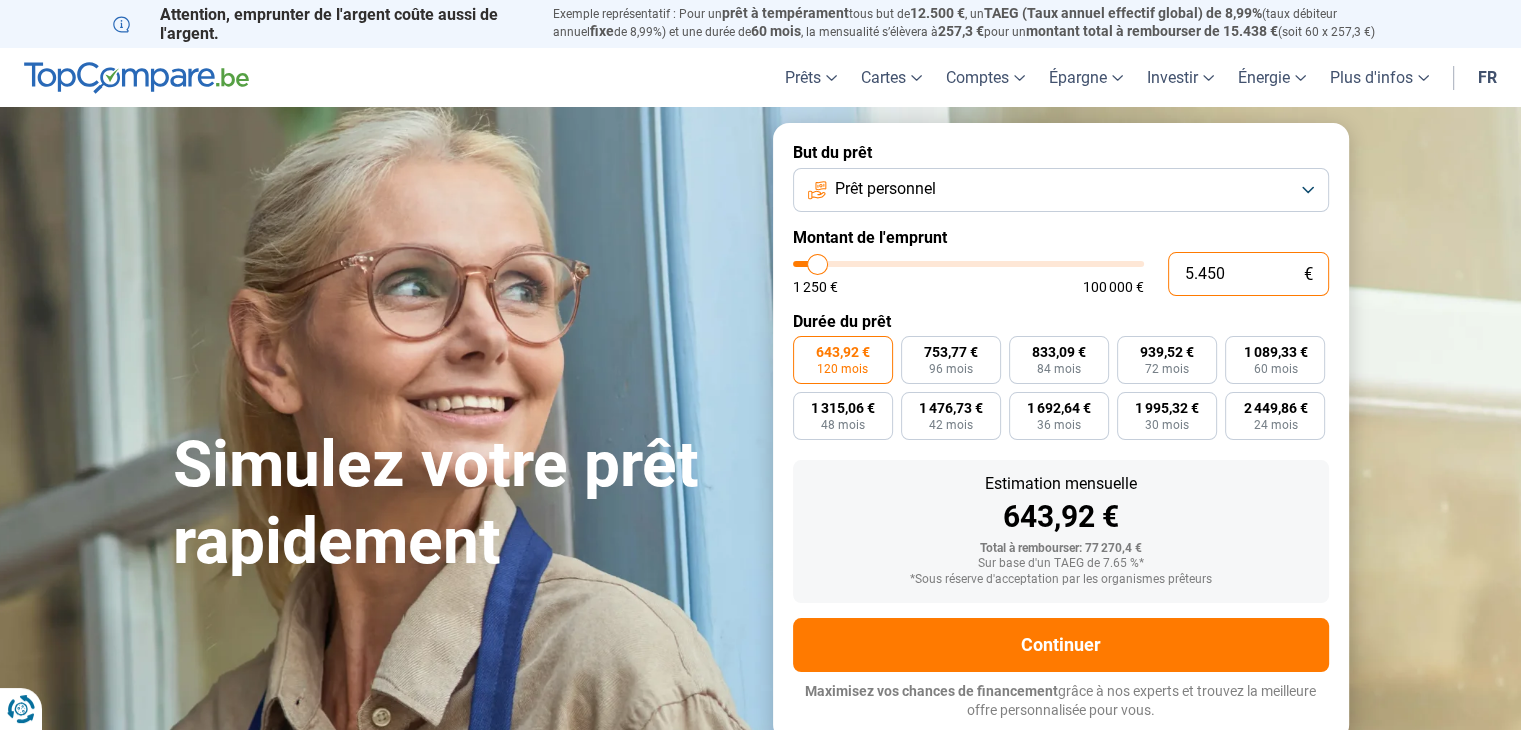 type on "545" 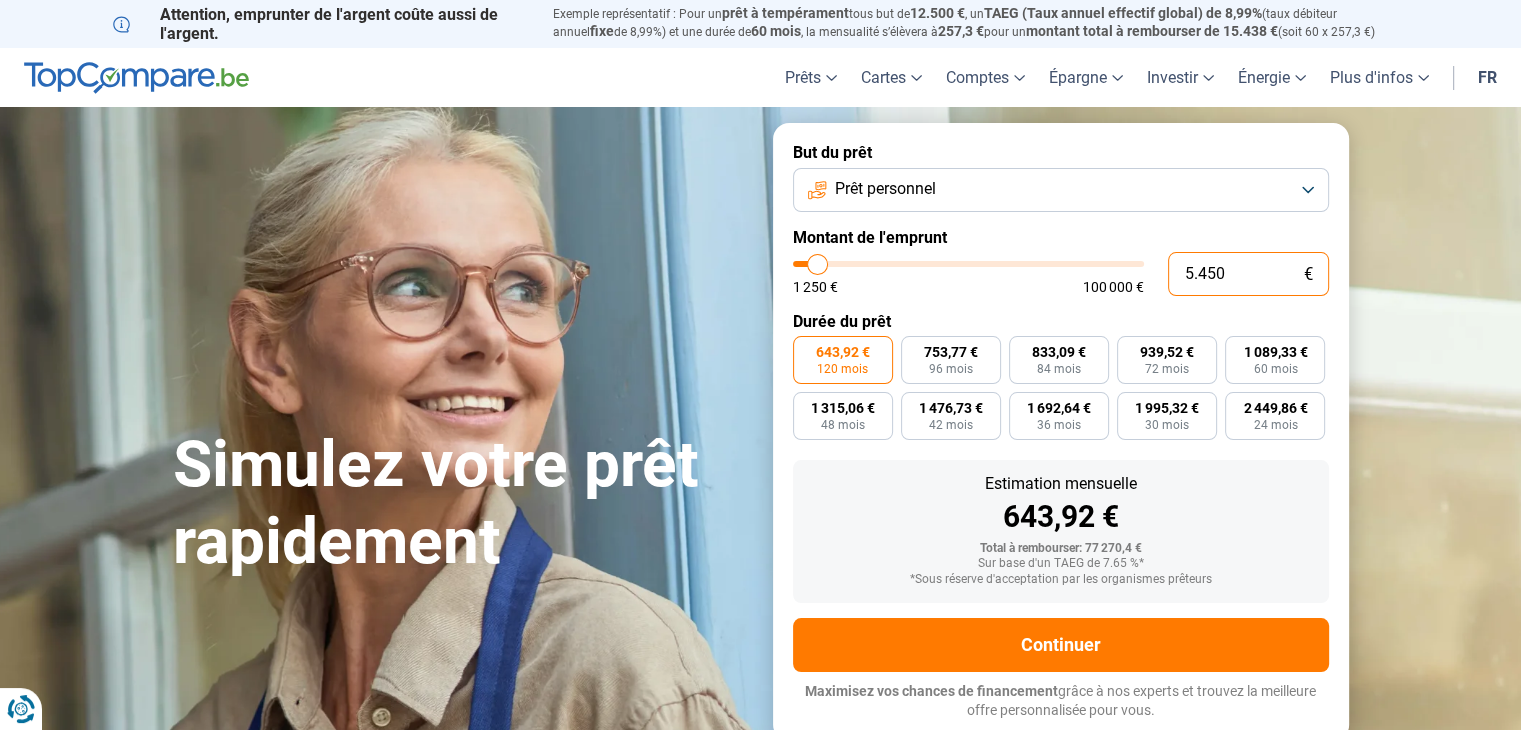 type on "1250" 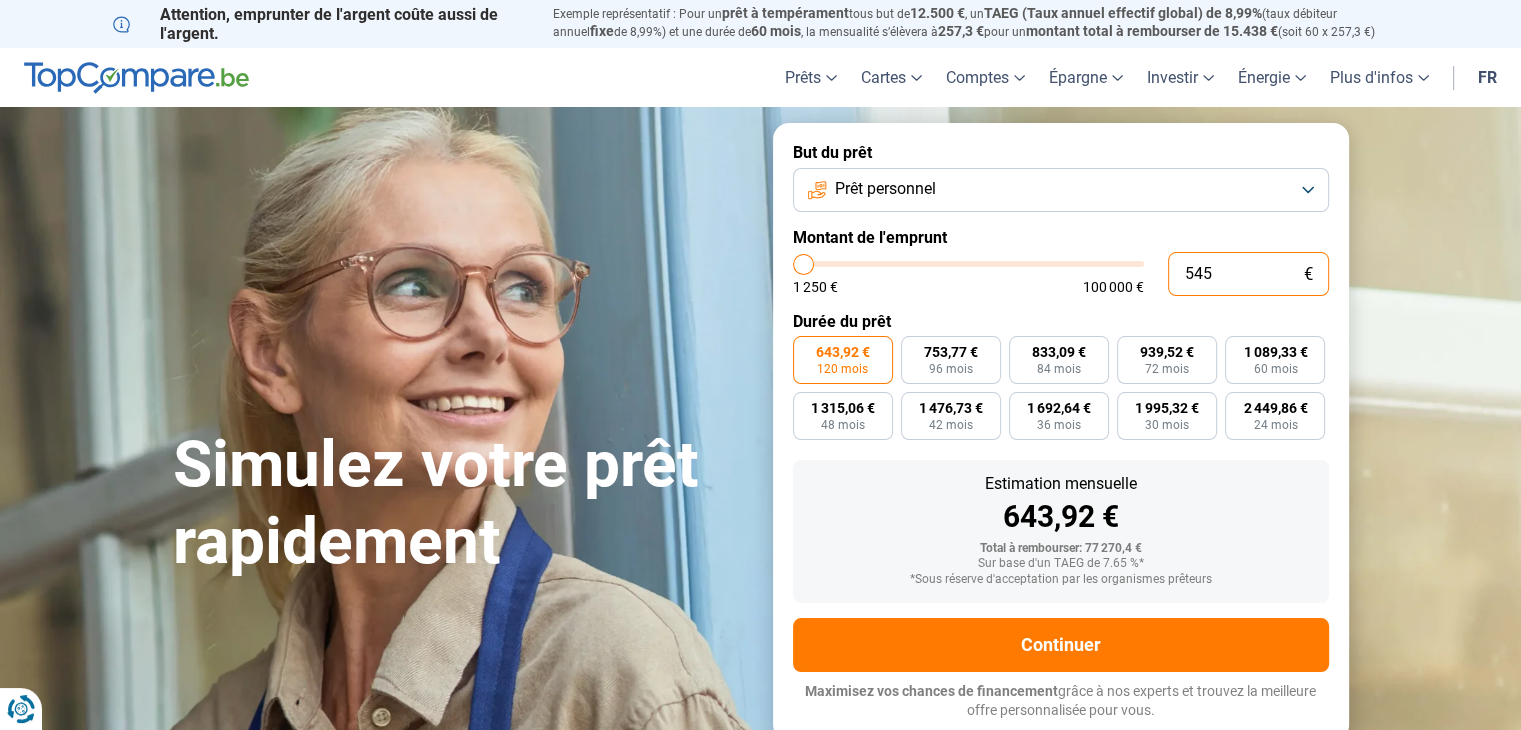 type on "54" 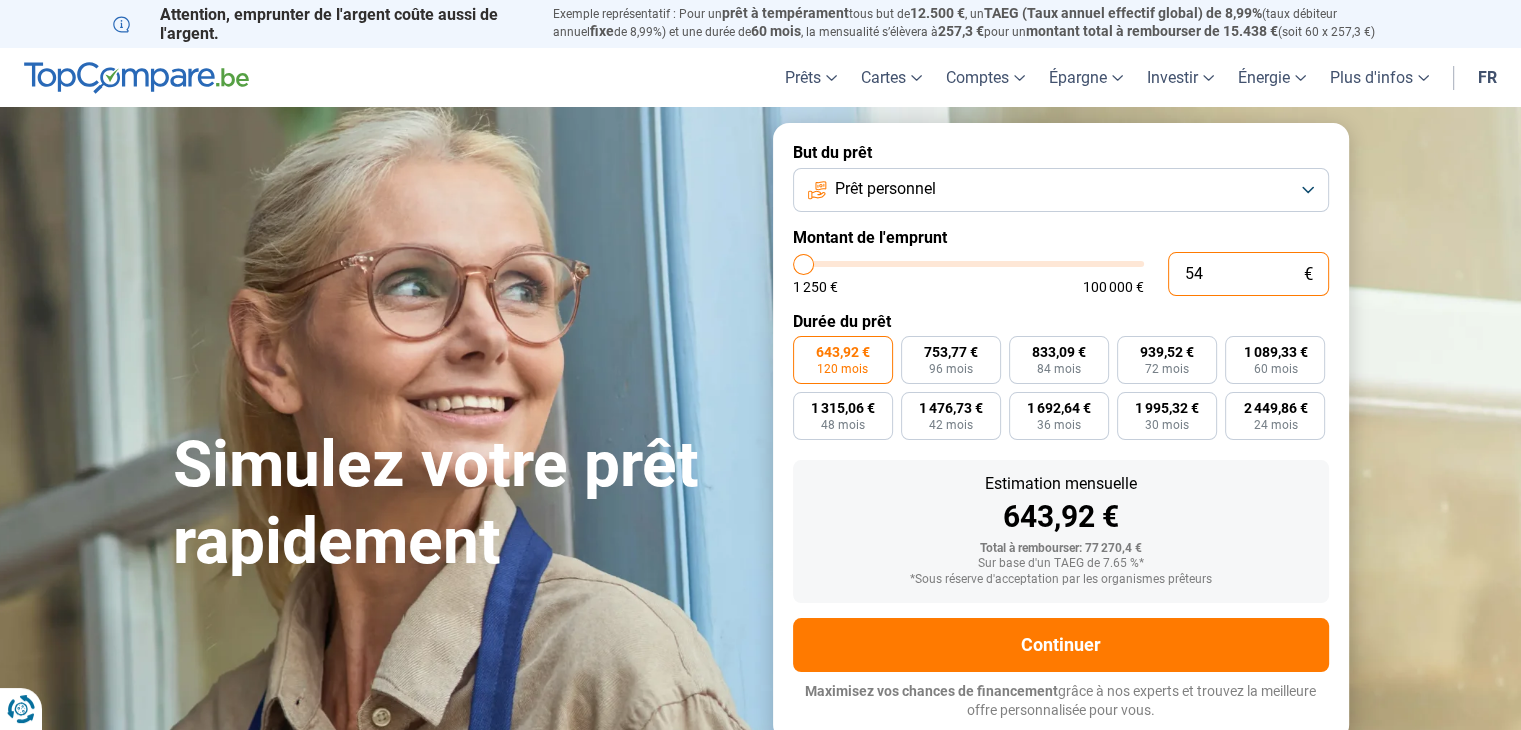 type on "1250" 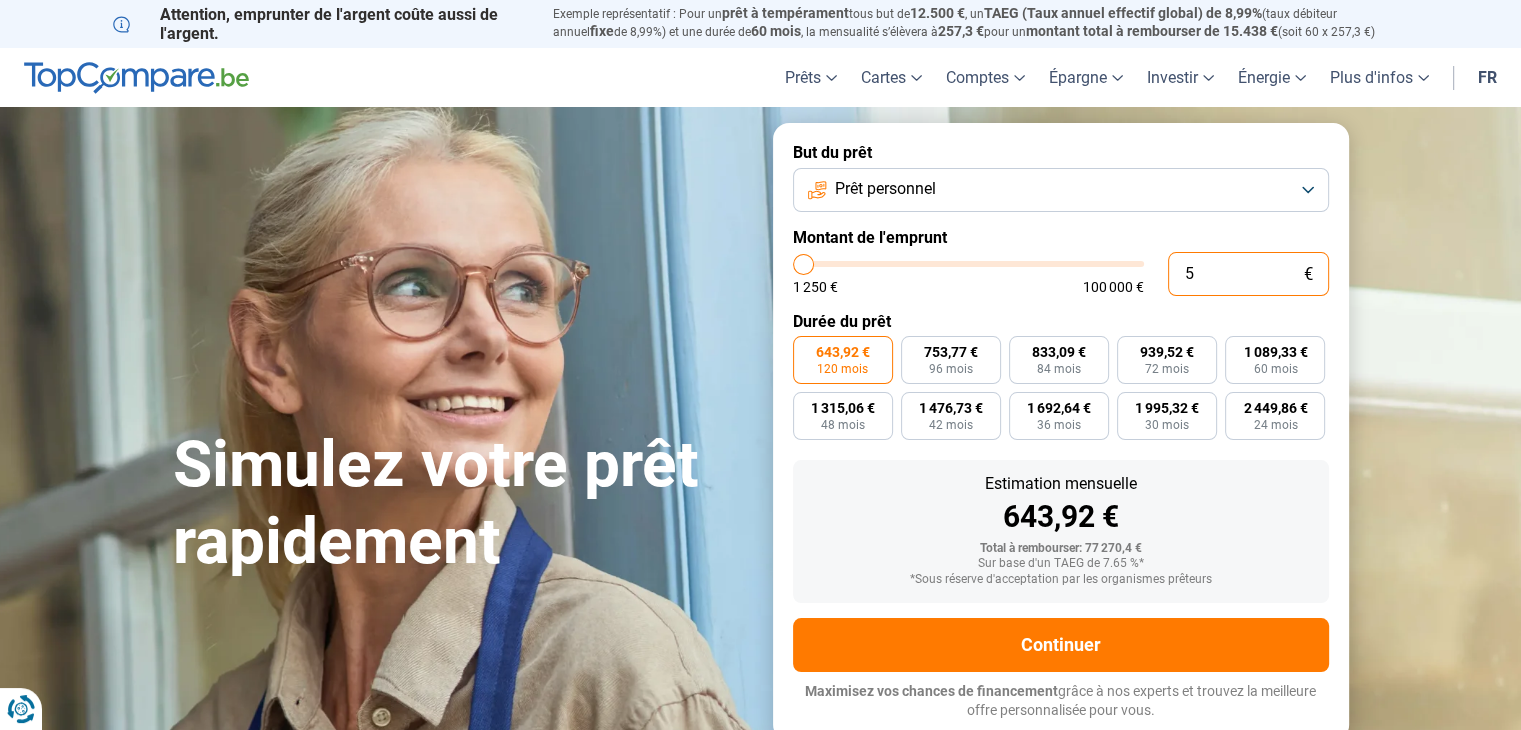 type on "0" 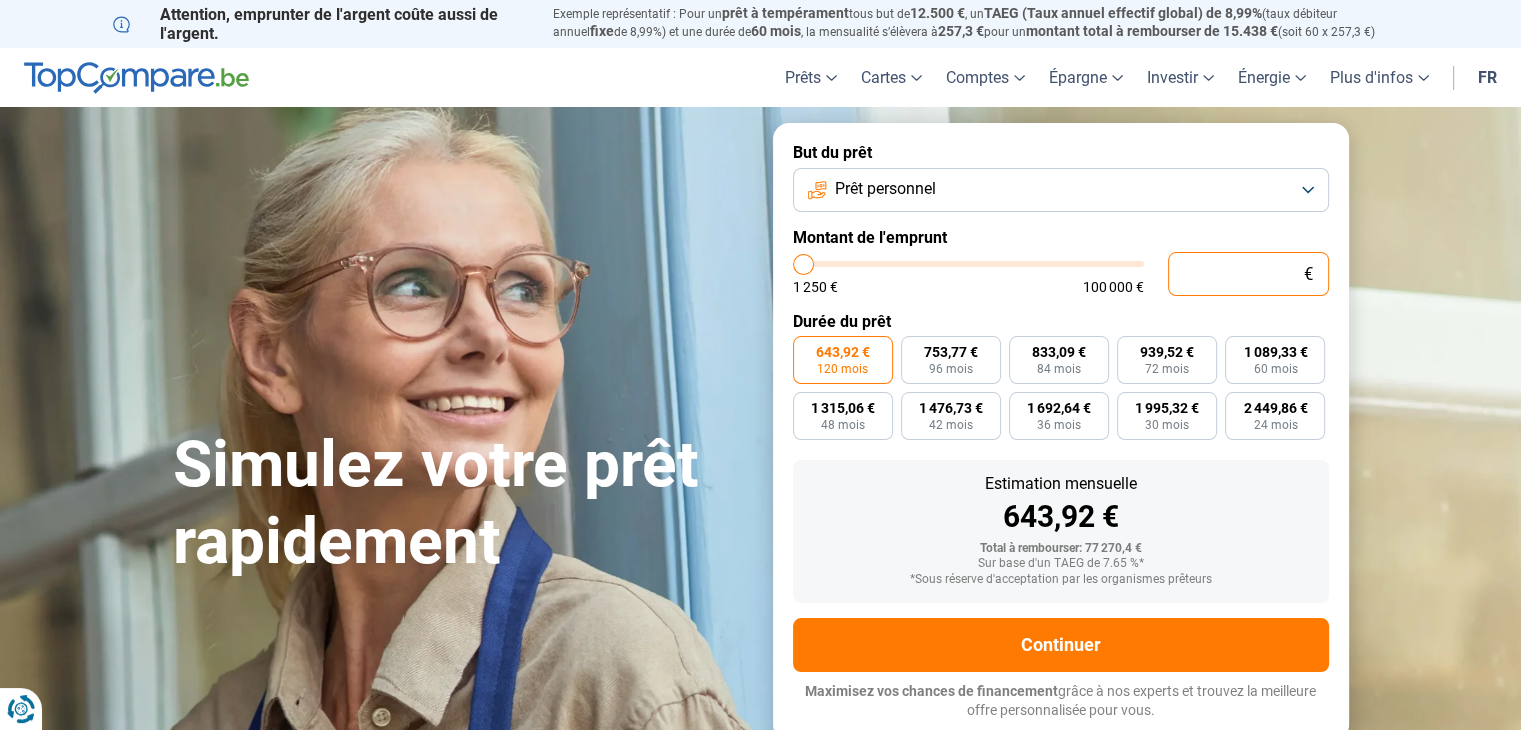 type on "3" 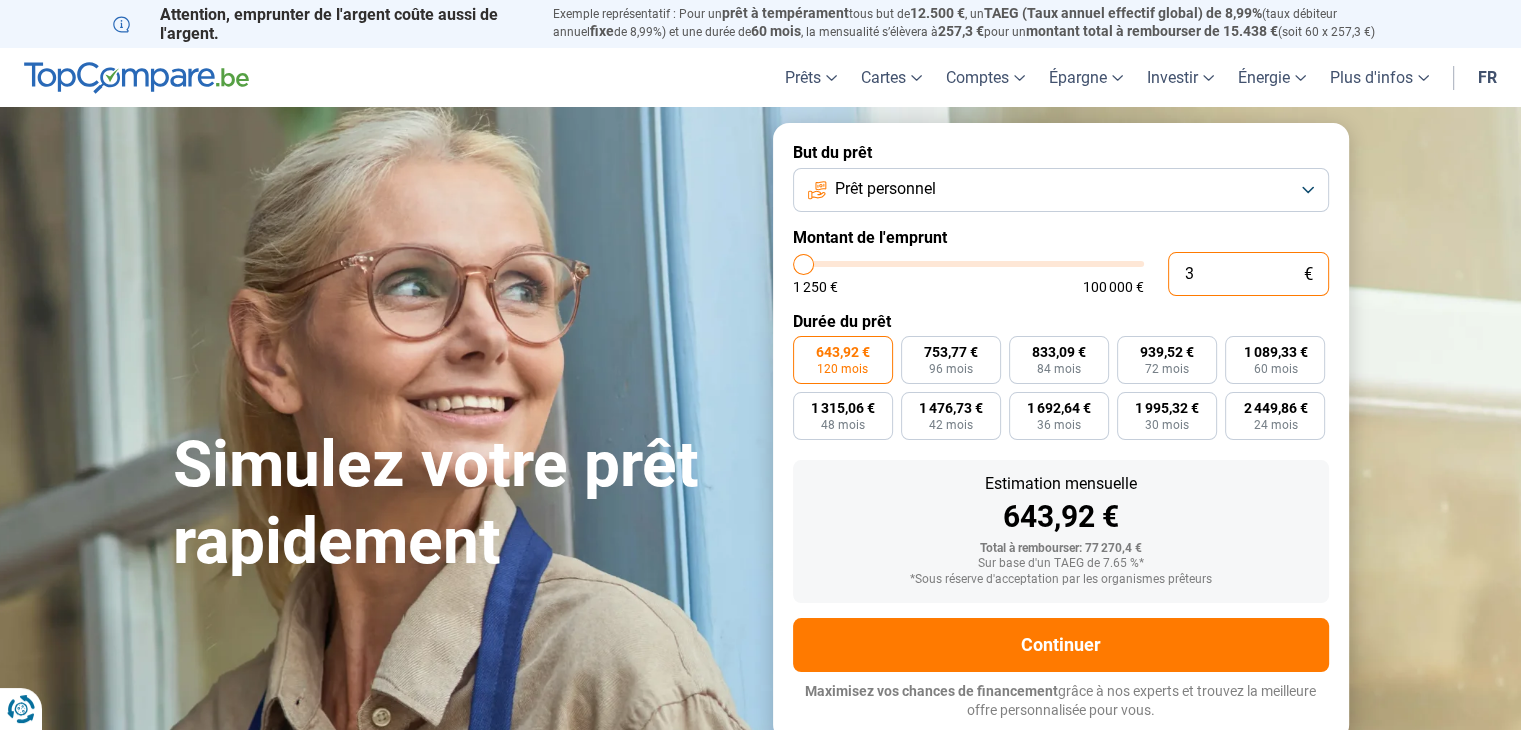 type on "38" 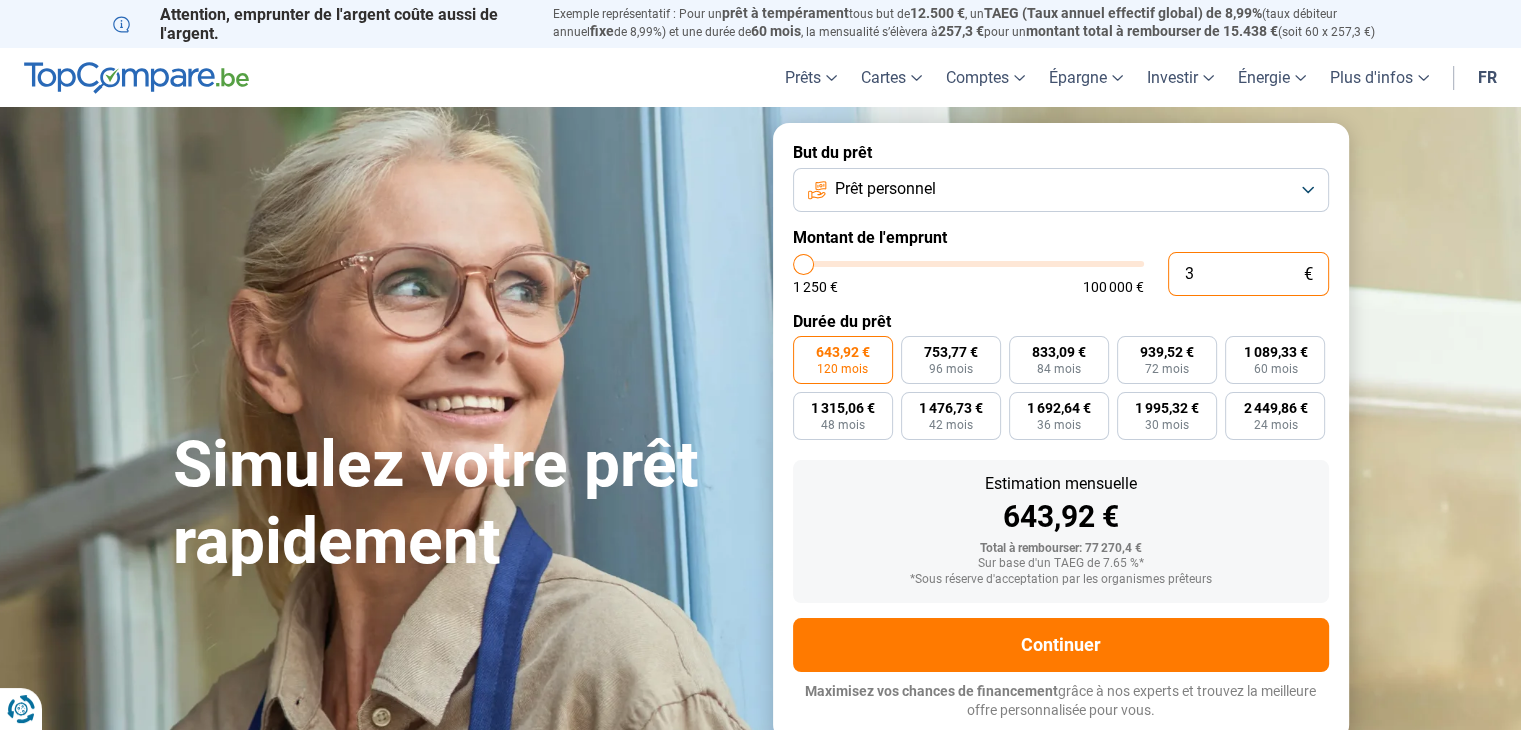 type on "1250" 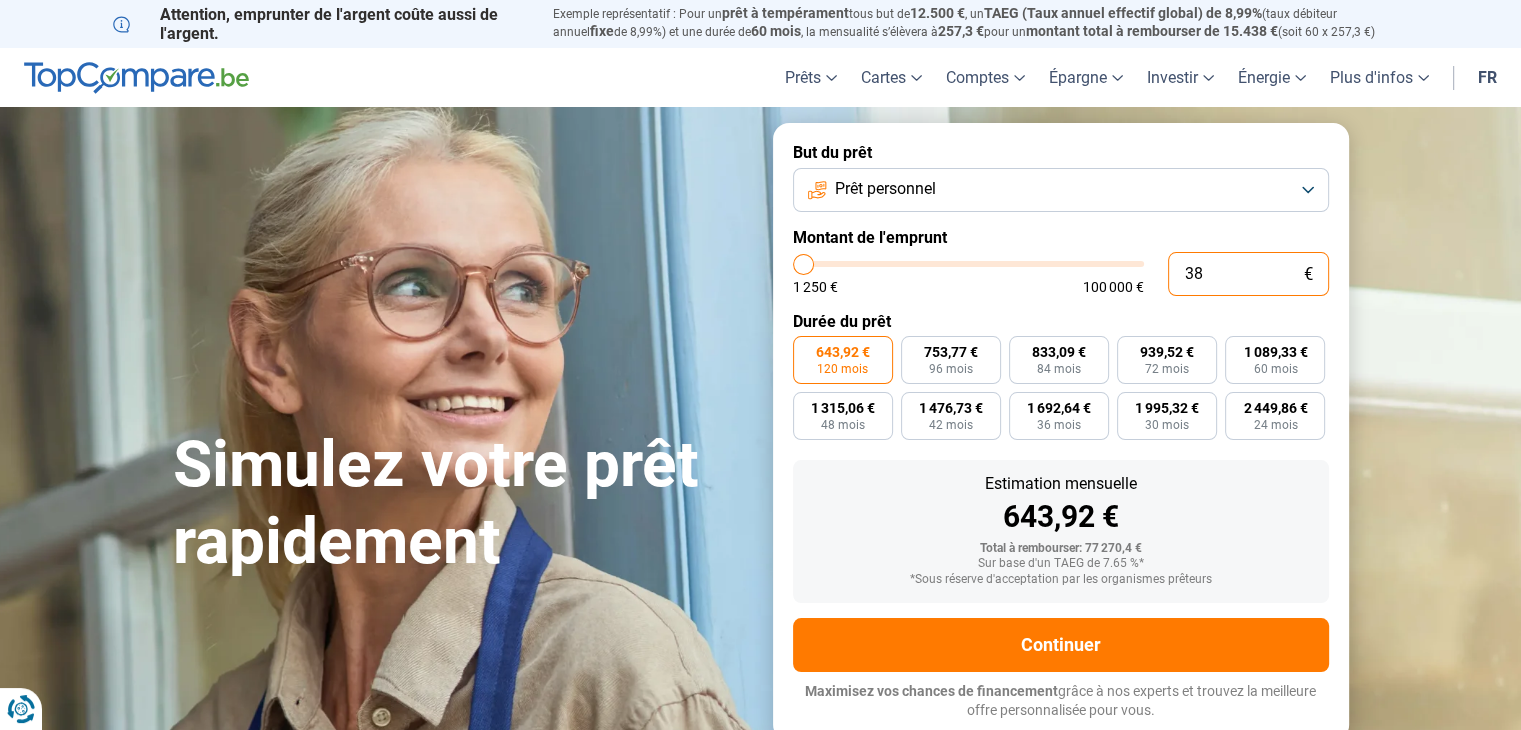 type on "380" 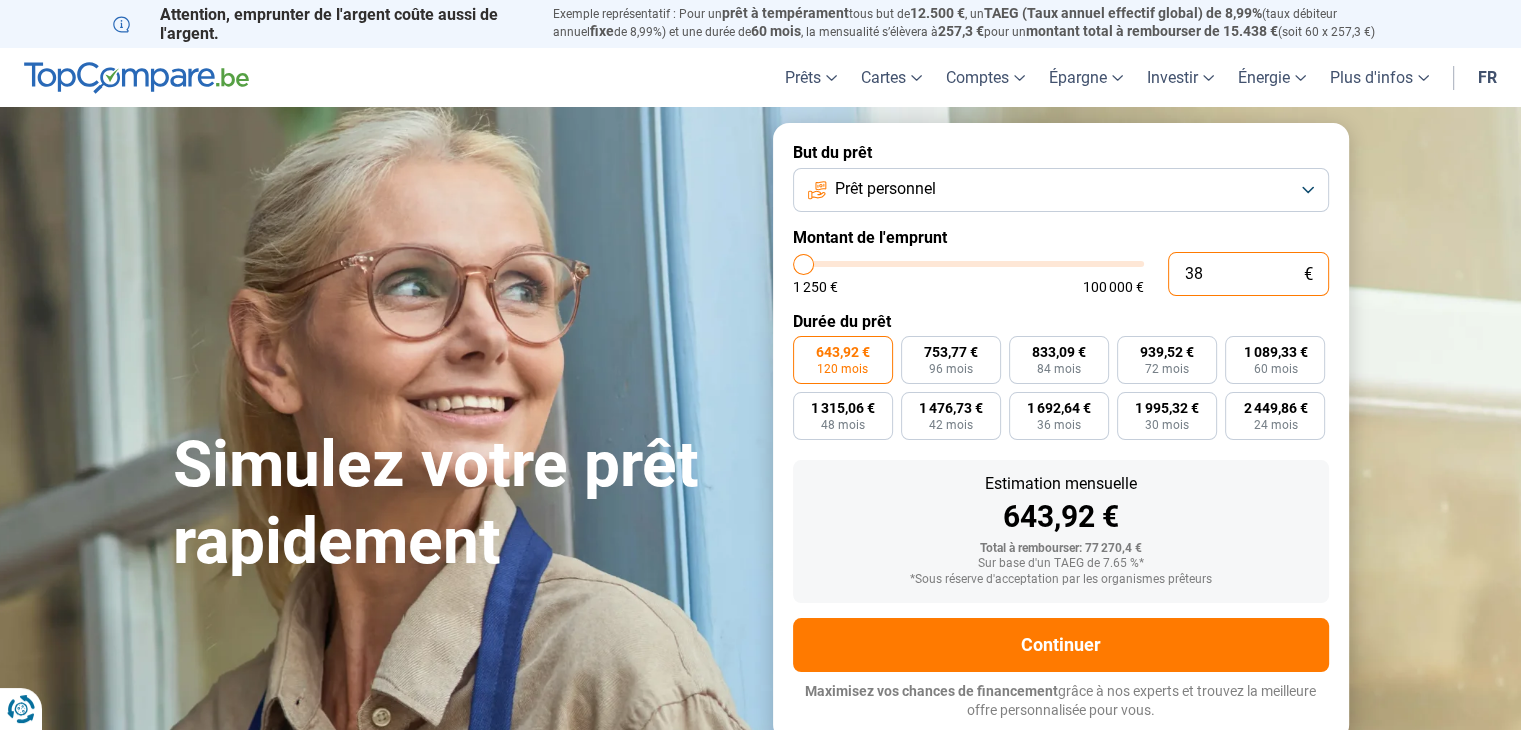 type on "1250" 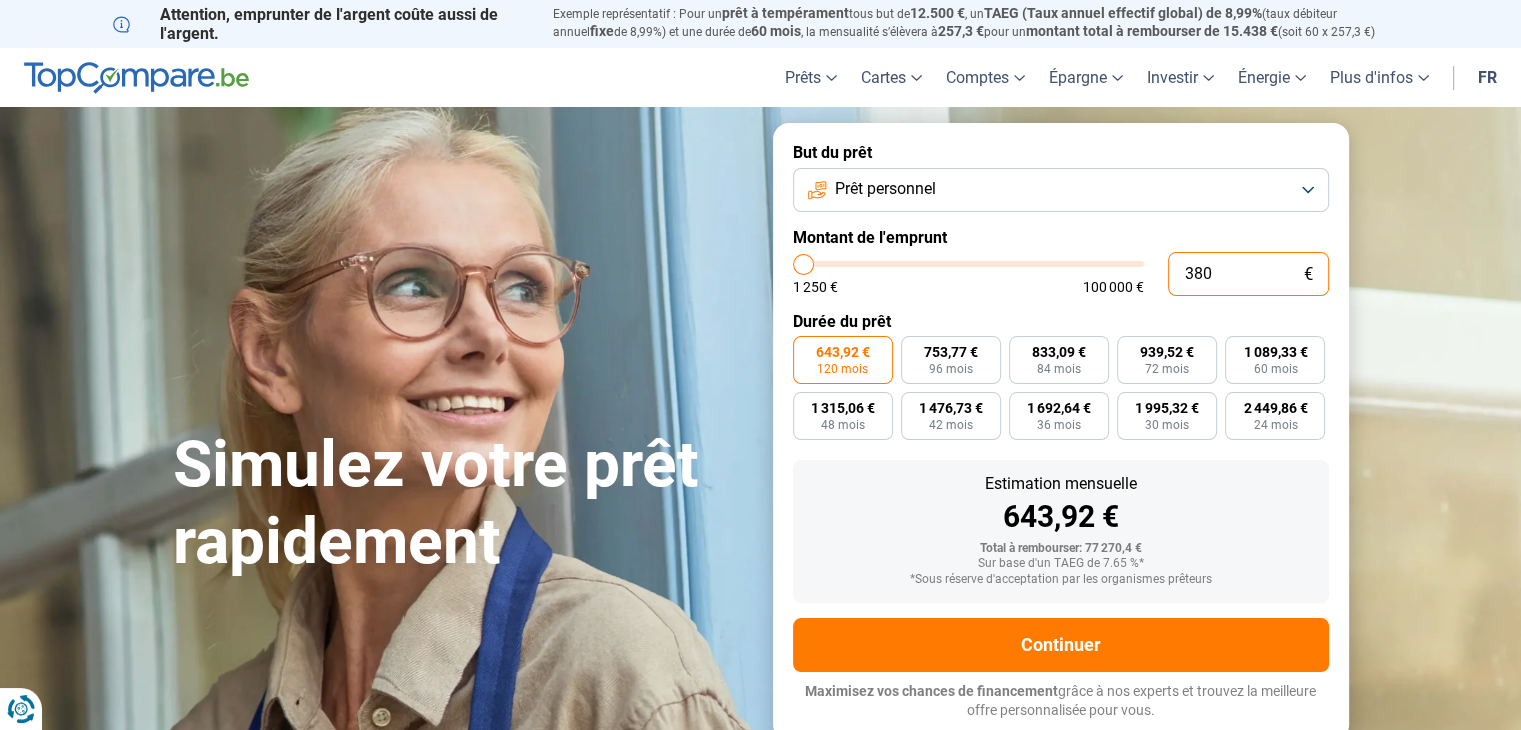 type on "3.800" 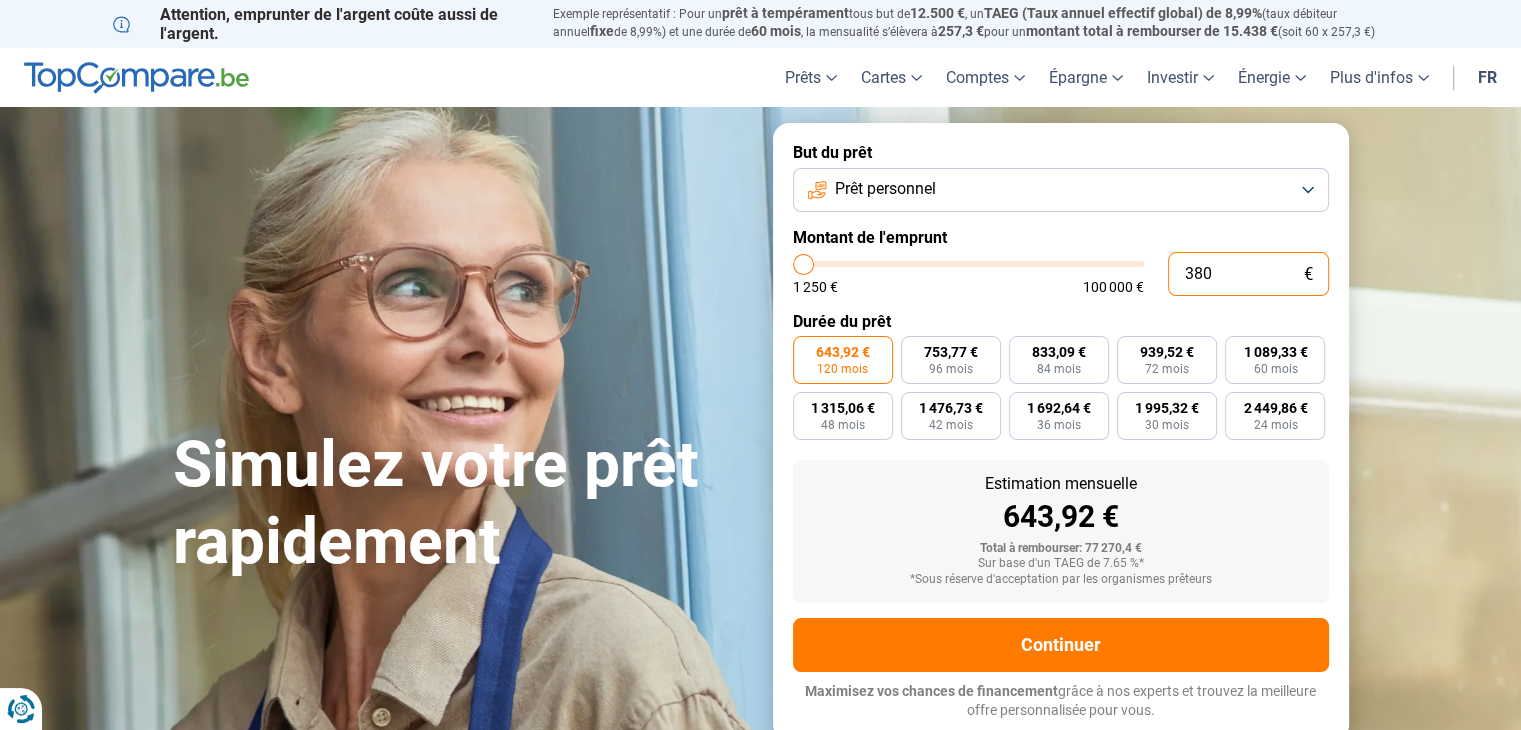 type on "3750" 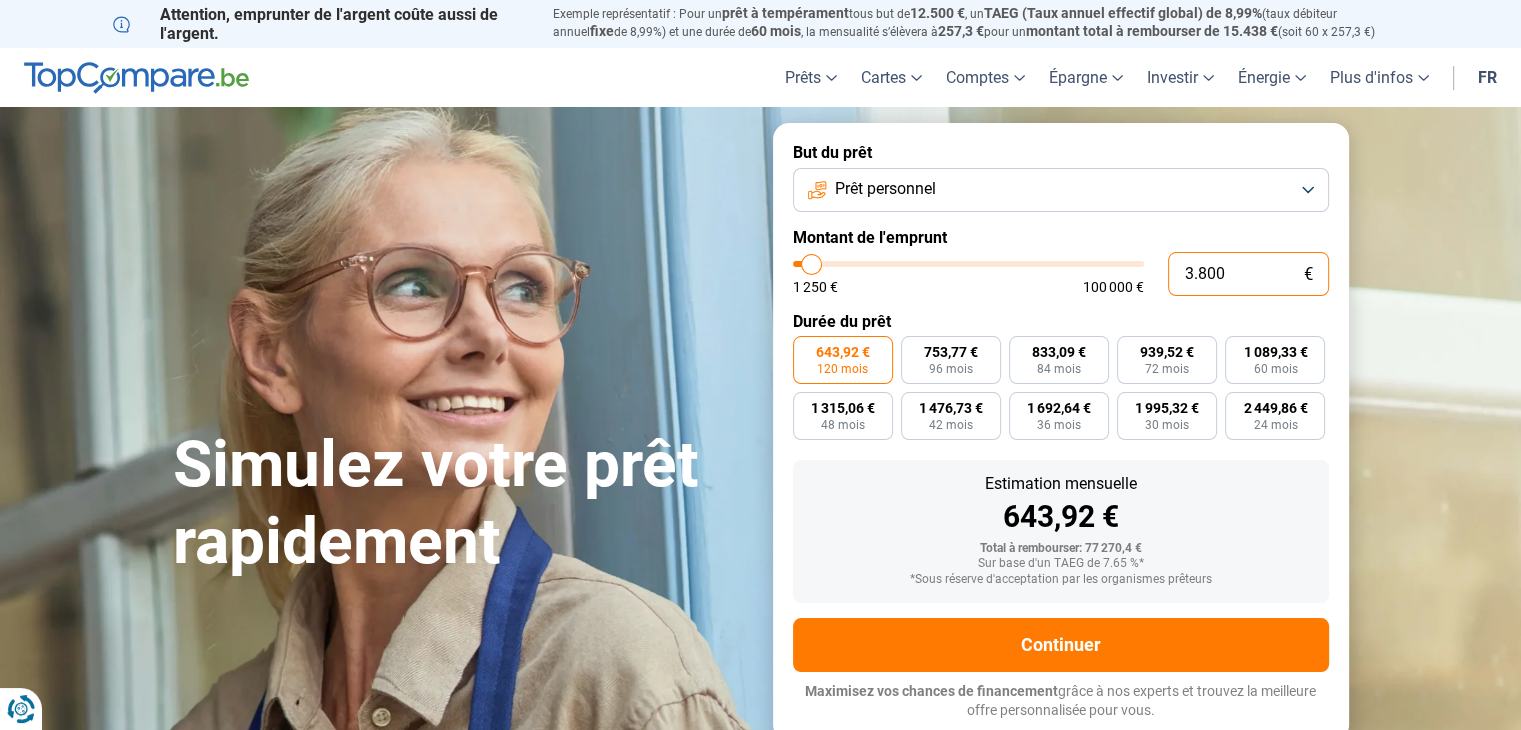 type on "38.000" 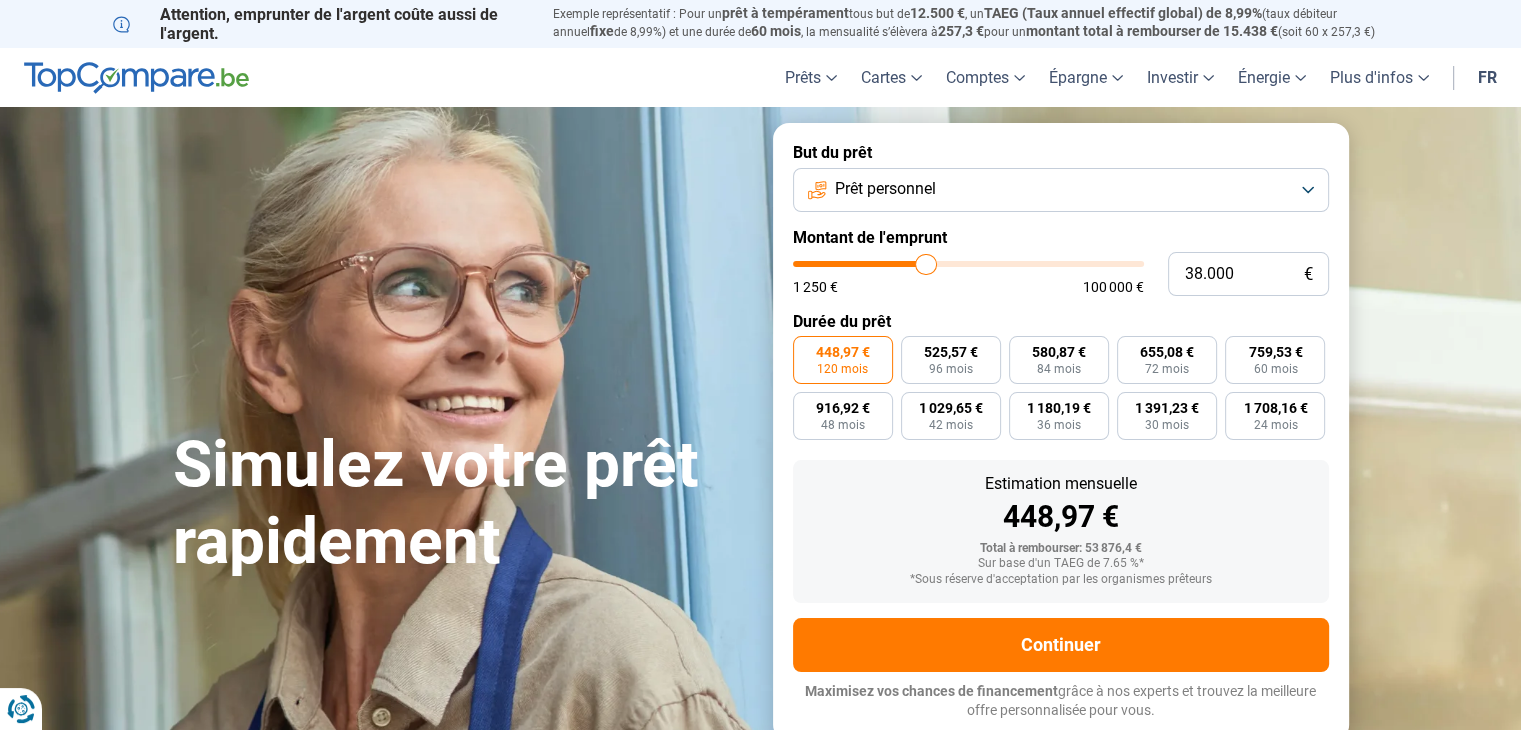 click on "Simulez votre prêt rapidement Simulez votre prêt rapidement But du prêt Prêt personnel Montant de l'emprunt [AMOUNT] € [AMOUNT] € [AMOUNT] € Durée du prêt [MONTHS] [MONTHS] [MONTHS] [MONTHS] [MONTHS] [MONTHS] [MONTHS] [MONTHS] [MONTHS] [MONTHS] [MONTHS] Estimation mensuelle [AMOUNT] € Total à rembourser: [AMOUNT] € Sur base d'un TAEG de [PERCENTAGE] %* *Sous réserve d'acceptation par les organismes prêteurs Continuer Maximisez vos chances de financement grâce à nos experts et trouvez la meilleure offre personnalisée pour vous. 100.000+ simulations mensuelles réussies Maximisez vos chances de financement grâce à nos experts Trouvez la meilleure offre personnalisée" at bounding box center (760, 431) 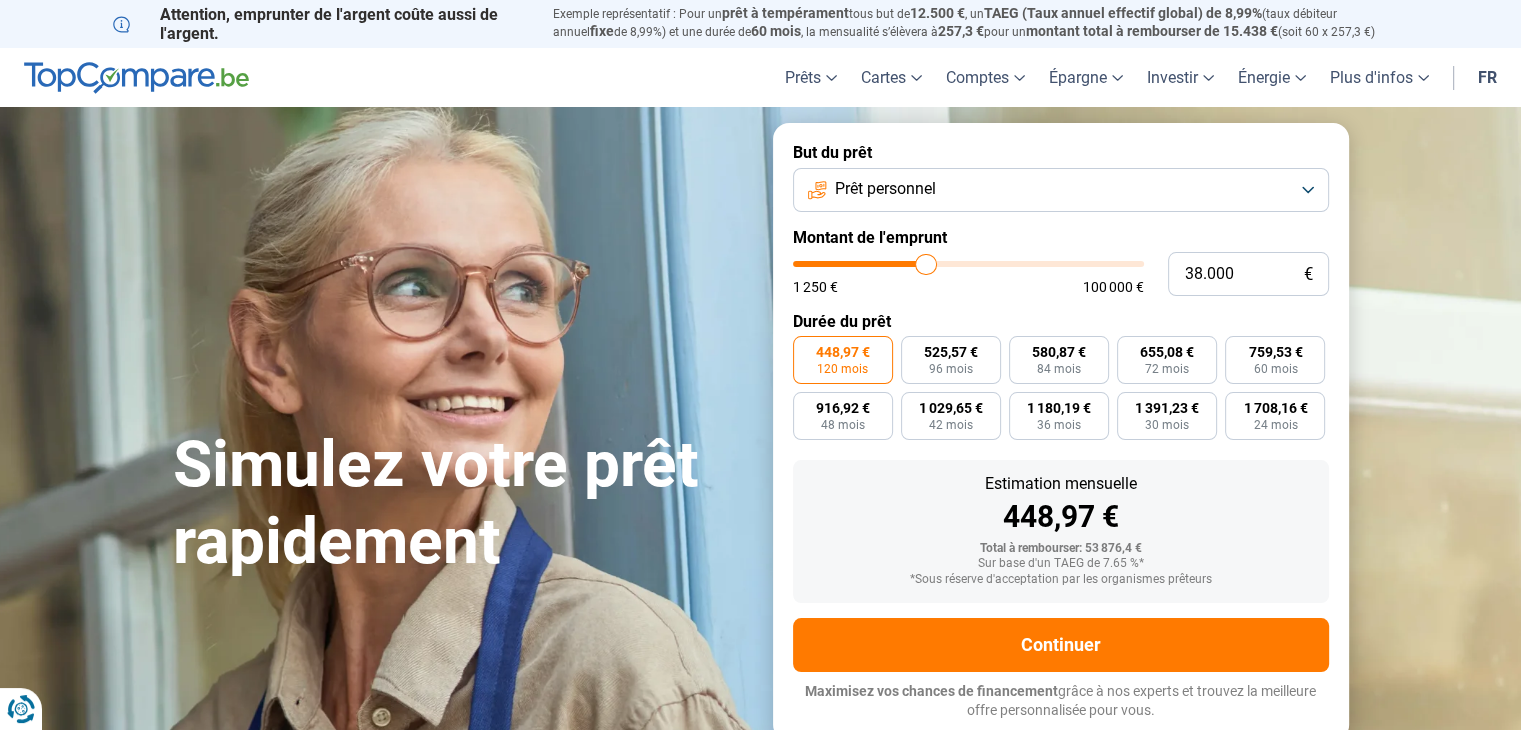 click on "Prêt personnel" at bounding box center (1061, 190) 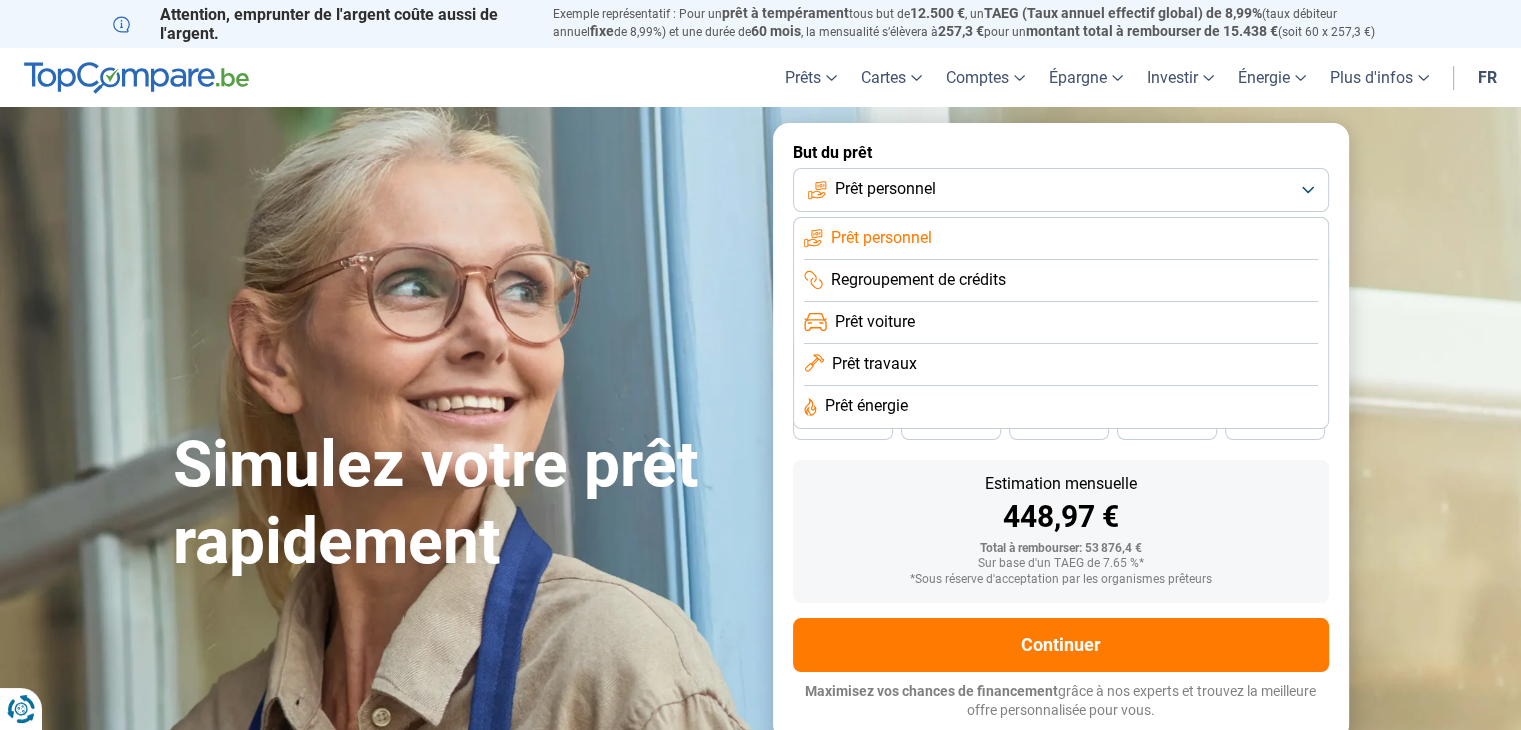 click on "Prêt voiture" at bounding box center [875, 322] 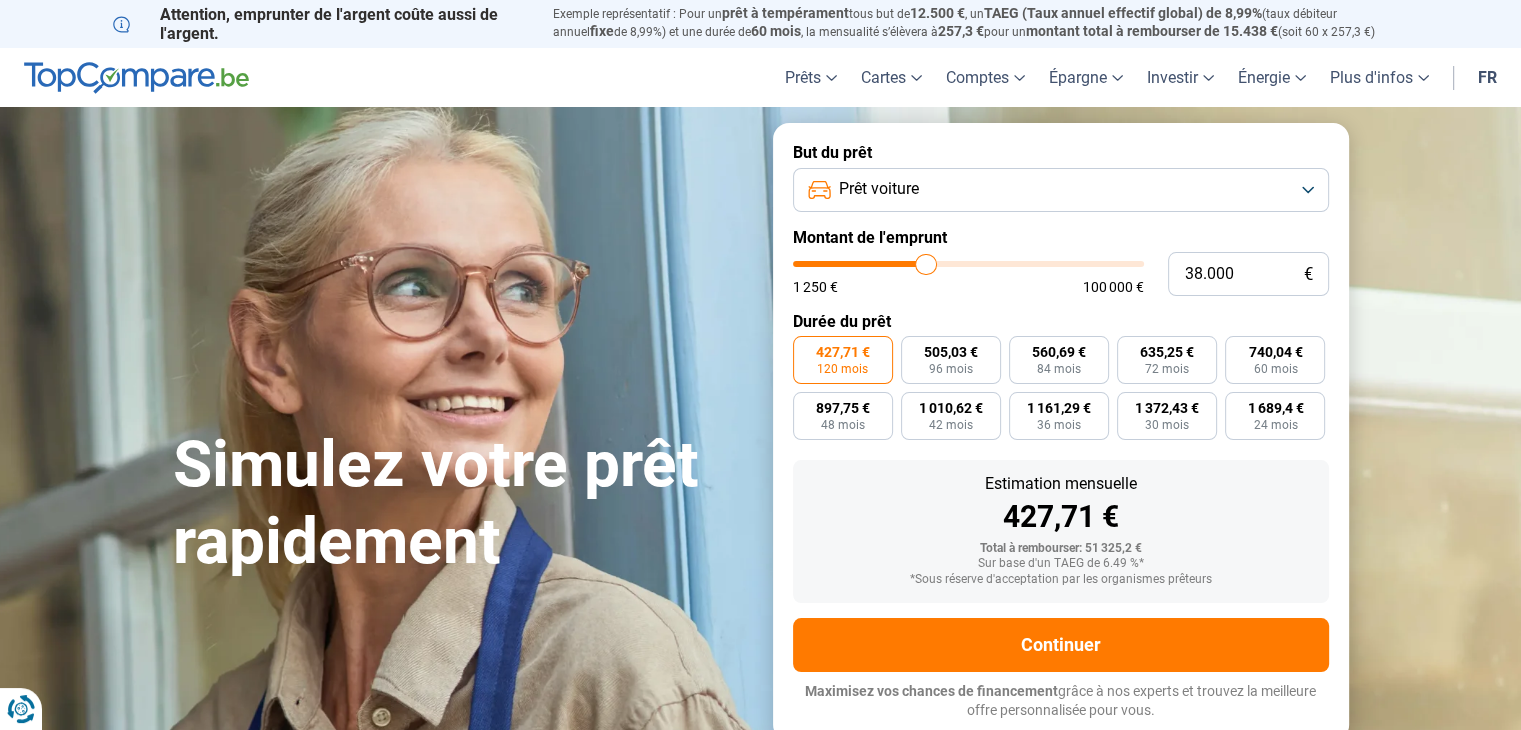 type on "24.500" 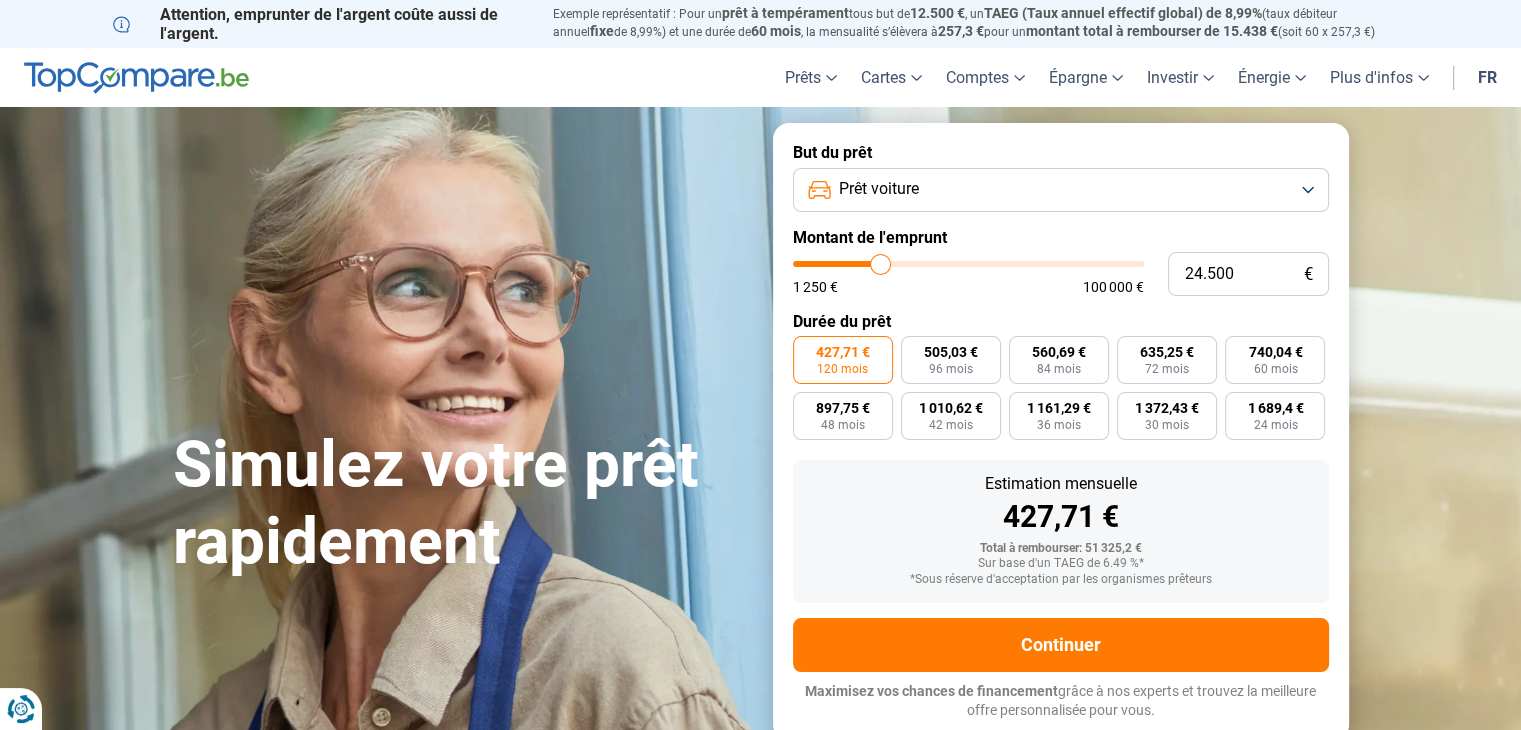 type on "24500" 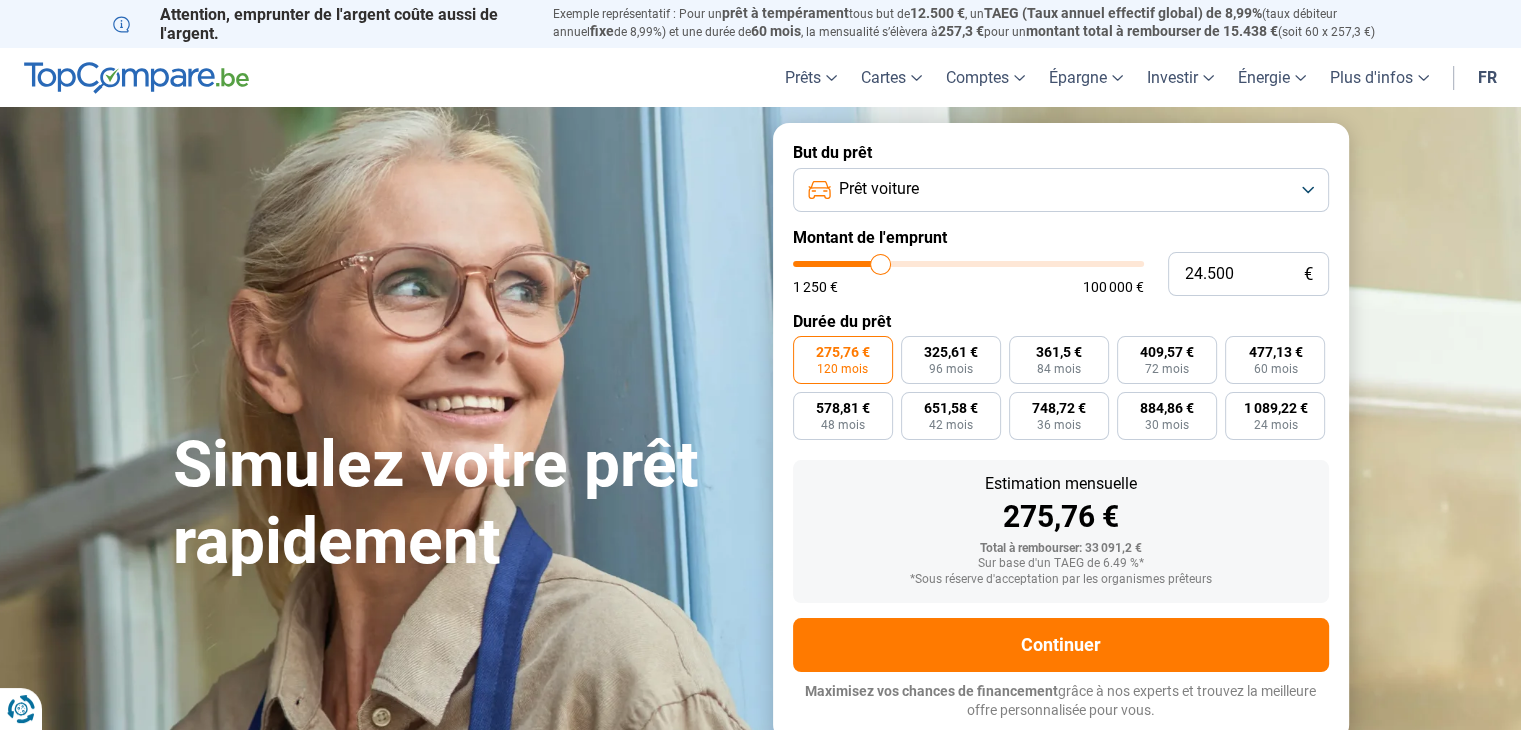 type on "17.500" 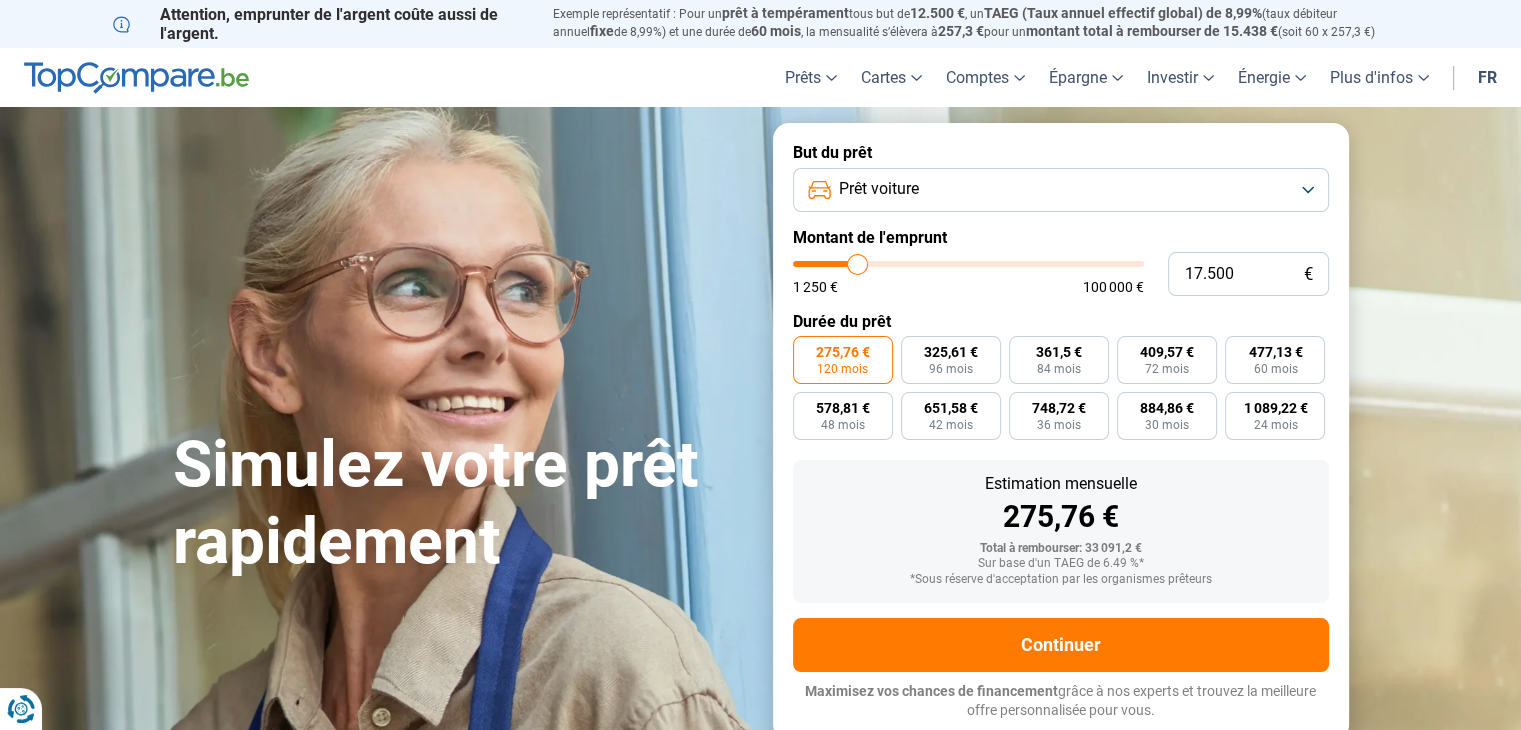 type on "17500" 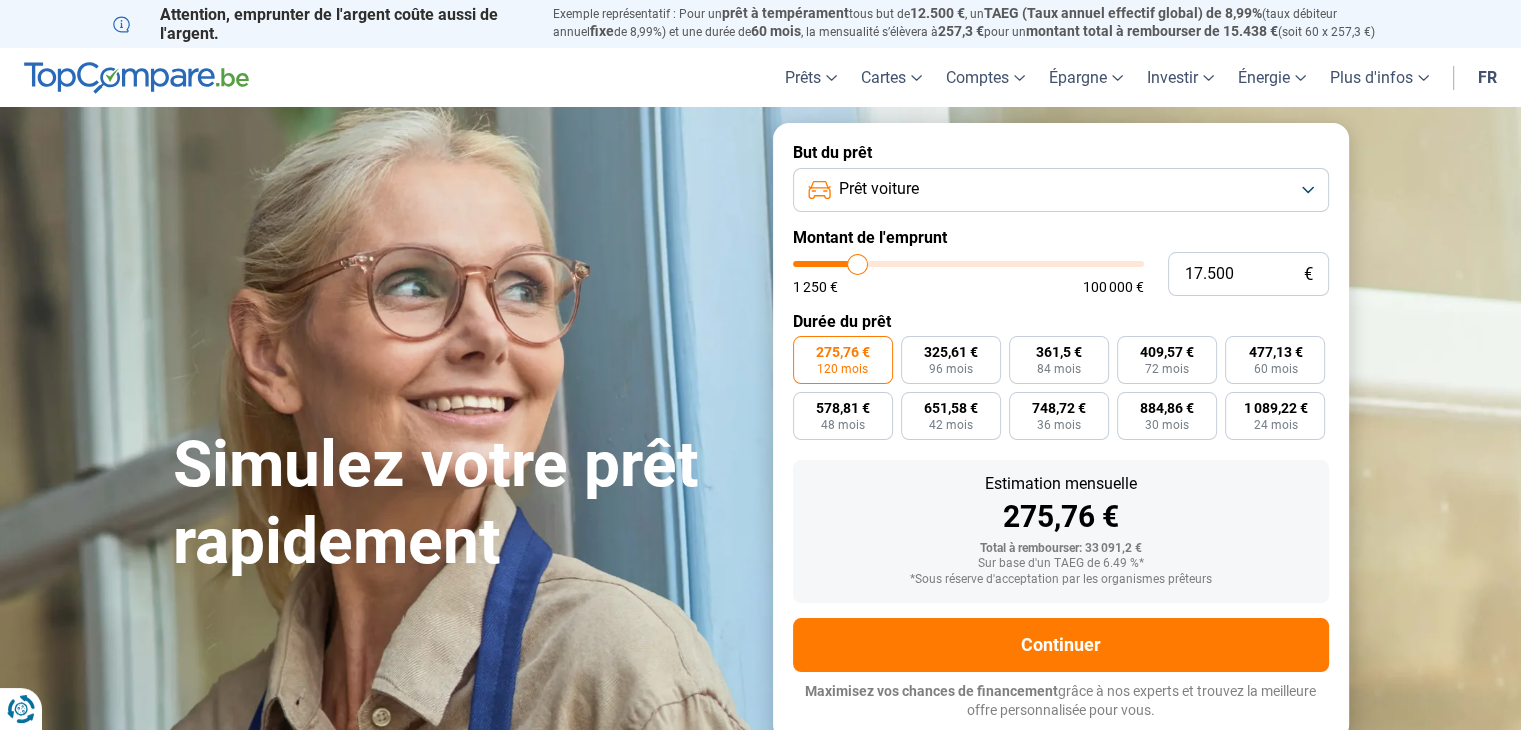 click at bounding box center [968, 264] 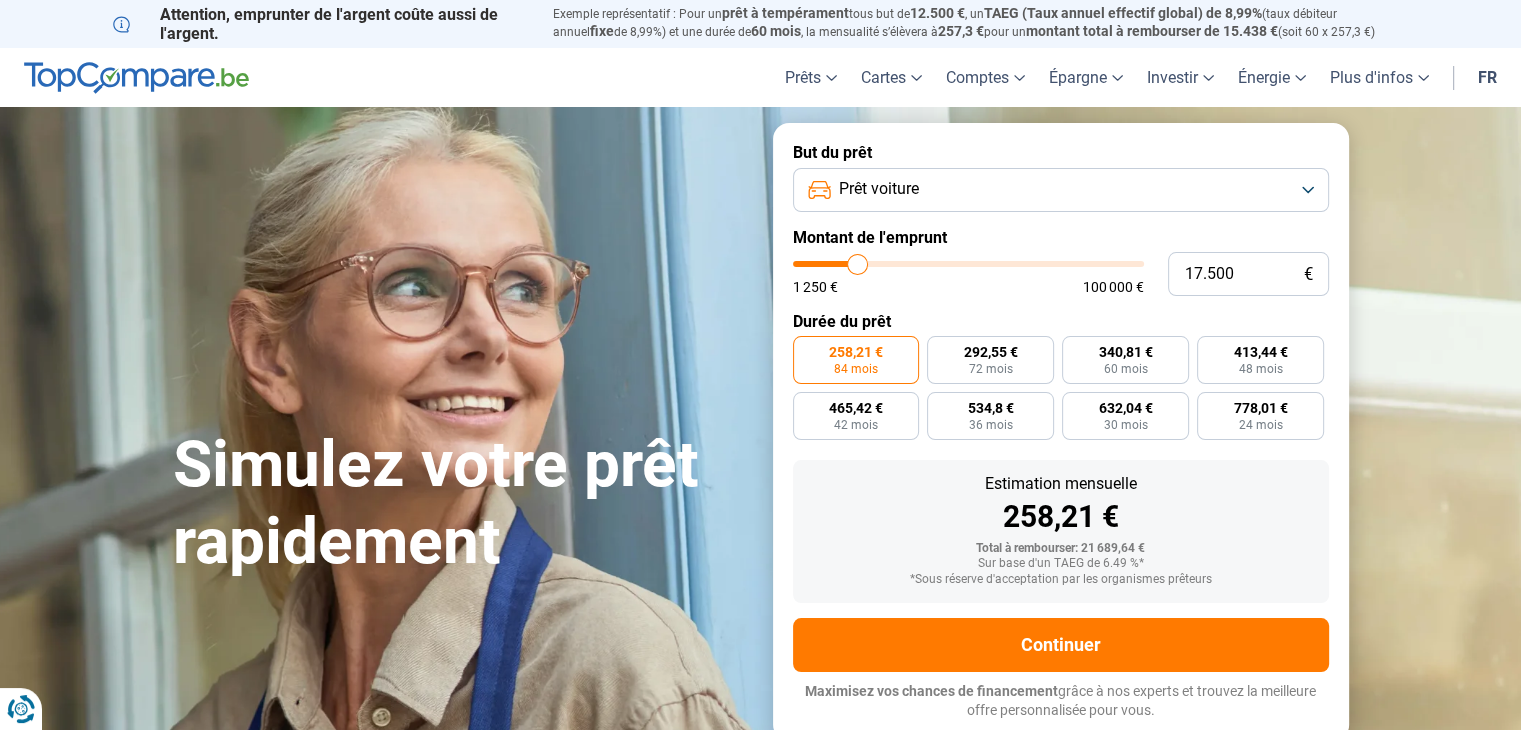 type on "23.250" 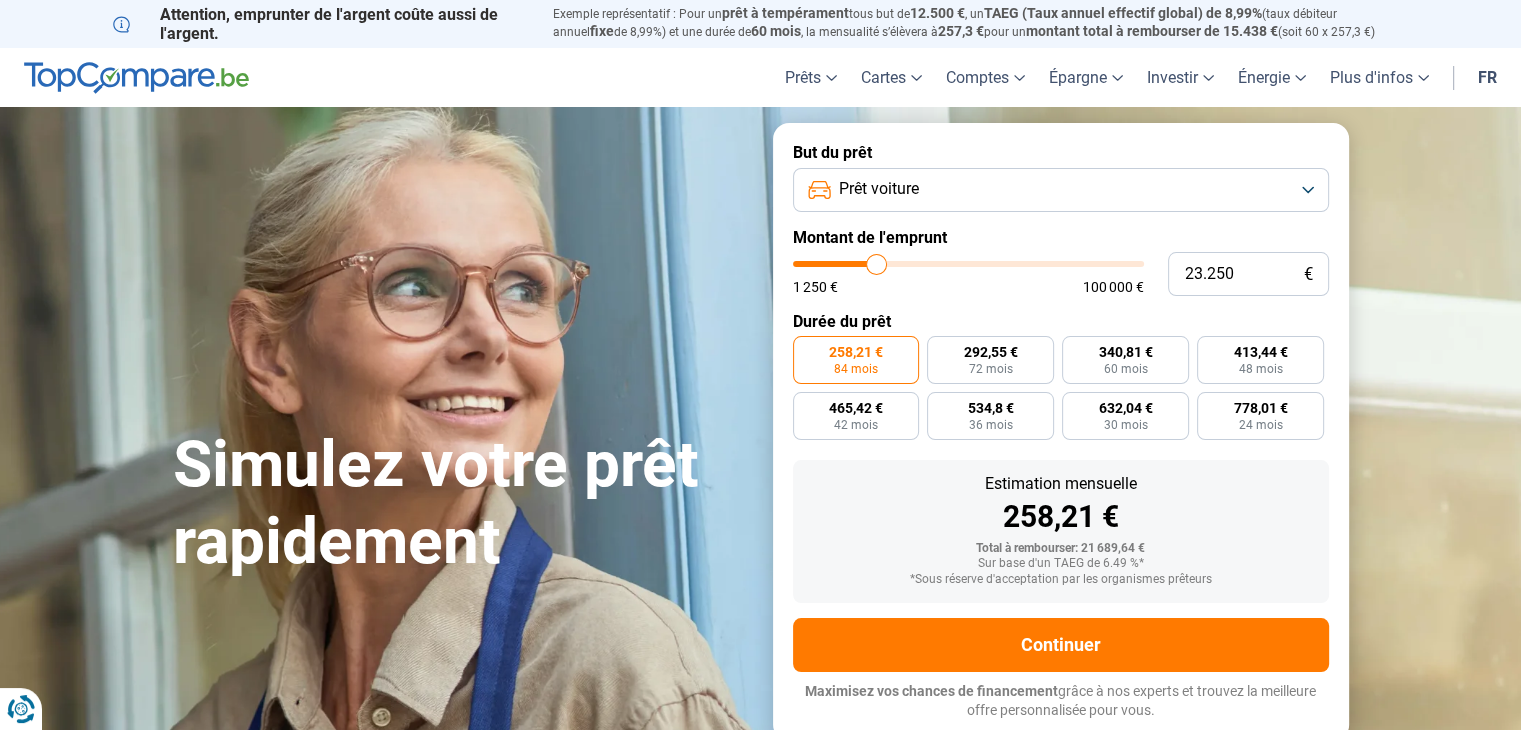 type on "23250" 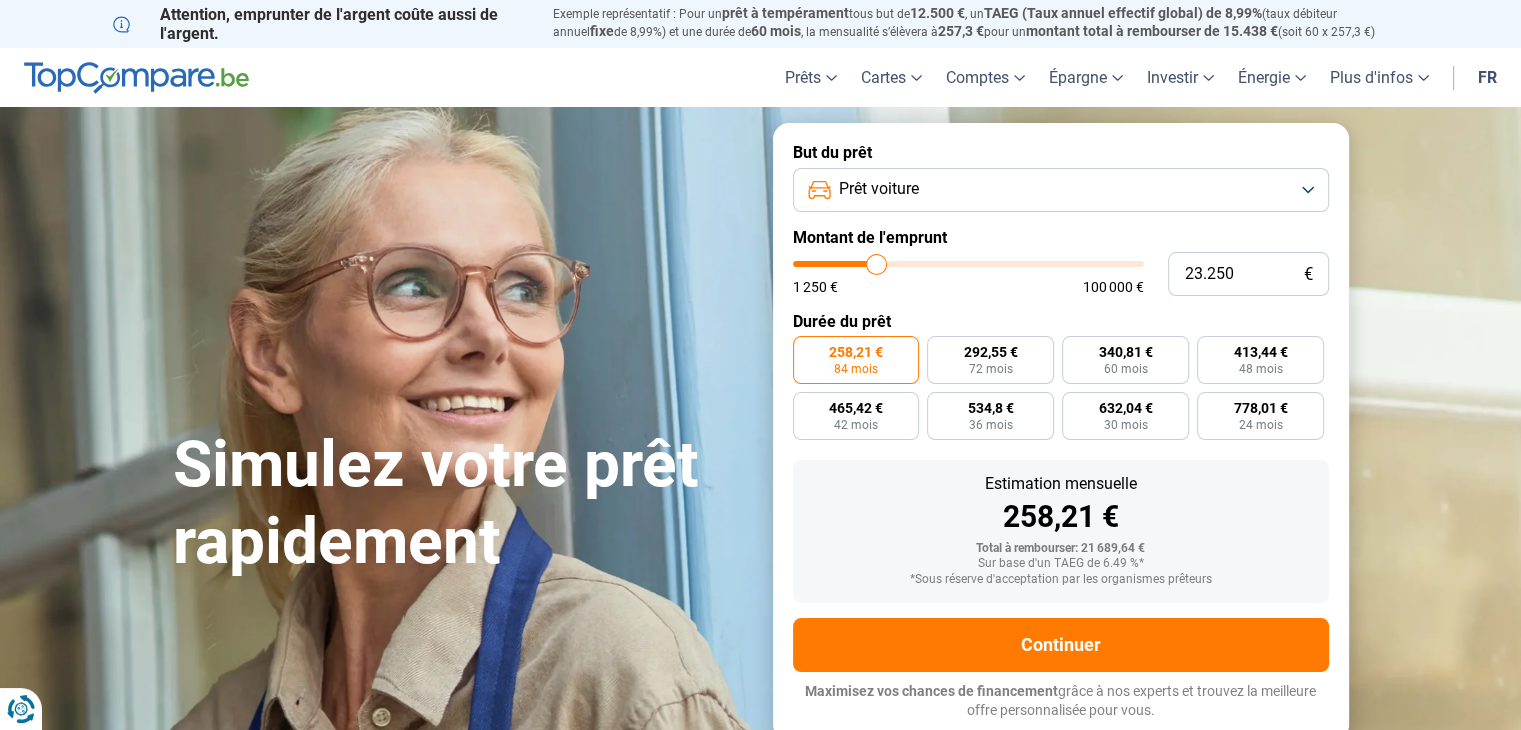 click at bounding box center [968, 264] 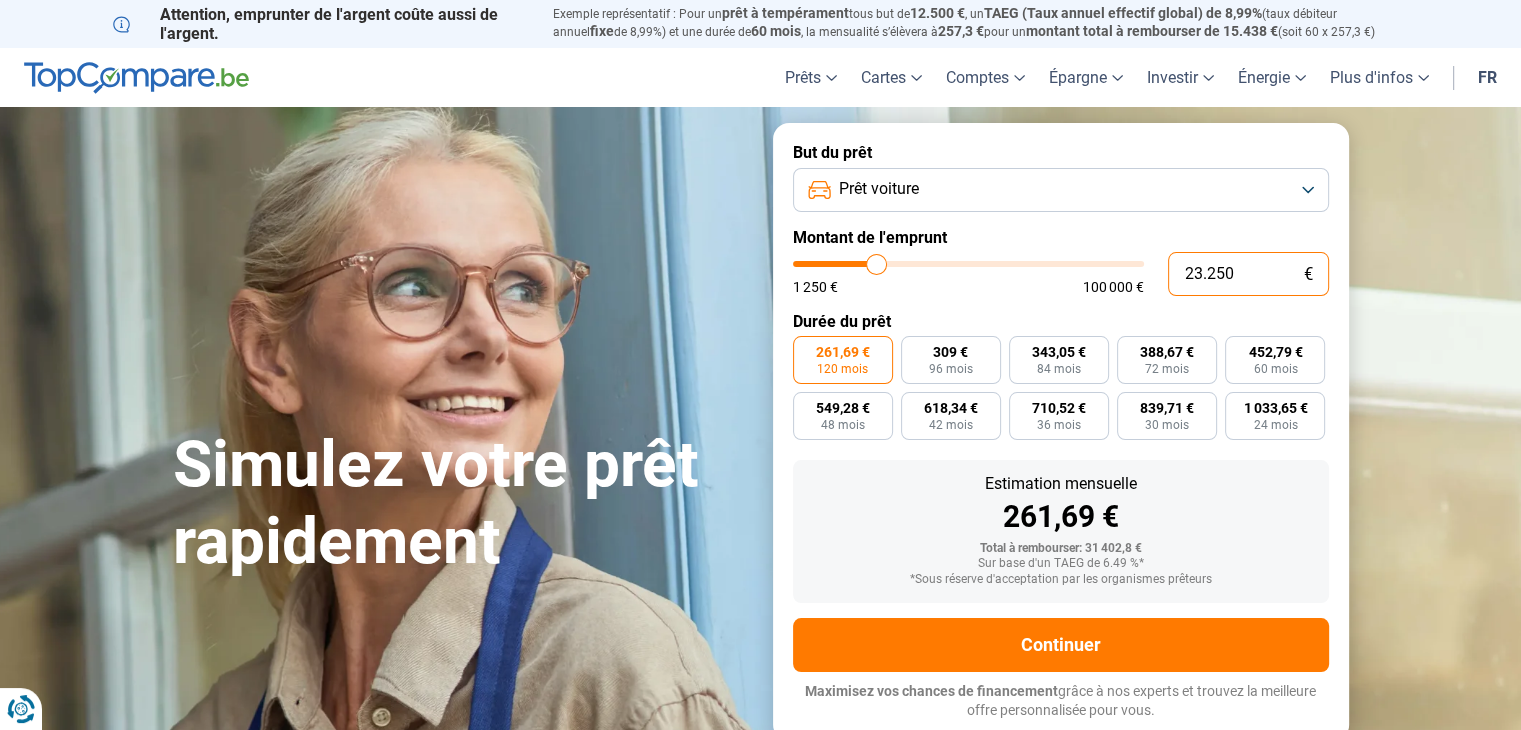 click on "23.250" at bounding box center (1248, 274) 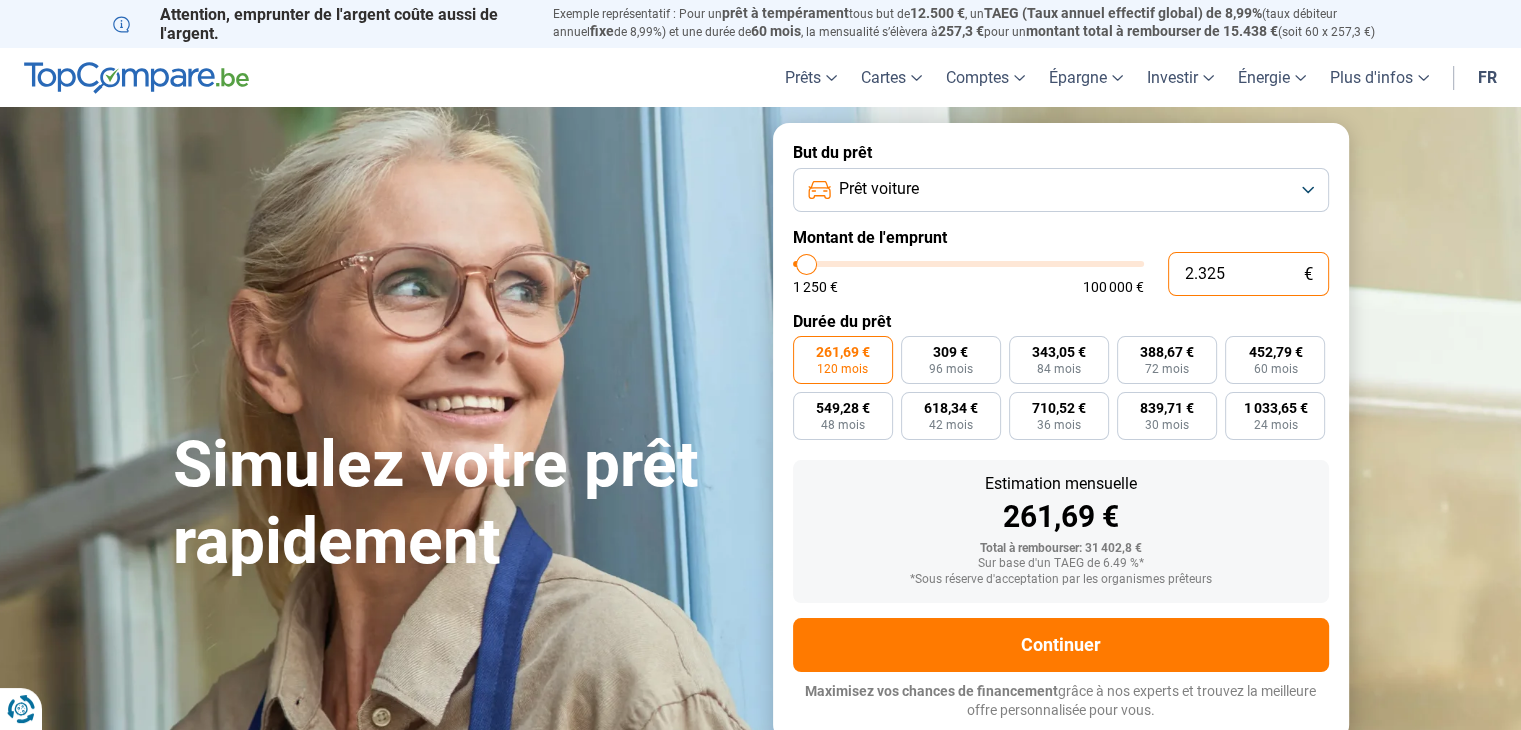 type on "232" 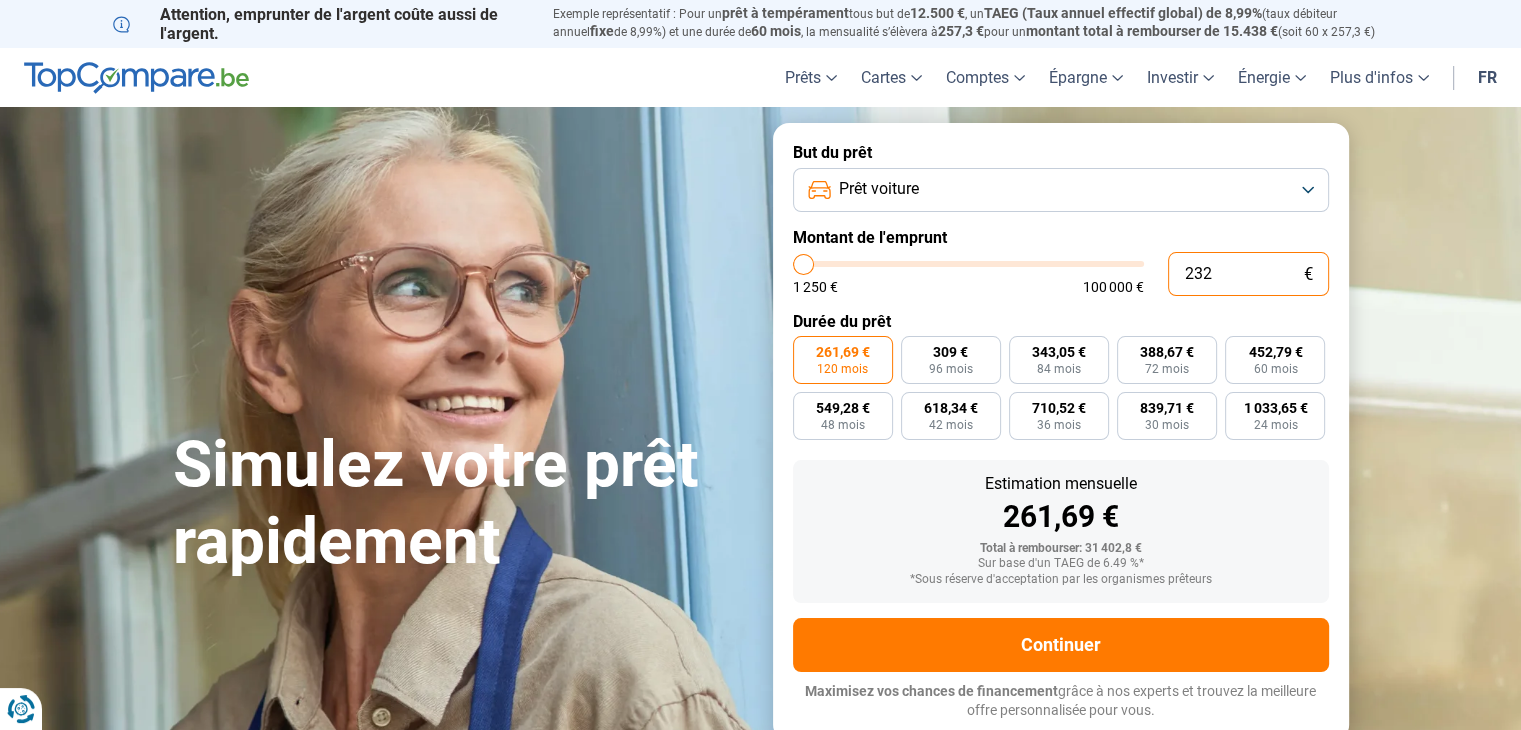 type on "23" 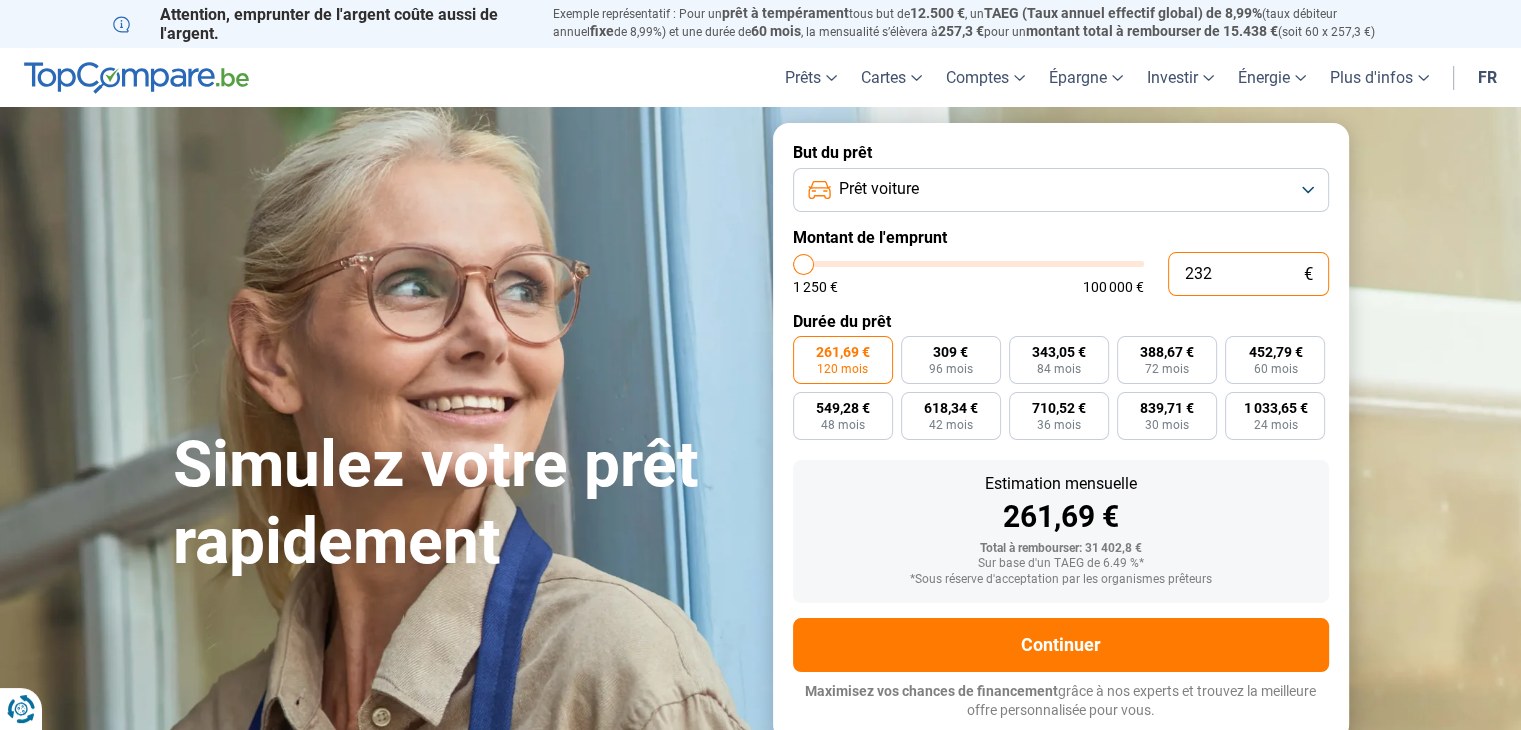 type on "1250" 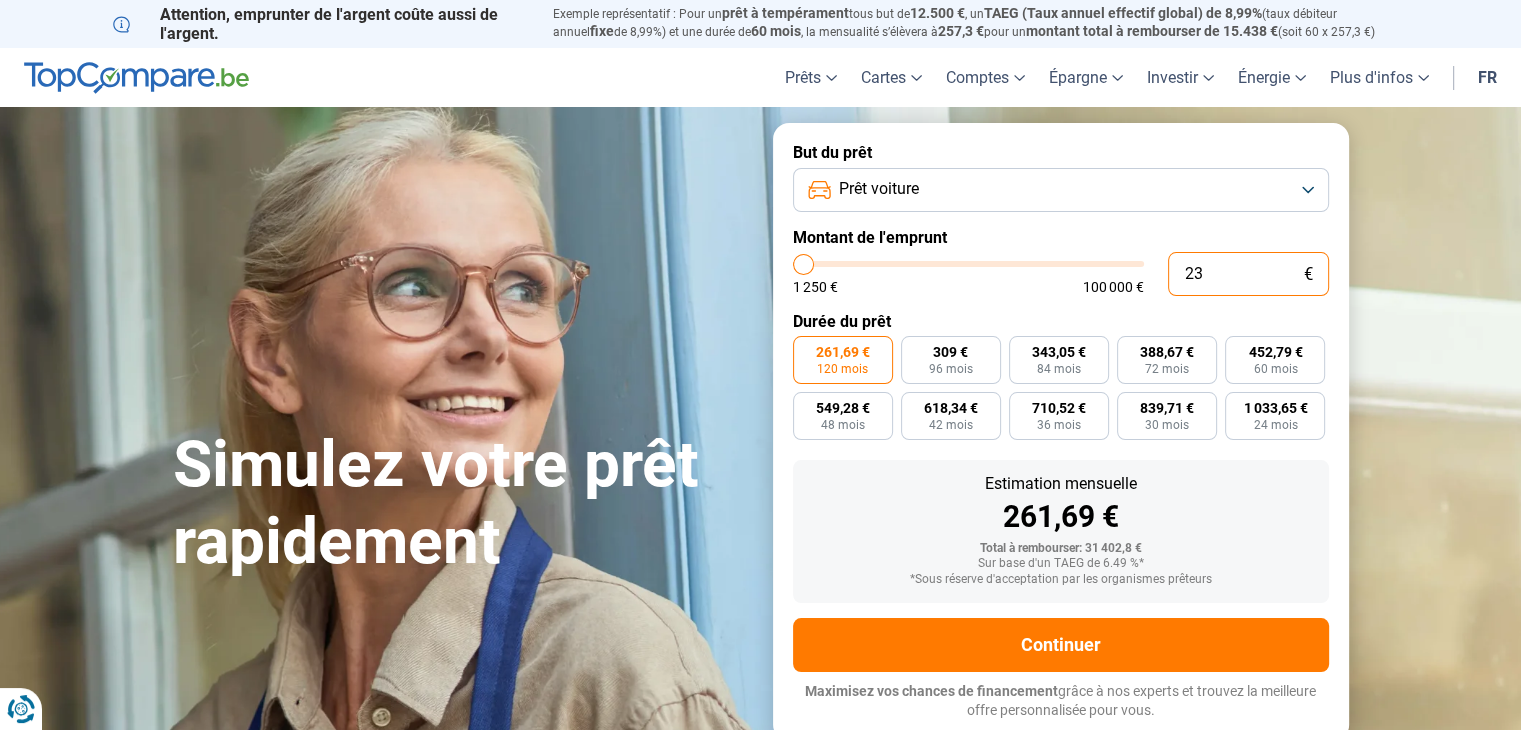 type on "2" 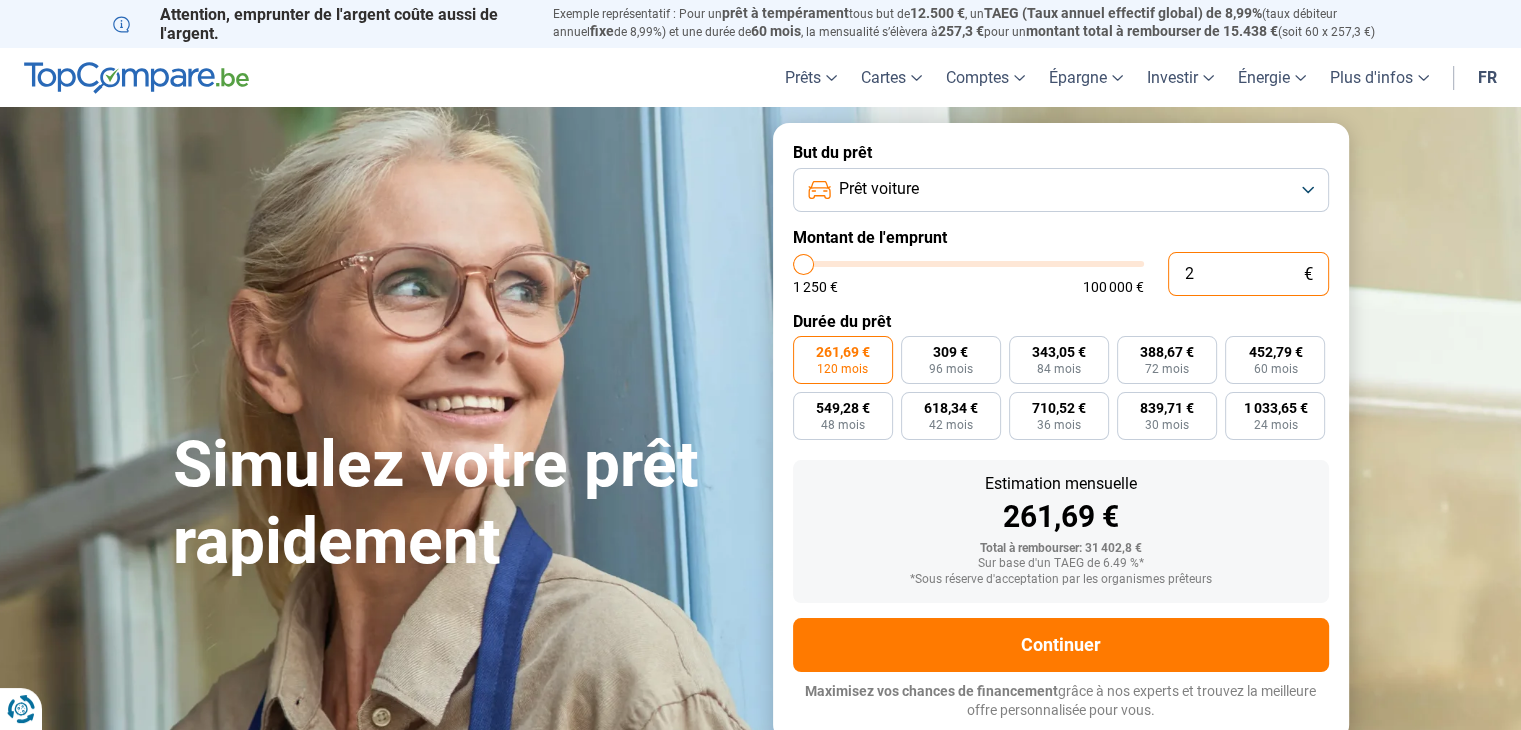type on "0" 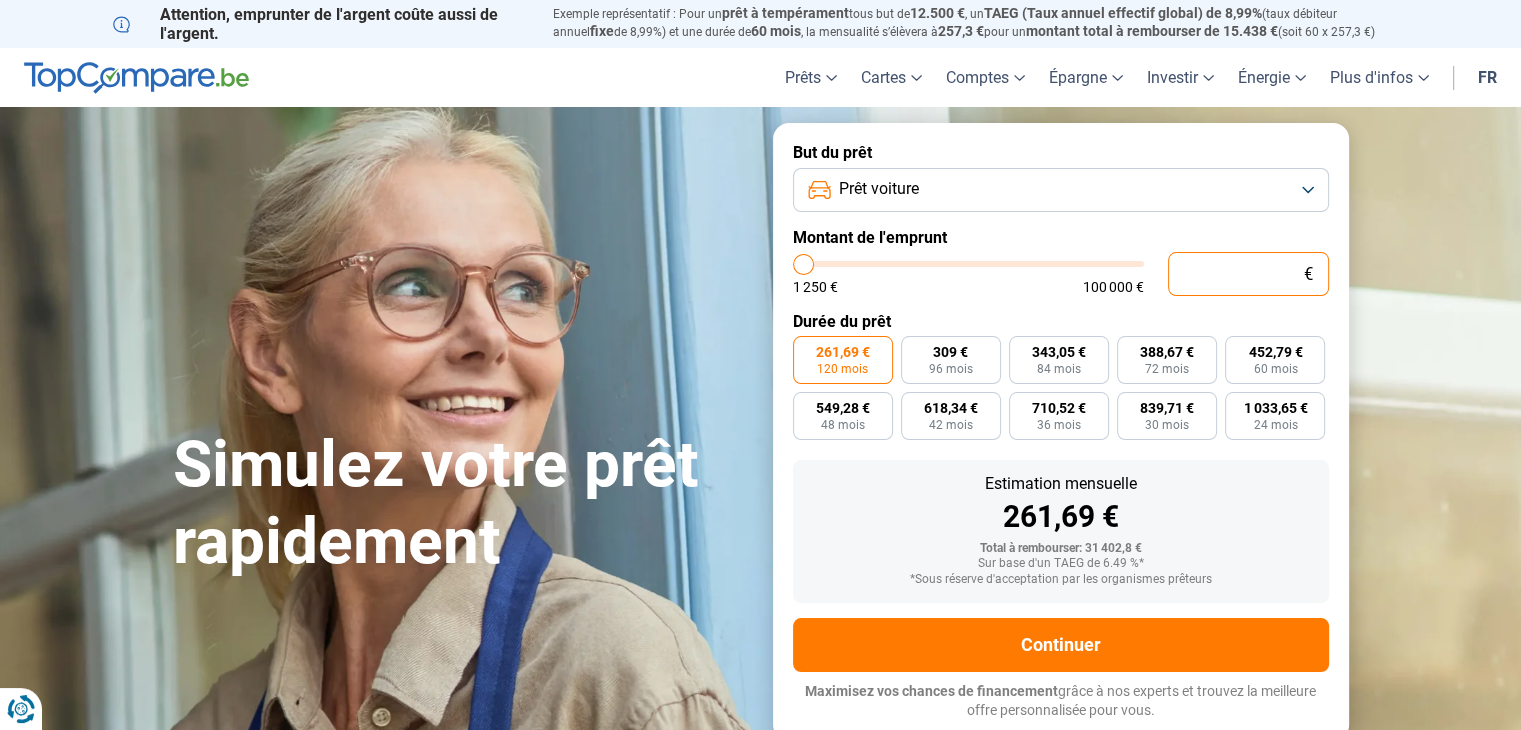 type on "2" 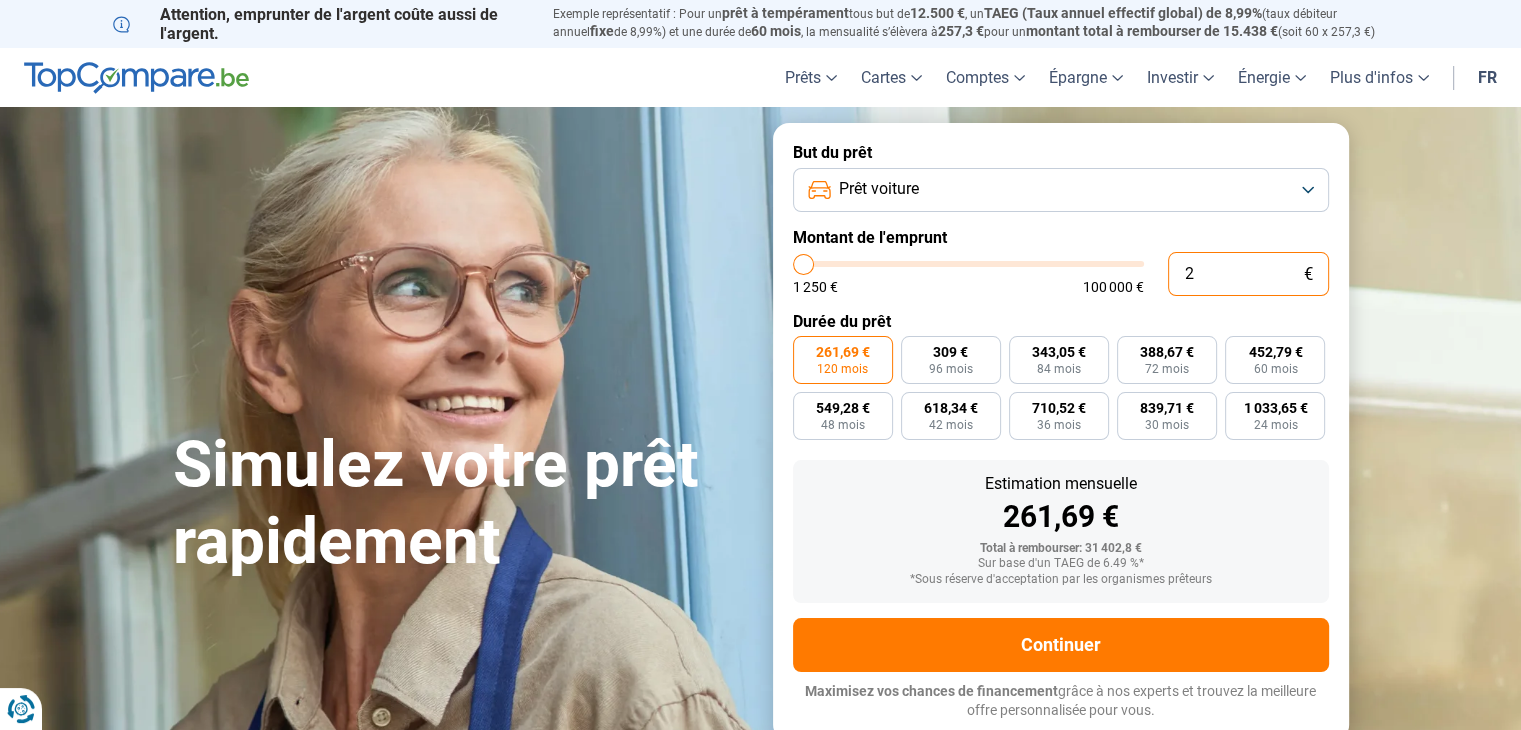 type on "20" 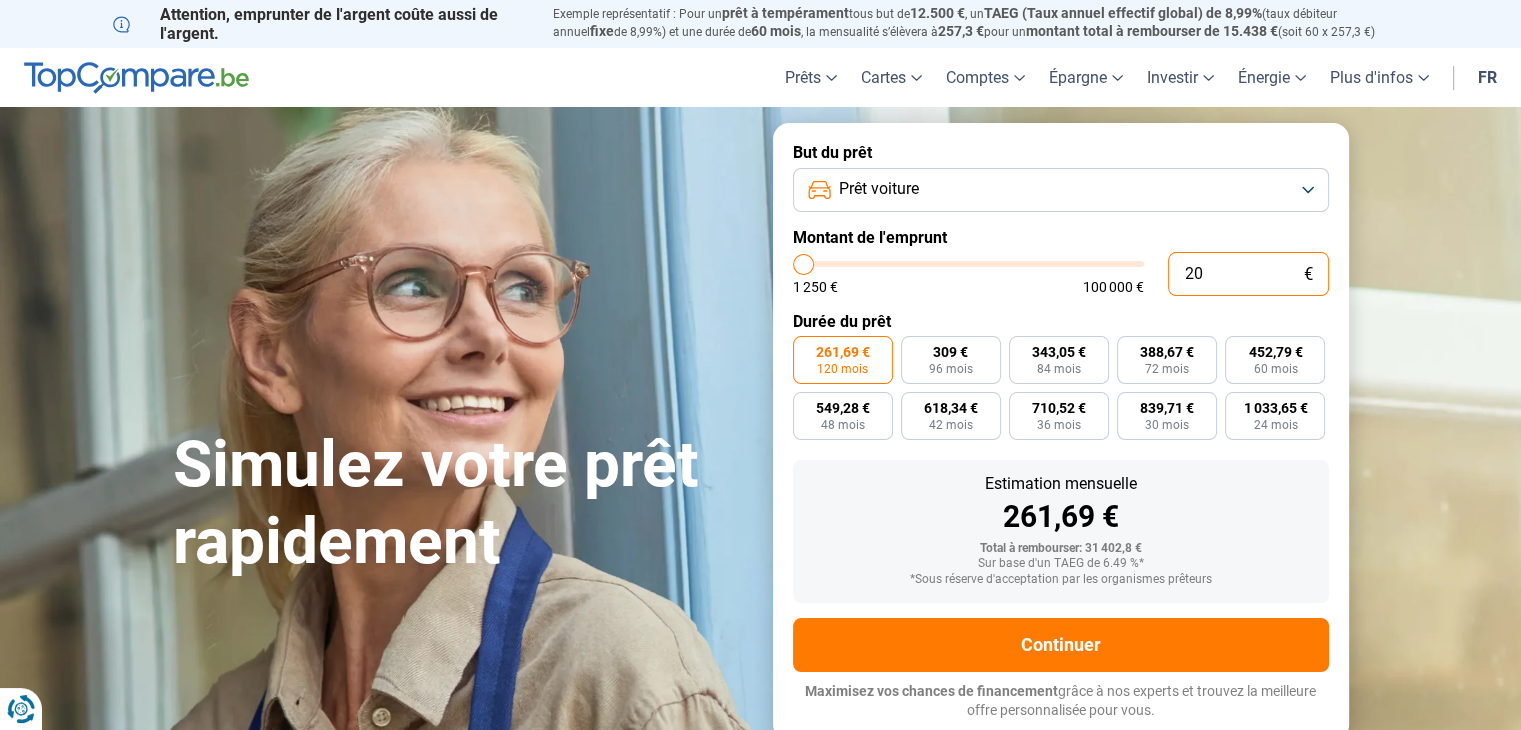 type on "200" 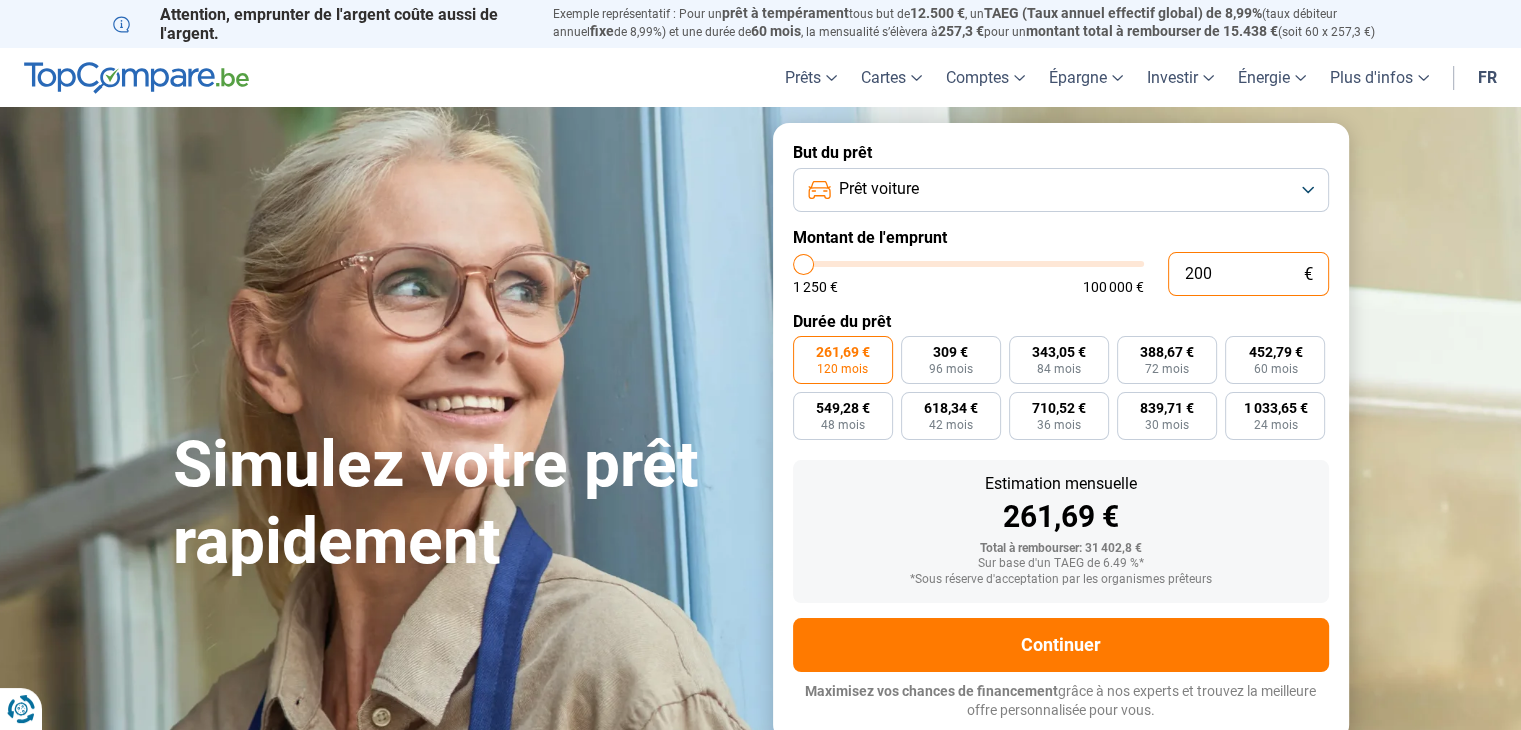 type on "2.000" 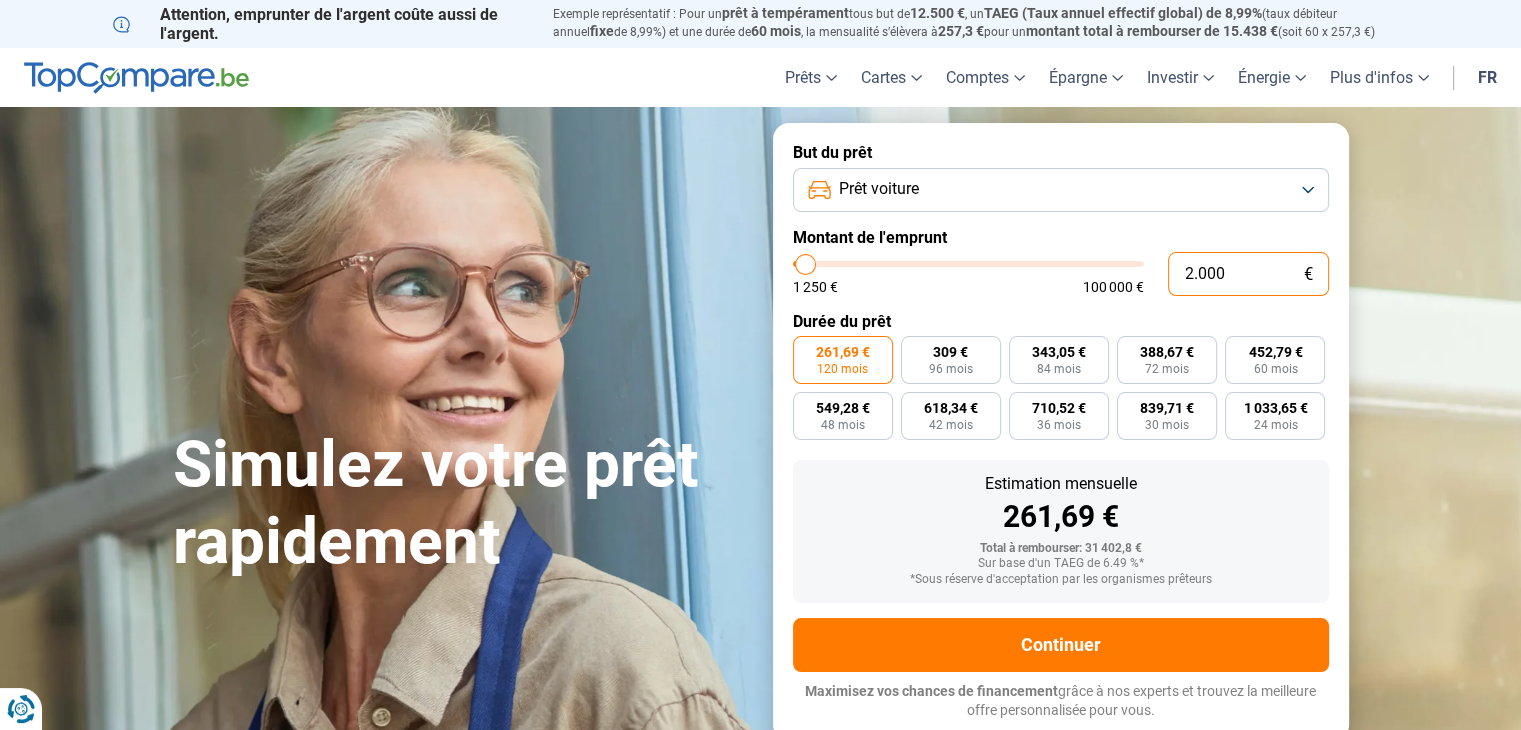 type on "20.000" 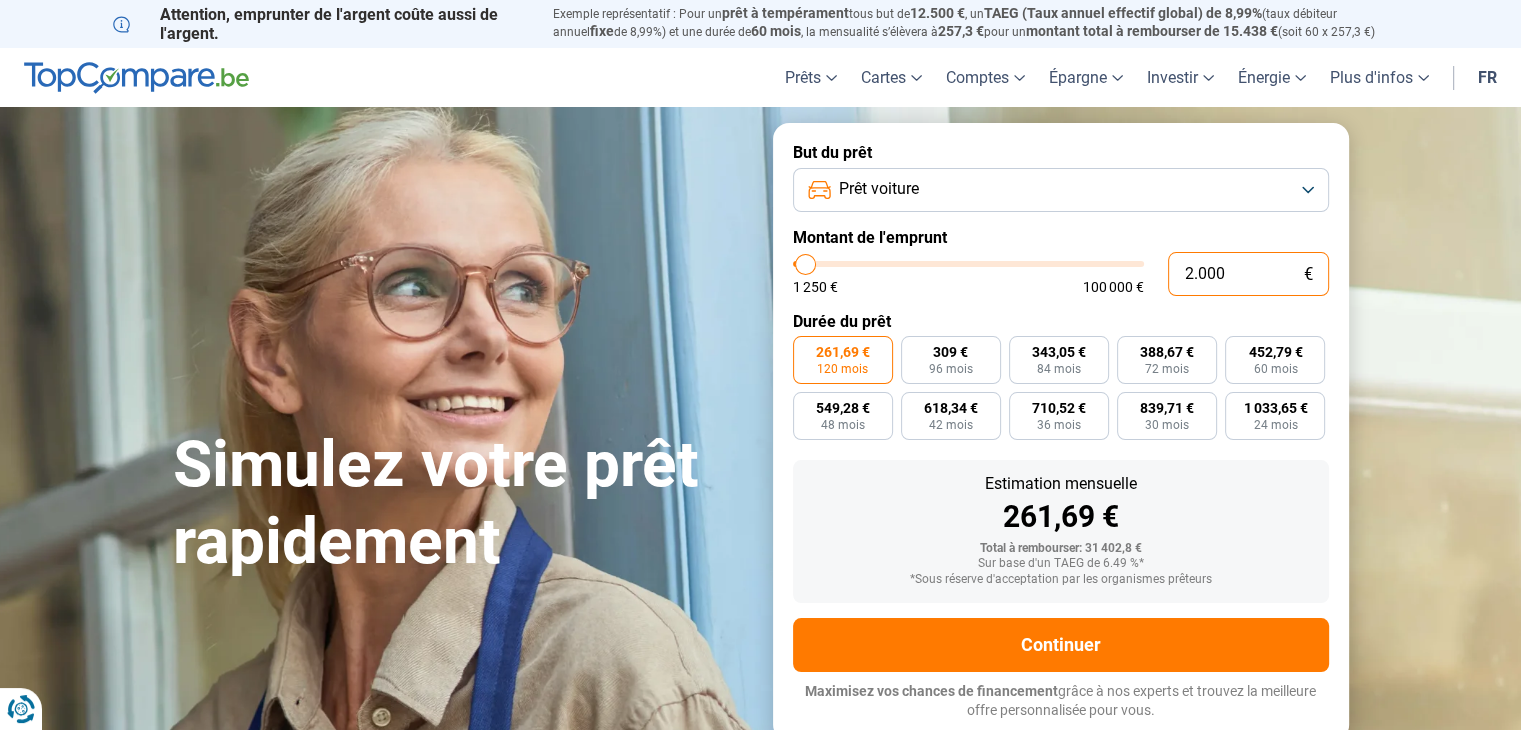 type on "20000" 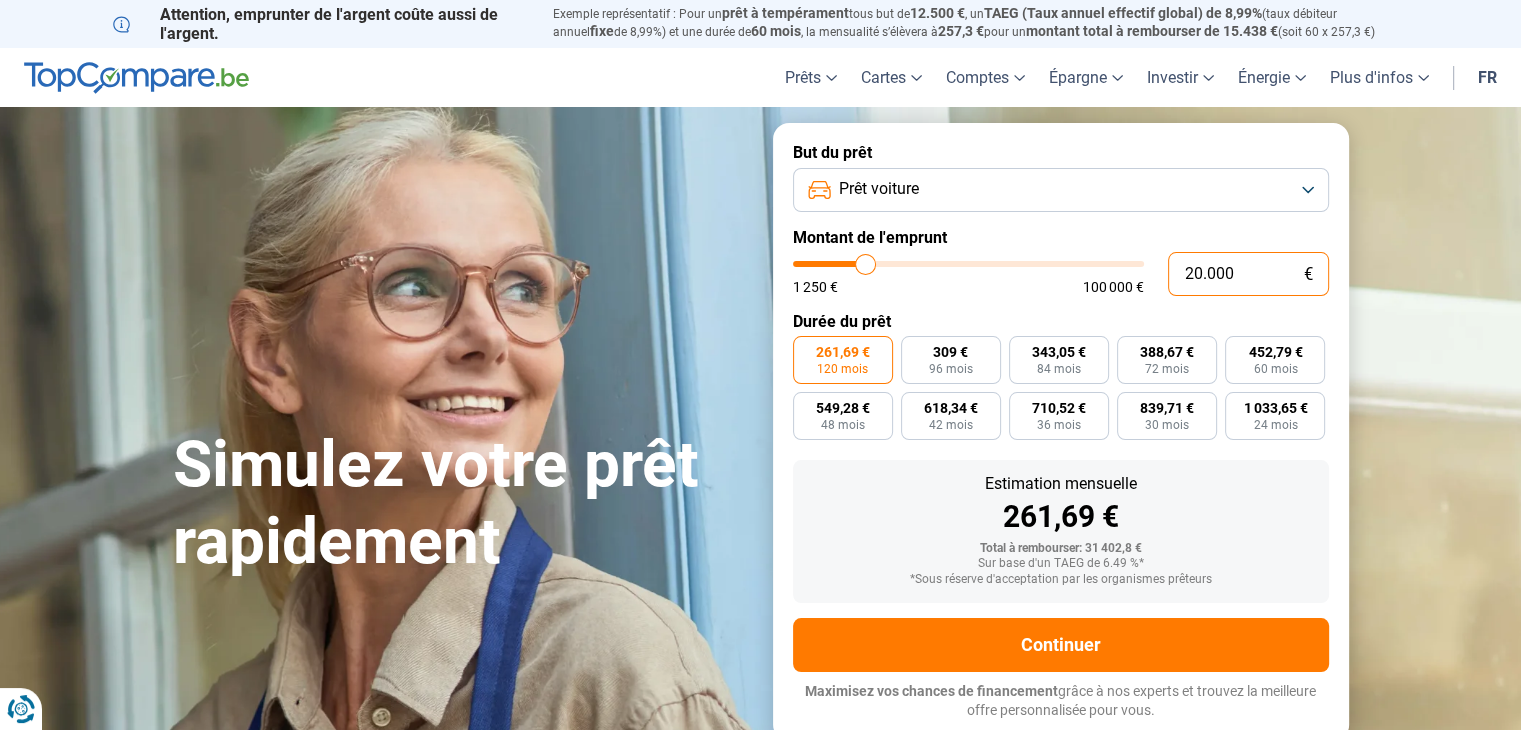 type on "20.000" 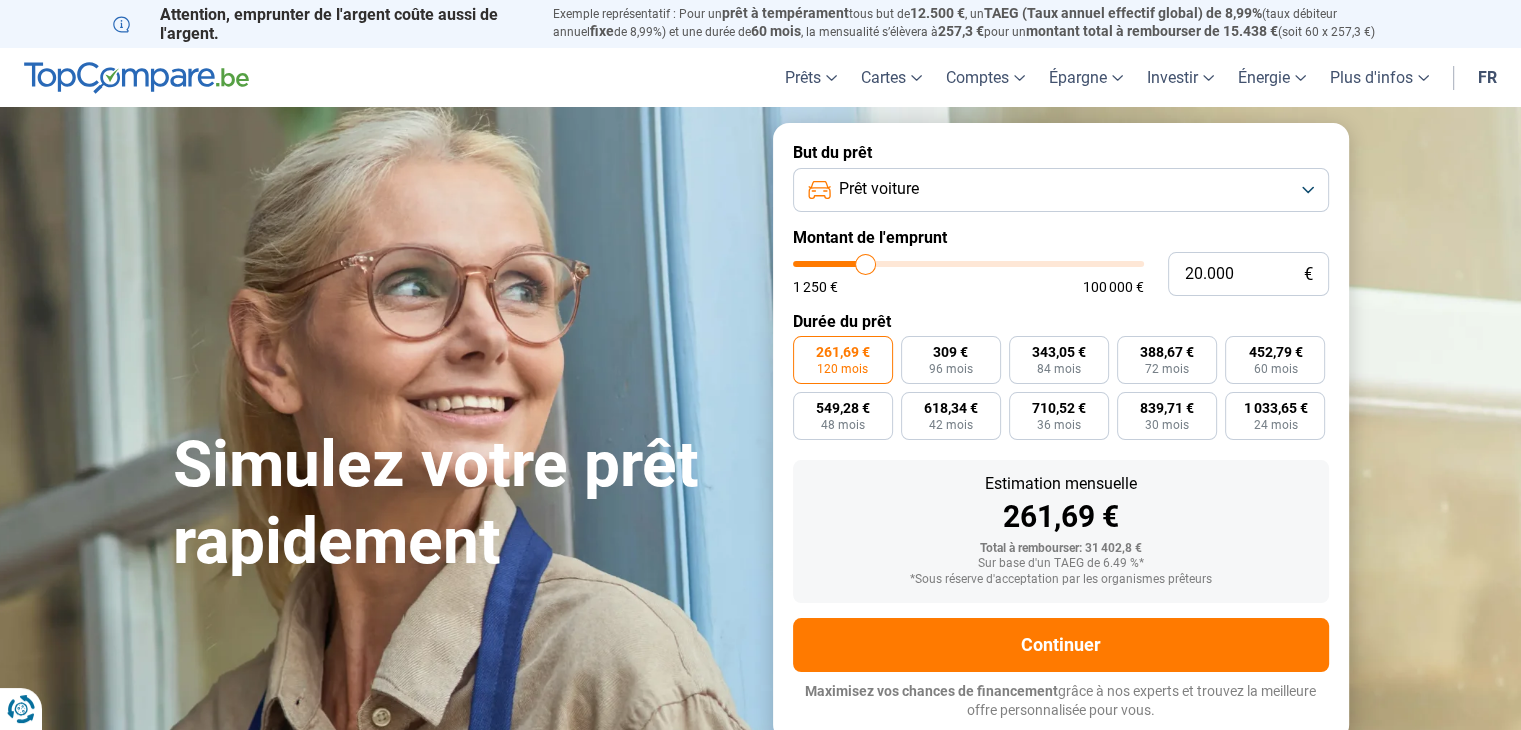 radio on "true" 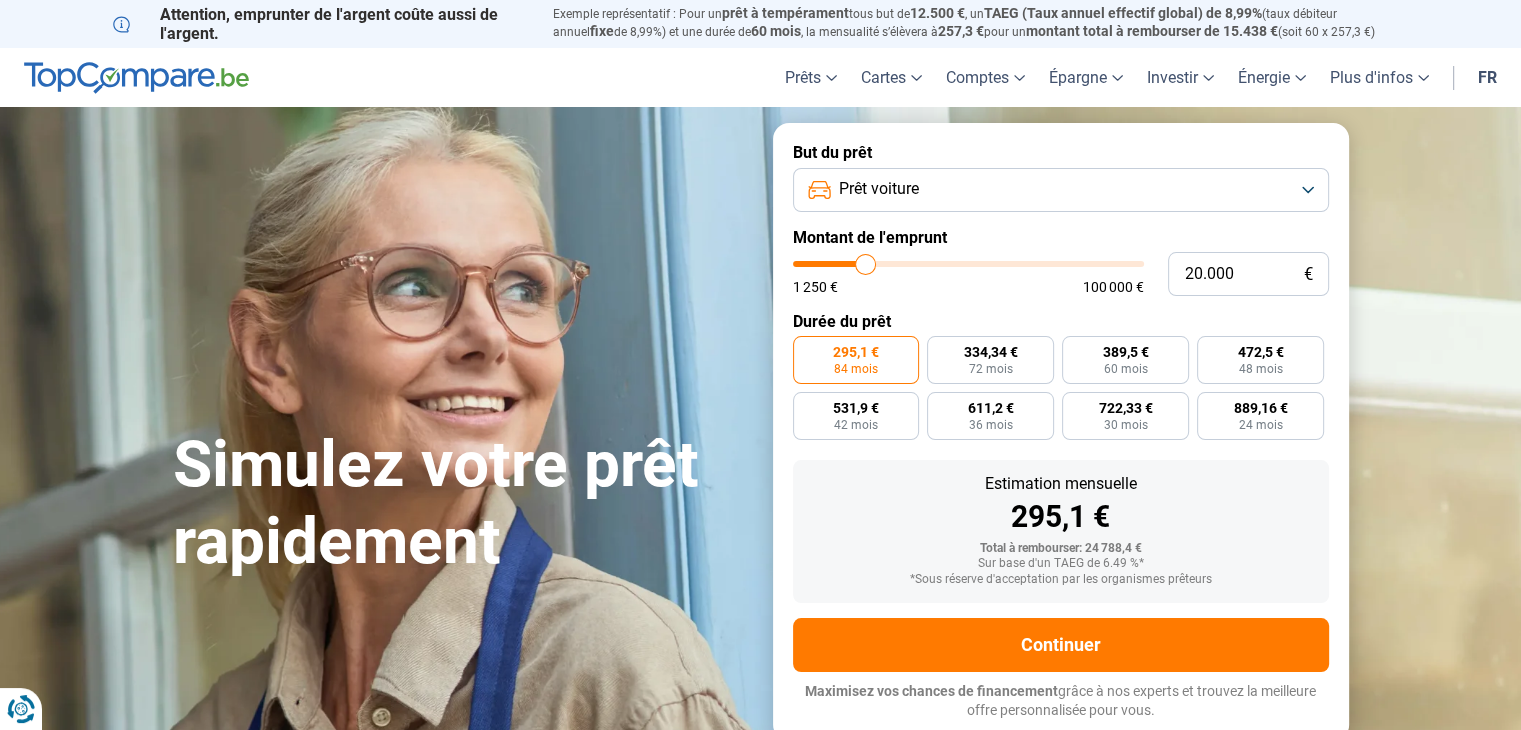 click on "But du prêt Prêt voiture Montant de l'emprunt [AMOUNT] € [AMOUNT] € [AMOUNT] € Durée du prêt [AMOUNT] [MONTHS] [AMOUNT] [MONTHS] [AMOUNT] [MONTHS] [AMOUNT] [MONTHS] [AMOUNT] [MONTHS] [AMOUNT] [MONTHS] [AMOUNT] [MONTHS] [AMOUNT] [MONTHS] Estimation mensuelle [AMOUNT] € Total à rembourser: [AMOUNT] € Sur base d'un TAEG de [PERCENTAGE] %* *Sous réserve d'acceptation par les organismes prêteurs Continuer Maximisez vos chances de financement grâce à nos experts et trouvez la meilleure offre personnalisée pour vous. 100.000+ simulations mensuelles réussies Maximisez vos chances de financement grâce à nos experts Trouvez la meilleure offre personnalisée" at bounding box center [1061, 431] 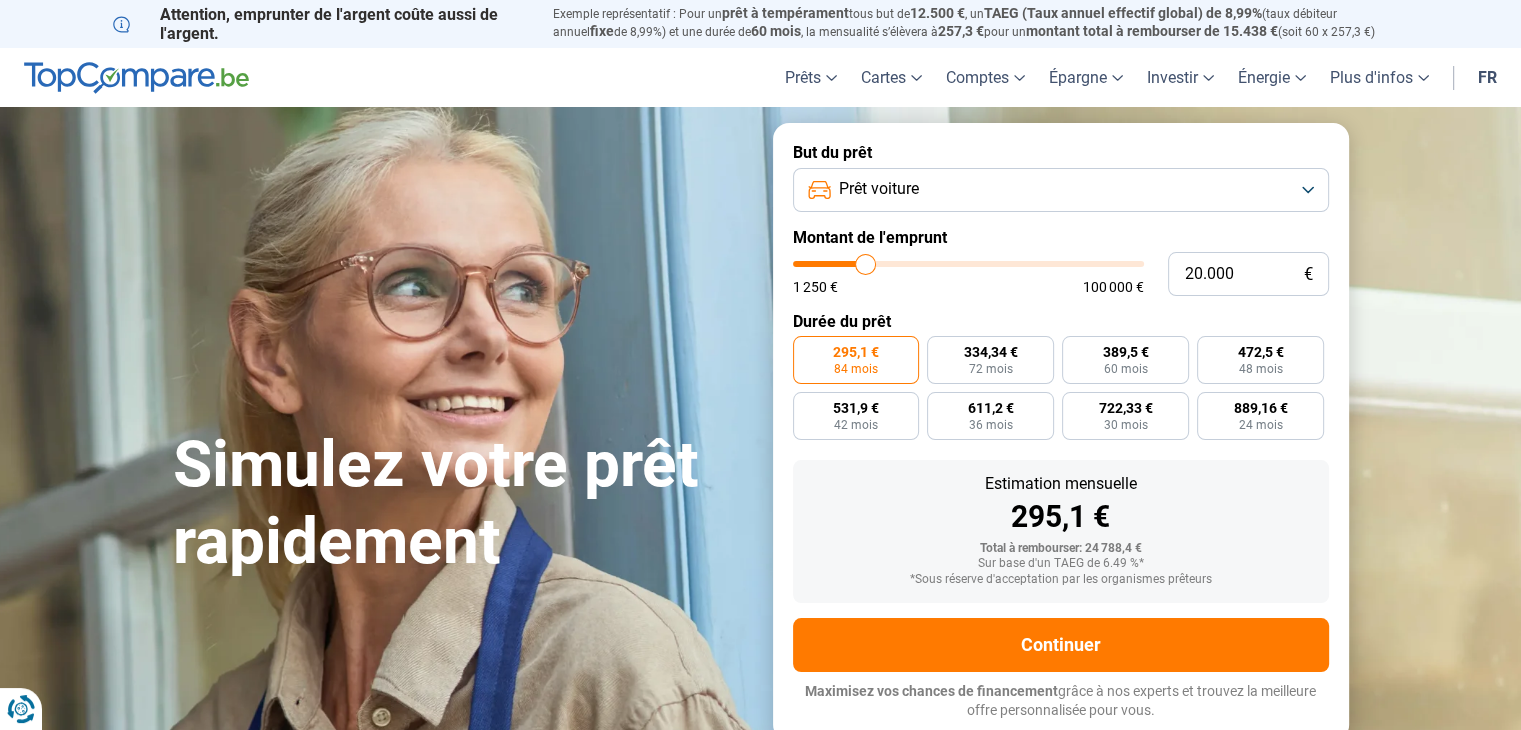 click on "Simulez votre prêt rapidement Simulez votre prêt rapidement But du prêt Prêt voiture Montant de l'emprunt [AMOUNT] € [AMOUNT] € [AMOUNT] € Durée du prêt [AMOUNT] [MONTHS] [AMOUNT] [MONTHS] [AMOUNT] [MONTHS] [AMOUNT] [MONTHS] [AMOUNT] [MONTHS] [AMOUNT] [MONTHS] [AMOUNT] [MONTHS] [AMOUNT] [MONTHS] Estimation mensuelle [AMOUNT] € Total à rembourser: [AMOUNT] € Sur base d'un TAEG de [PERCENTAGE] %* *Sous réserve d'acceptation par les organismes prêteurs Continuer Maximisez vos chances de financement grâce à nos experts et trouvez la meilleure offre personnalisée pour vous. 100.000+ simulations mensuelles réussies Maximisez vos chances de financement grâce à nos experts Trouvez la meilleure offre personnalisée" at bounding box center (760, 431) 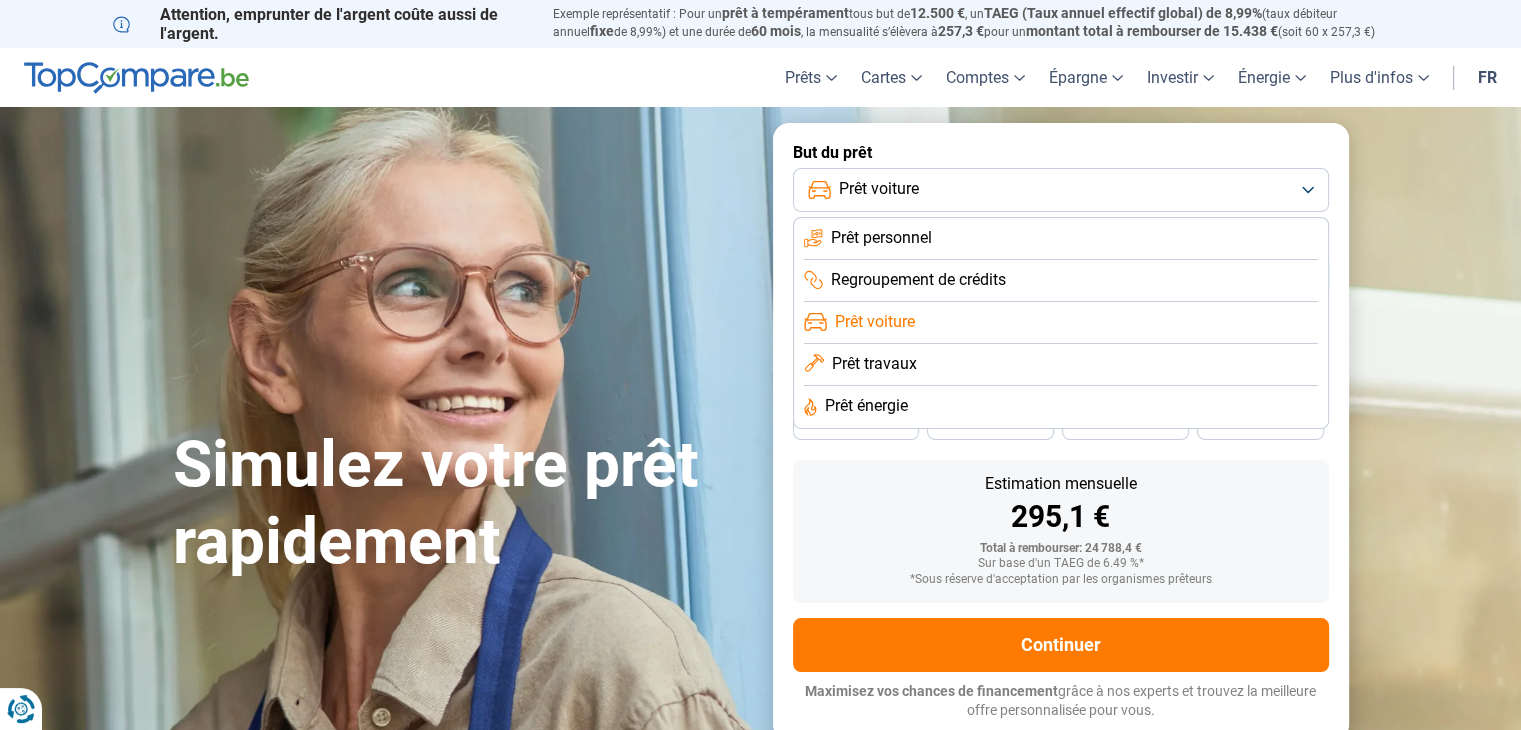 click on "Prêt personnel" 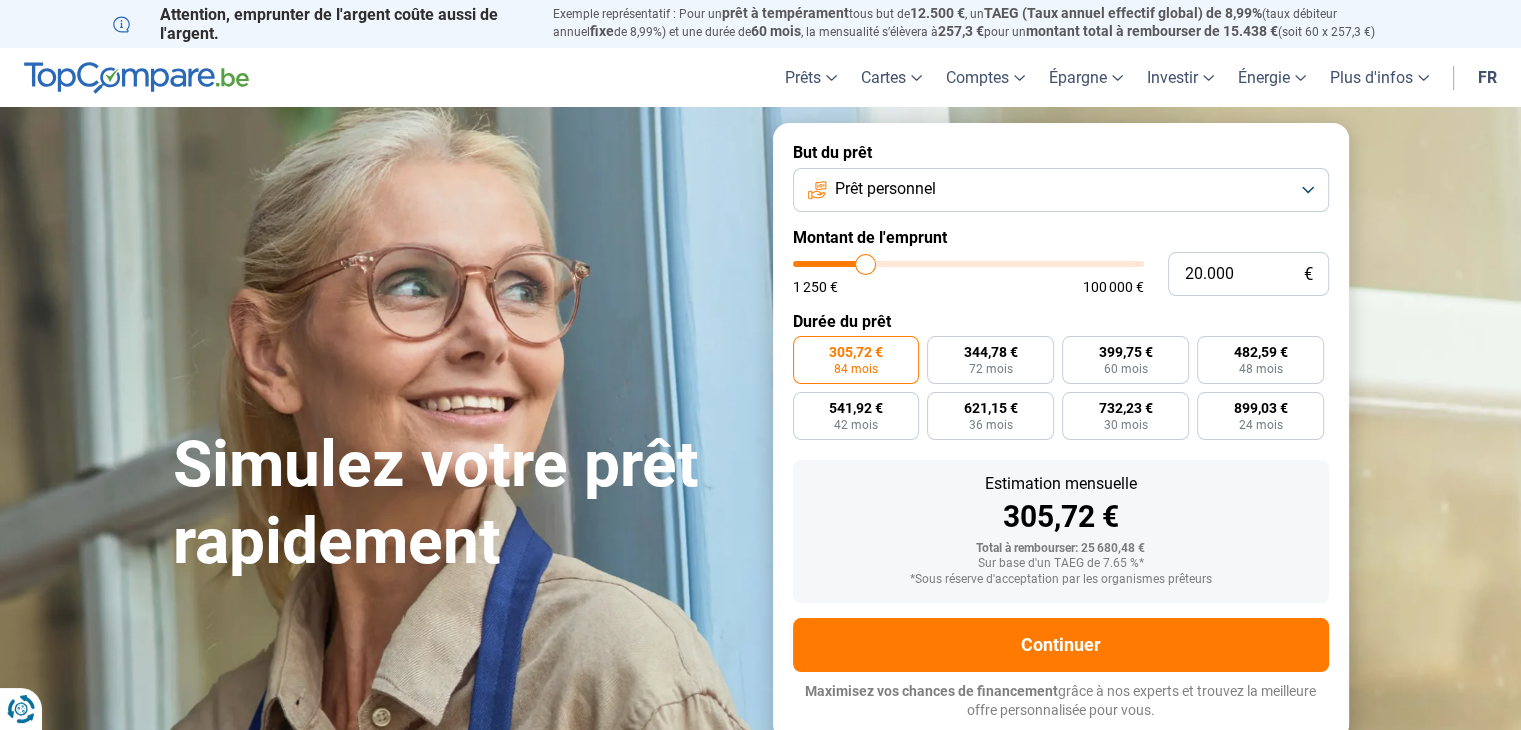 click on "Prêt personnel" at bounding box center [1061, 190] 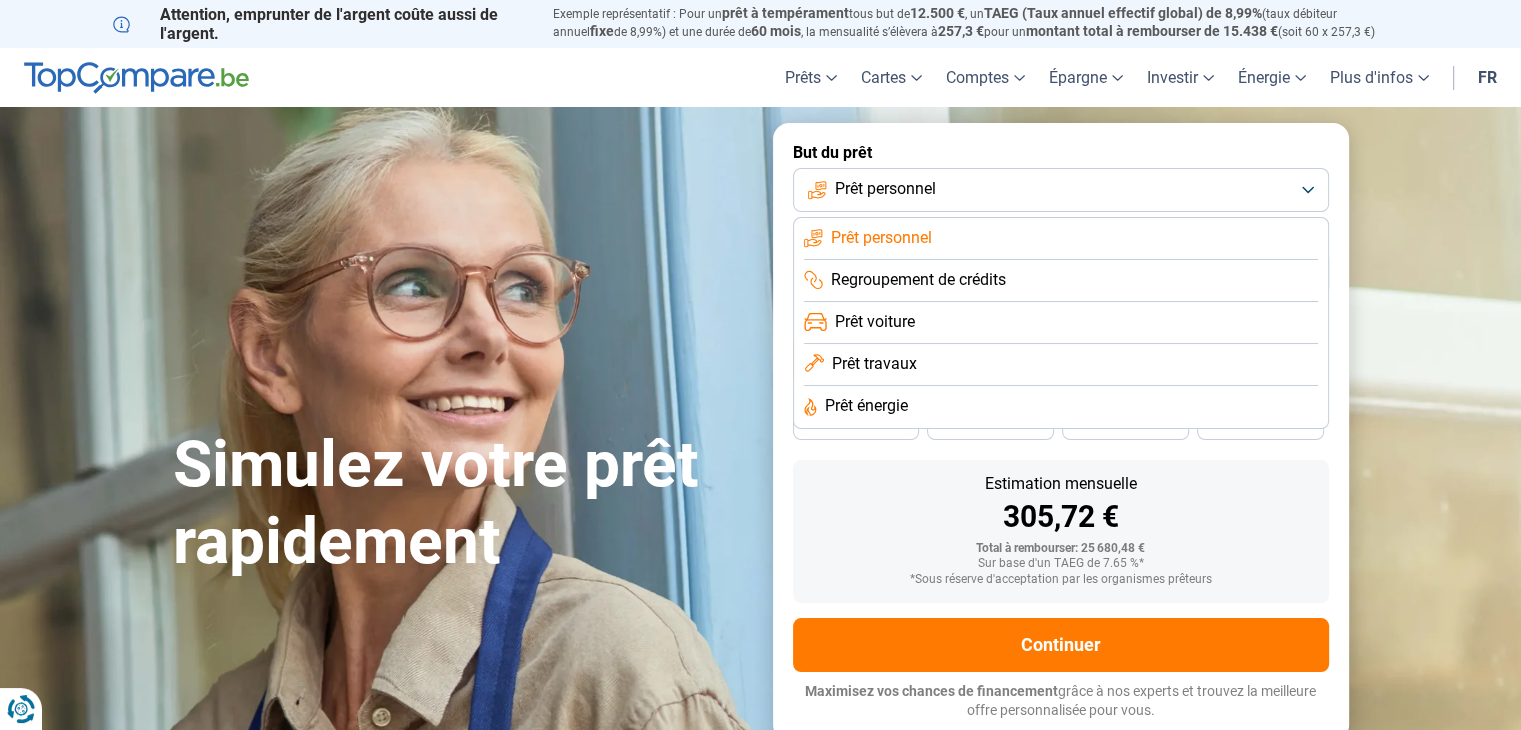 click on "Regroupement de crédits" 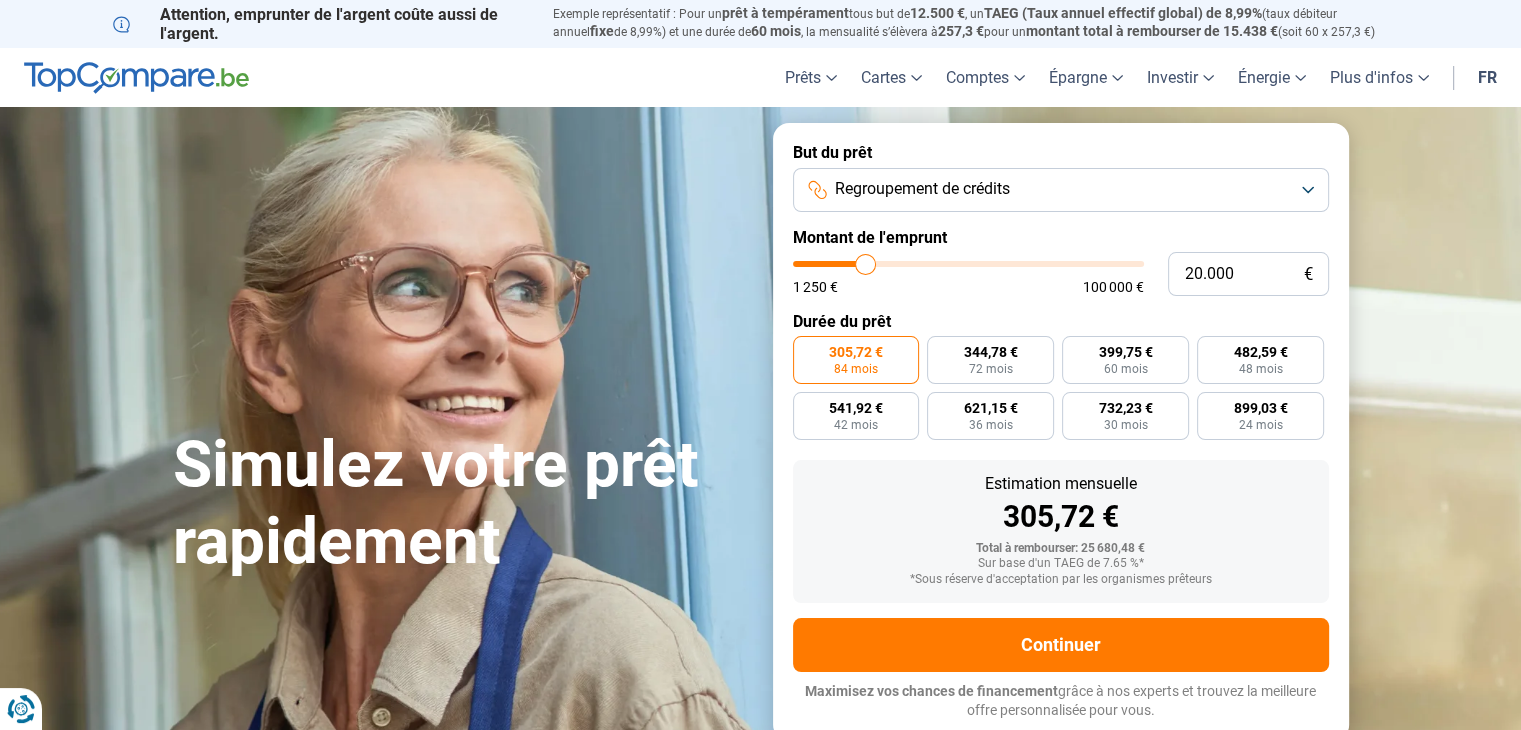 click on "Regroupement de crédits" at bounding box center [1061, 190] 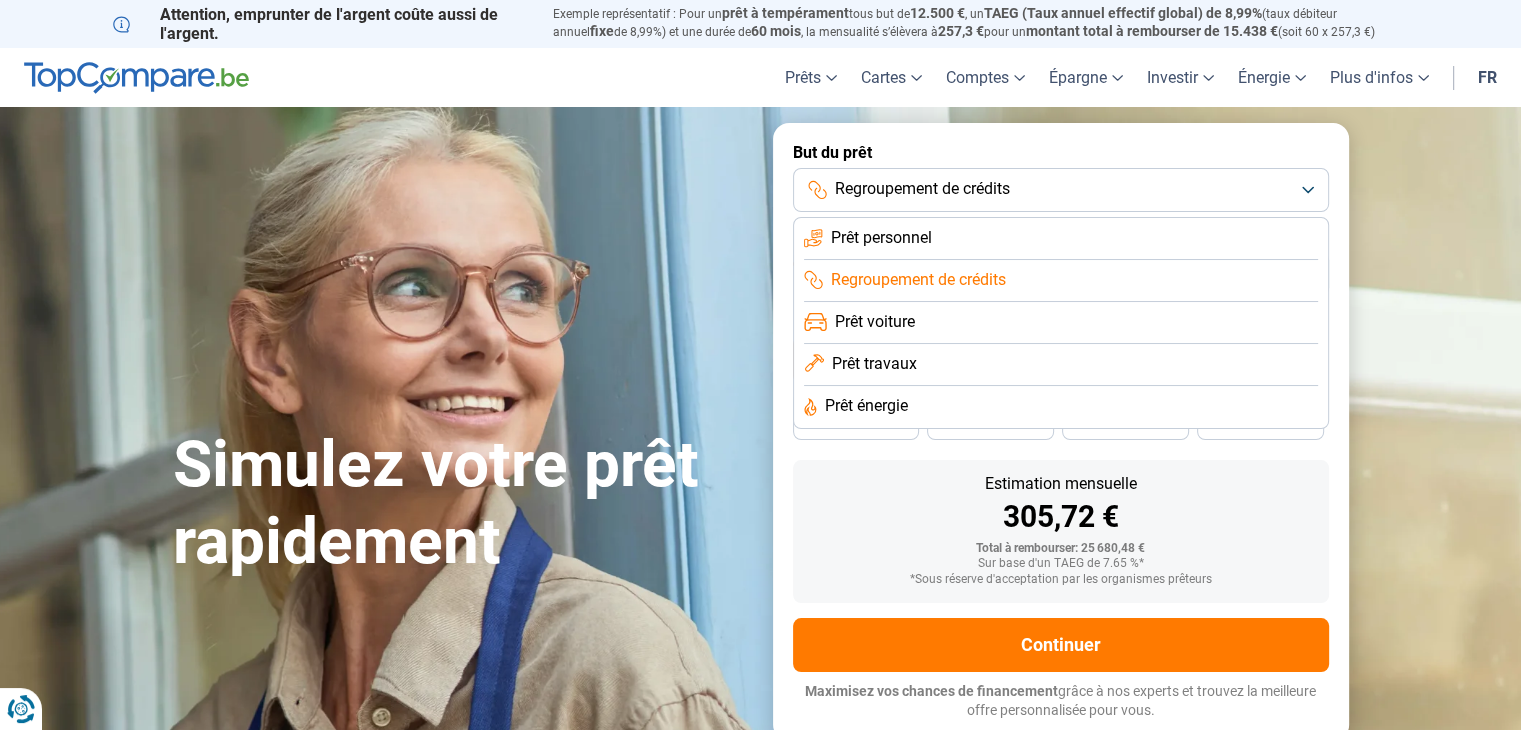 click on "Prêt personnel" 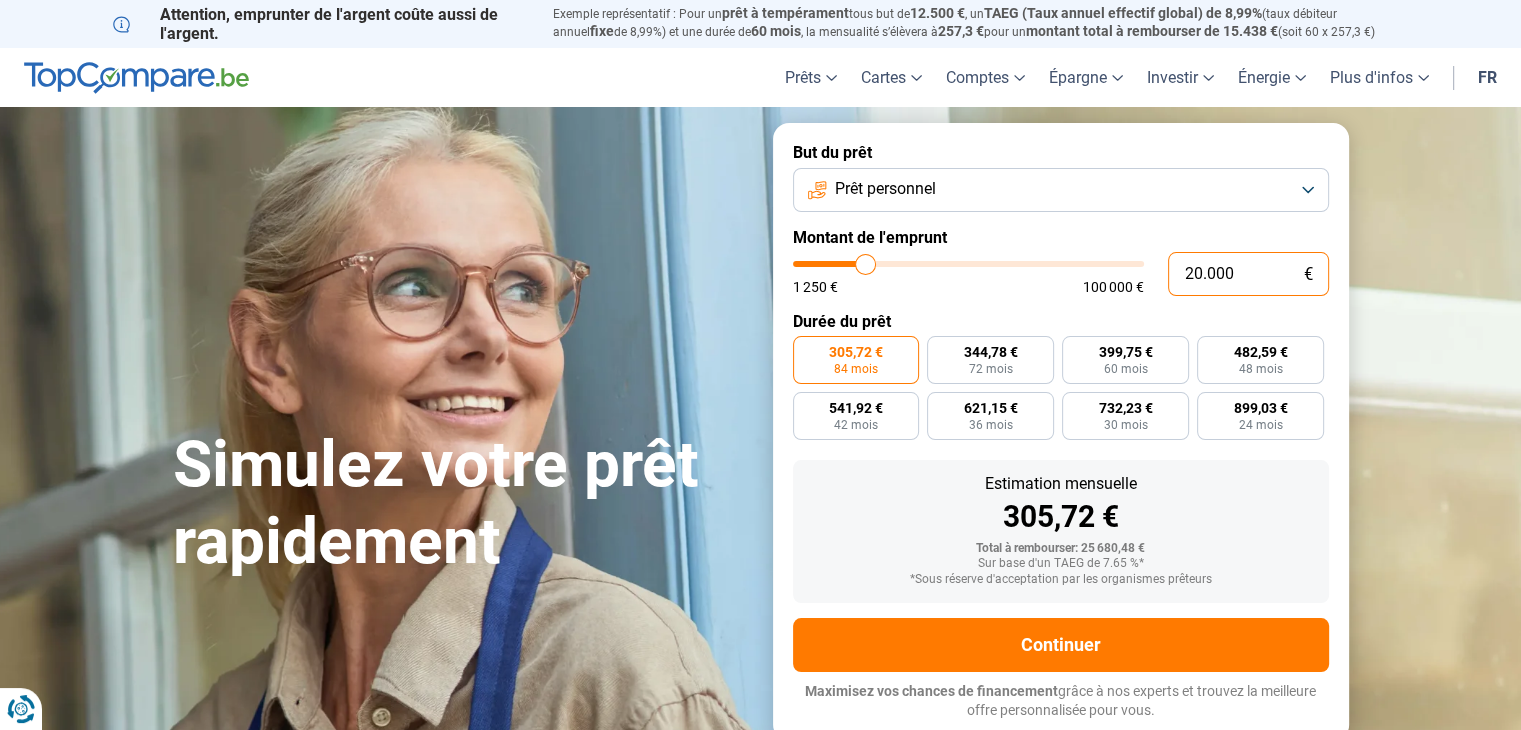 click on "20.000" at bounding box center (1248, 274) 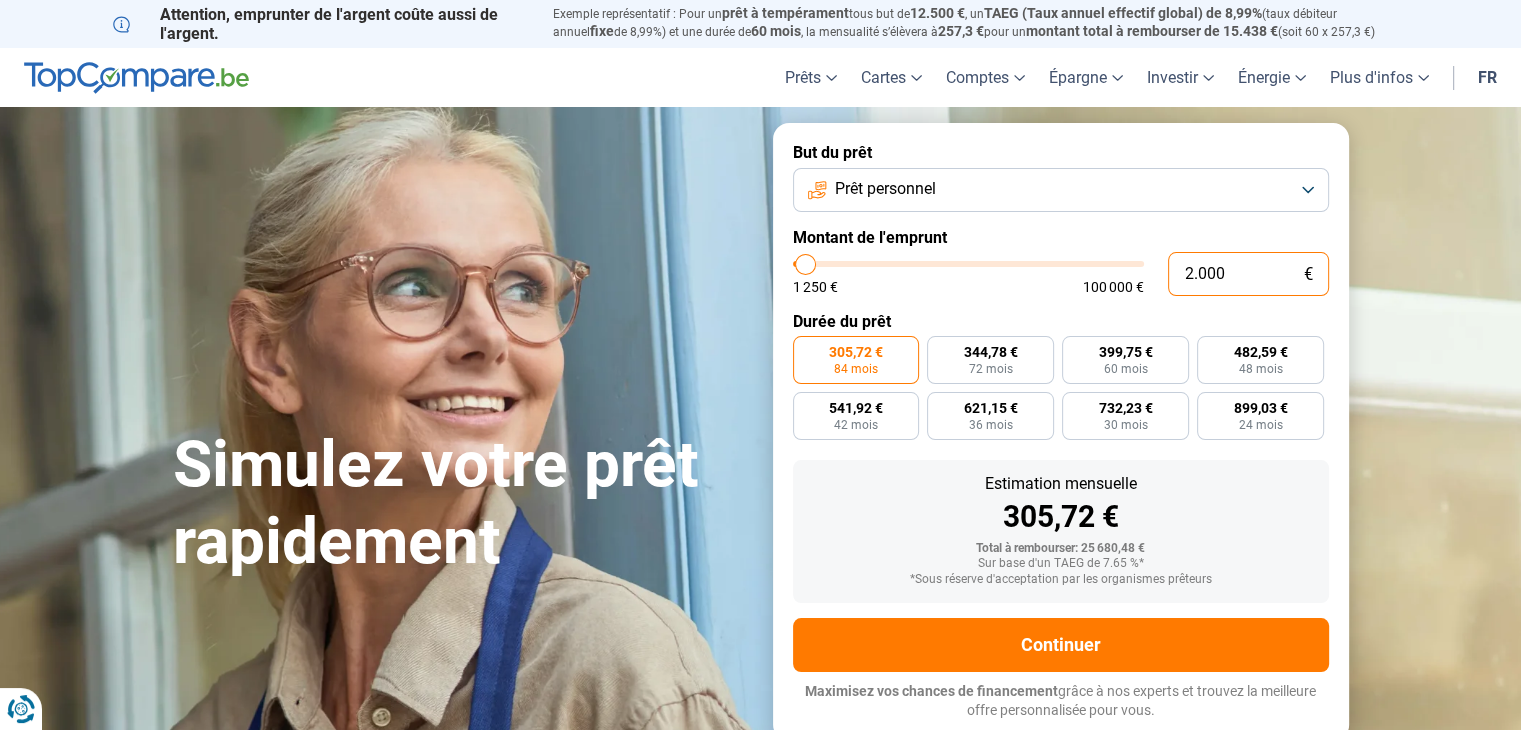 type on "200" 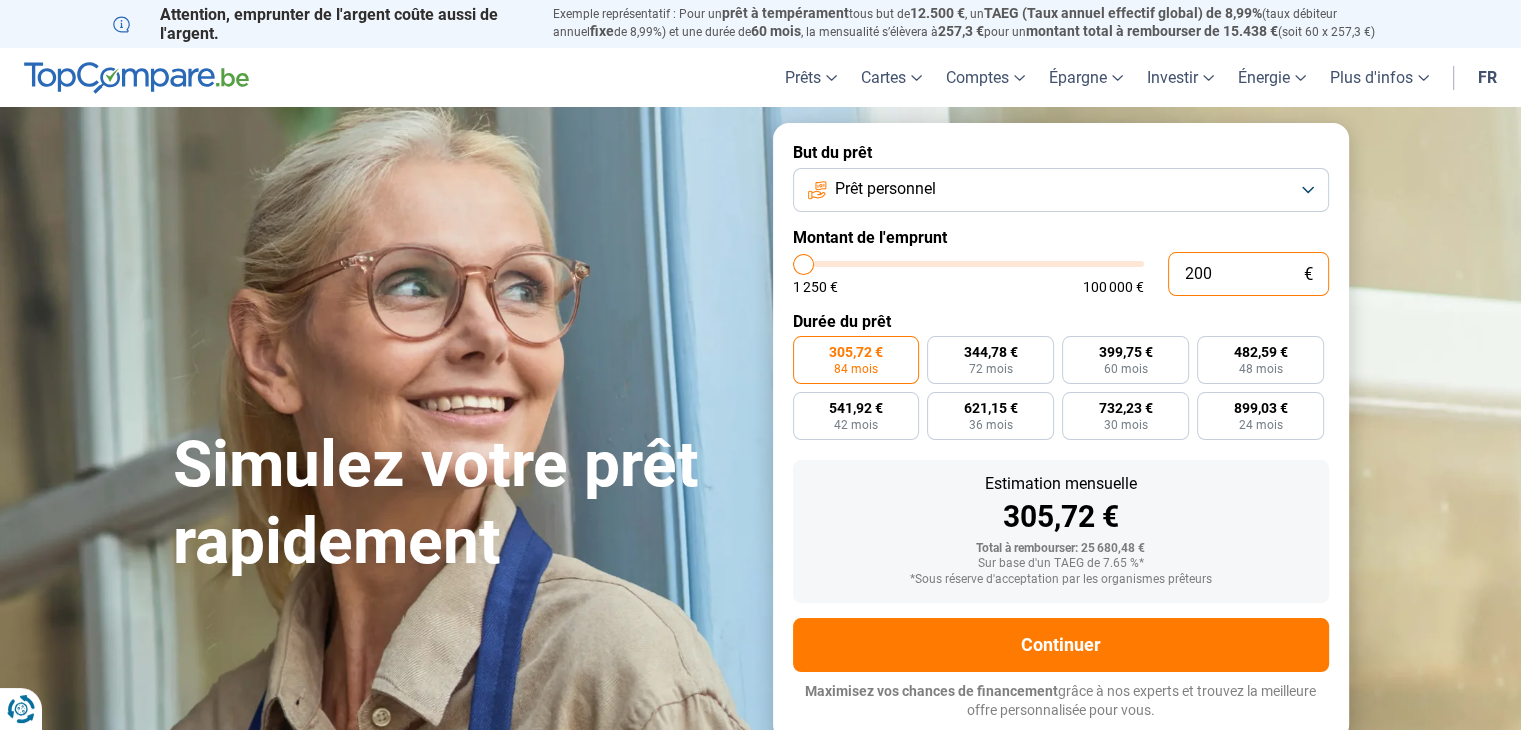 type on "20" 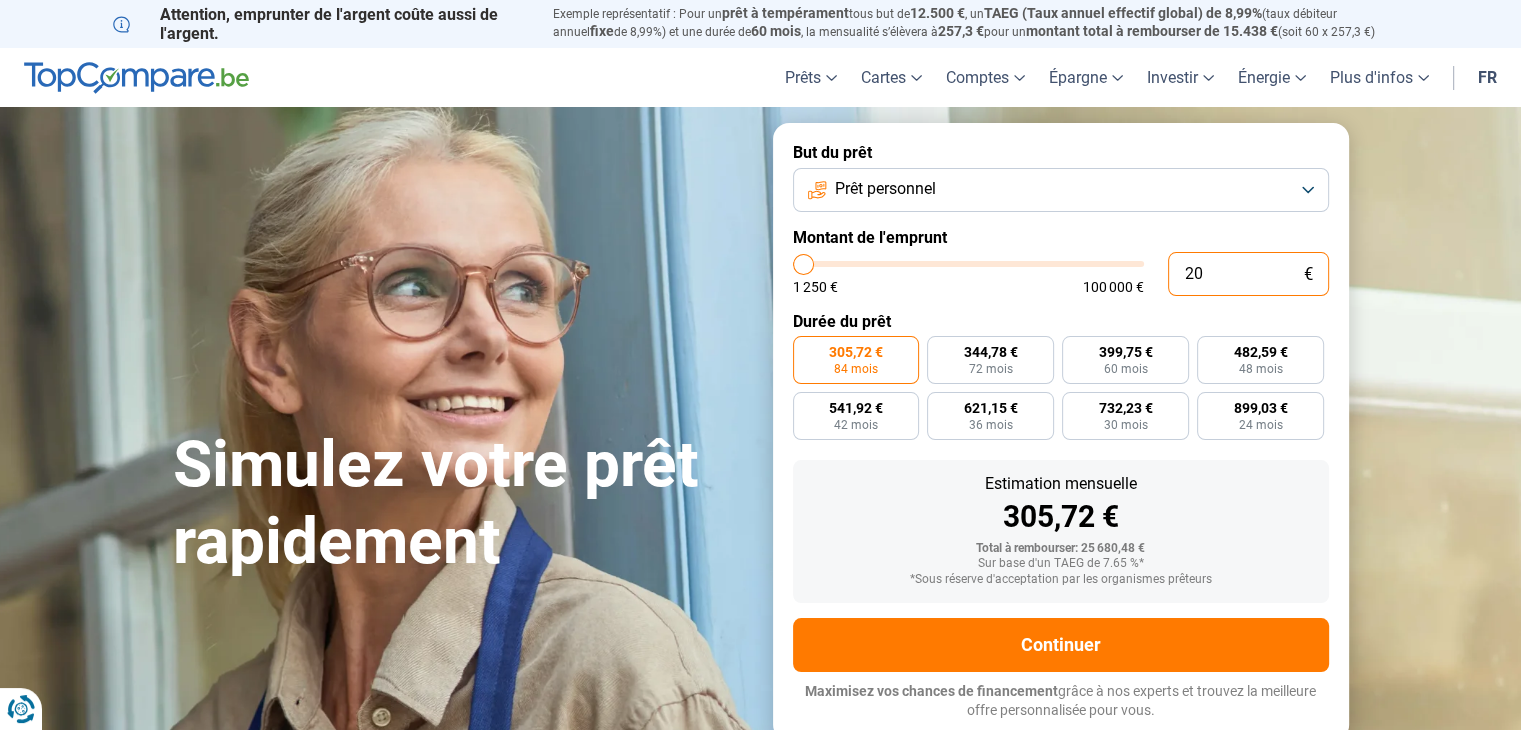 type on "2" 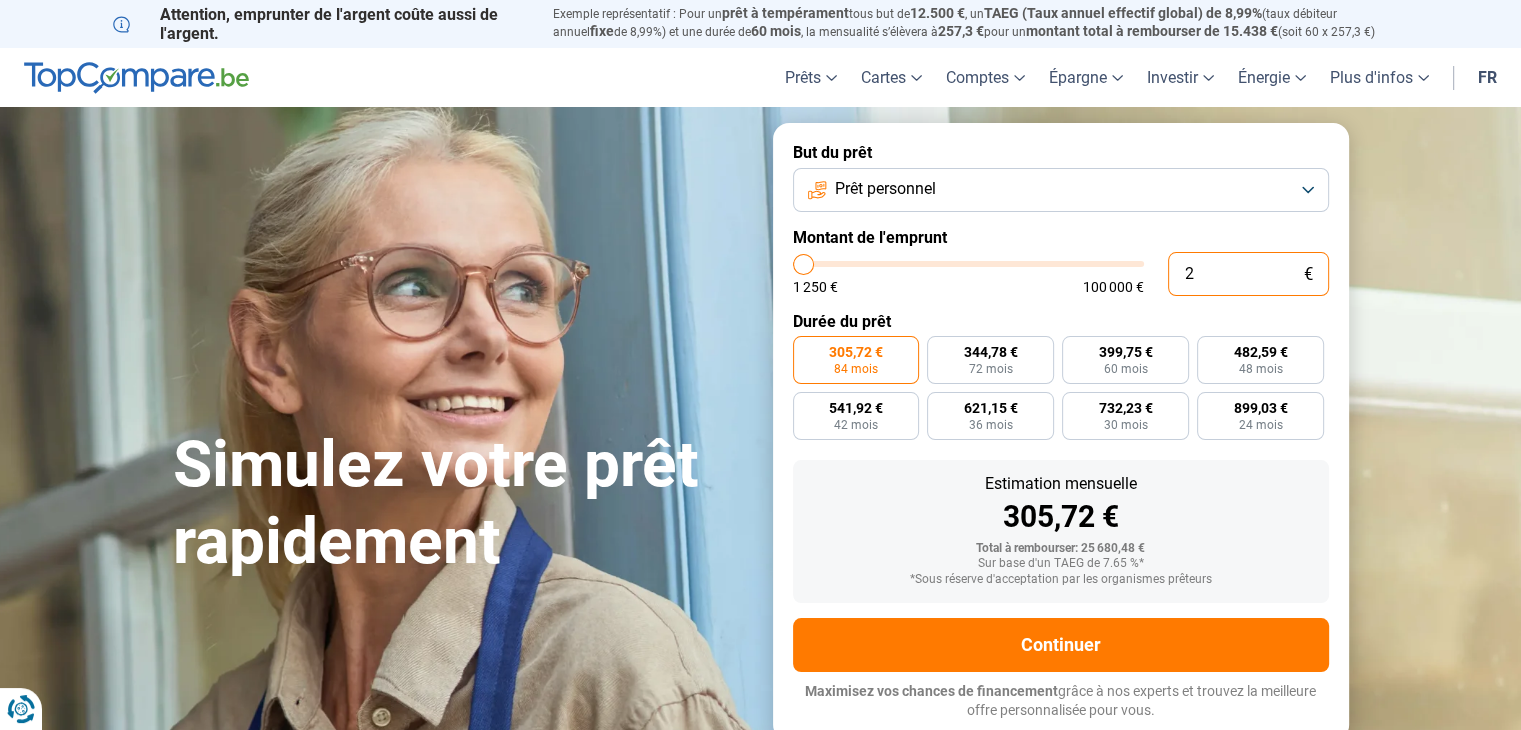 type on "0" 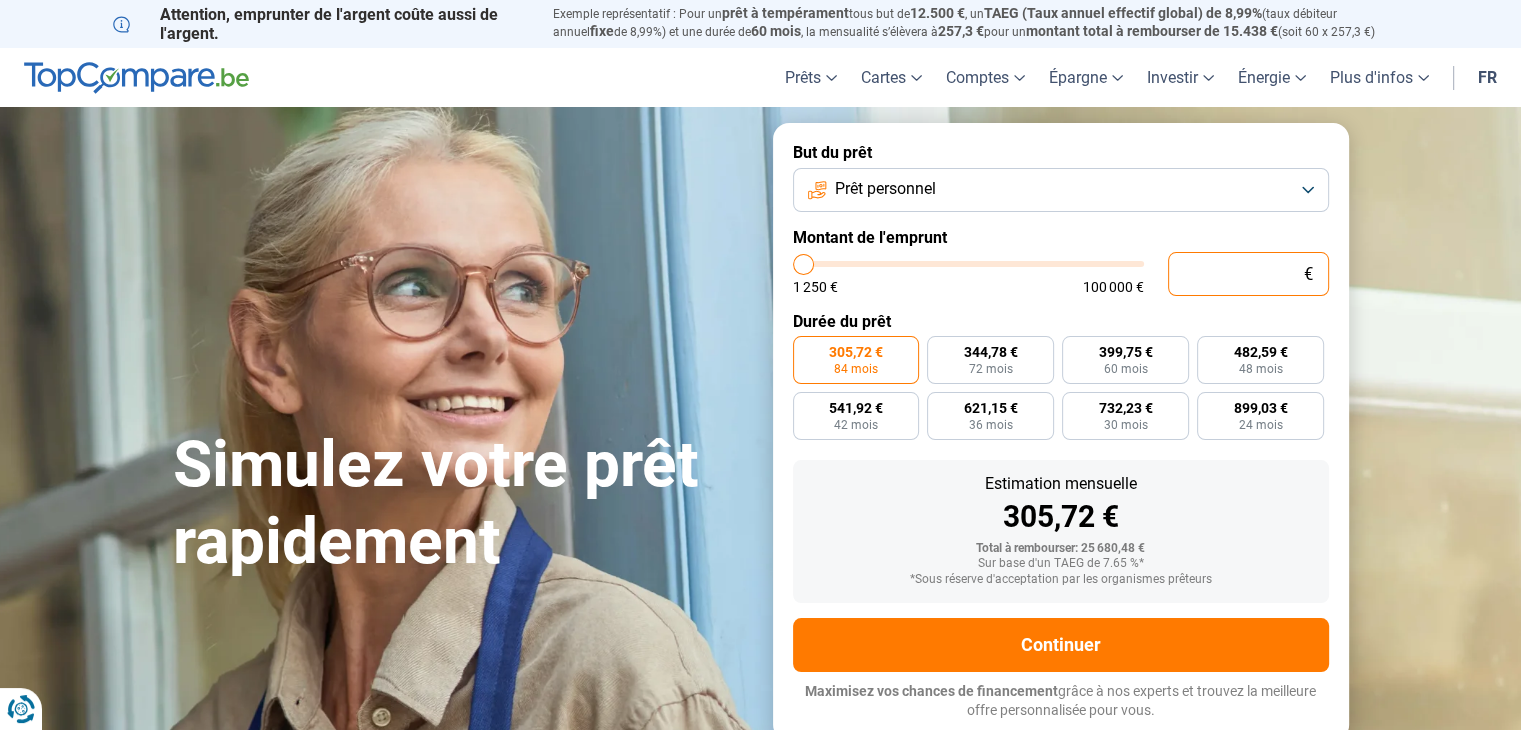 type on "1.250" 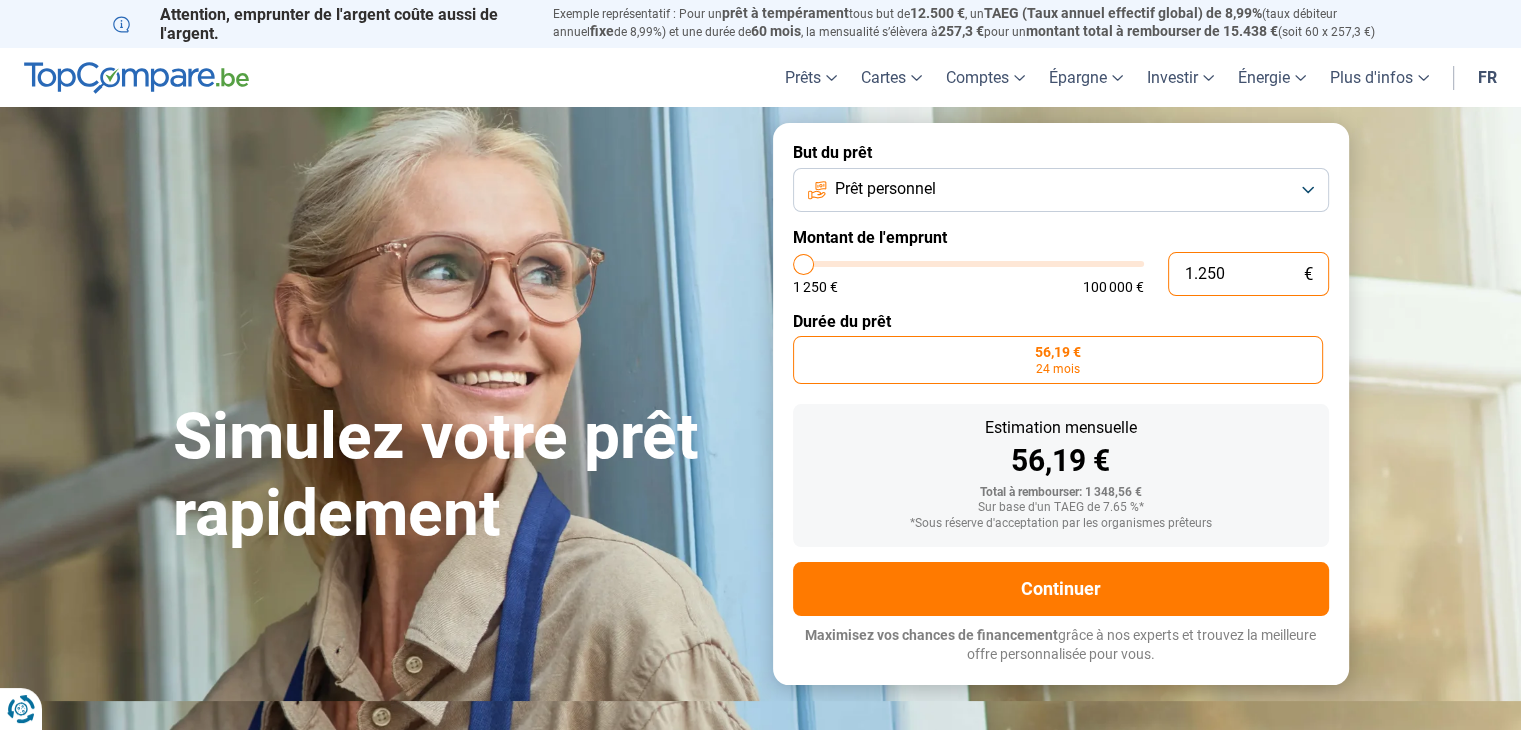 type on "125" 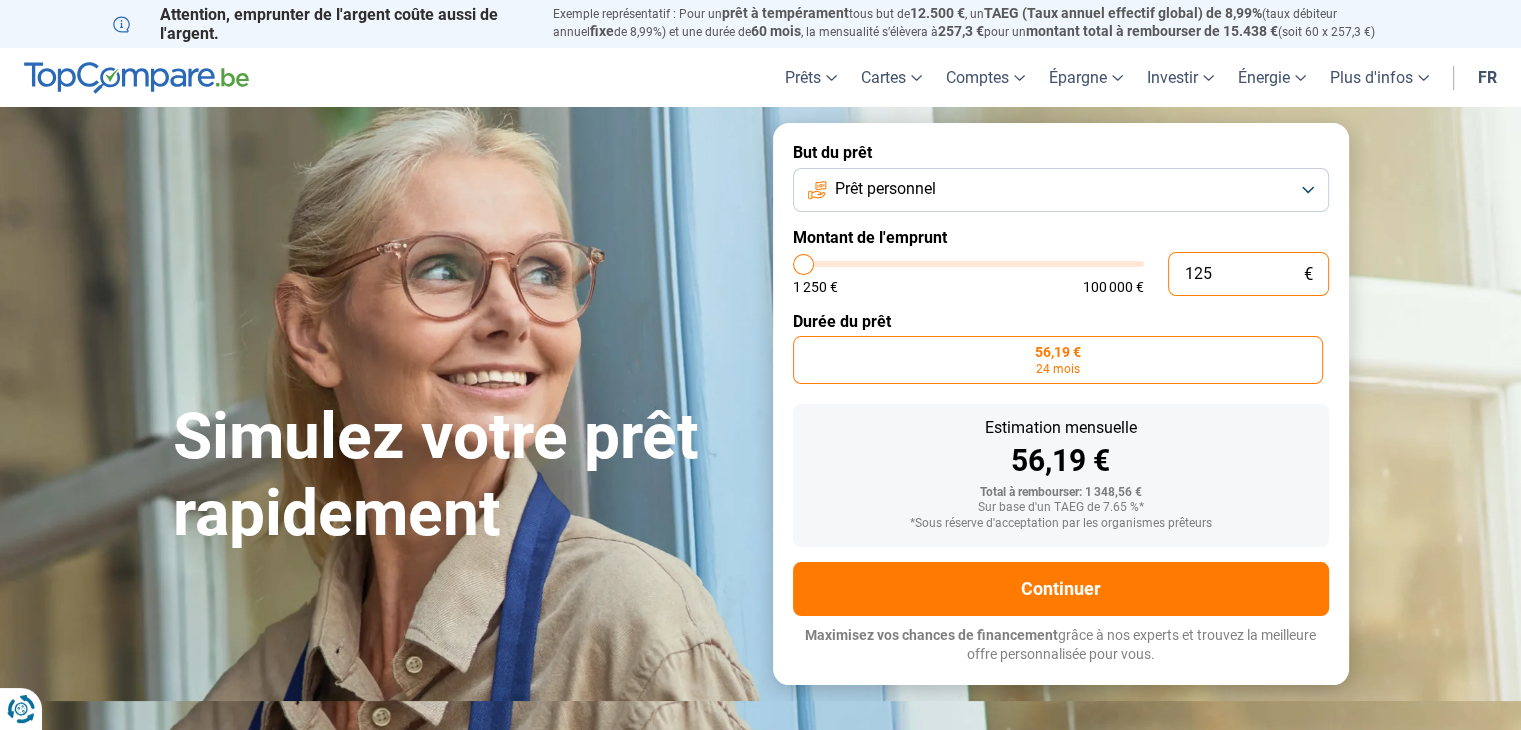 type on "12" 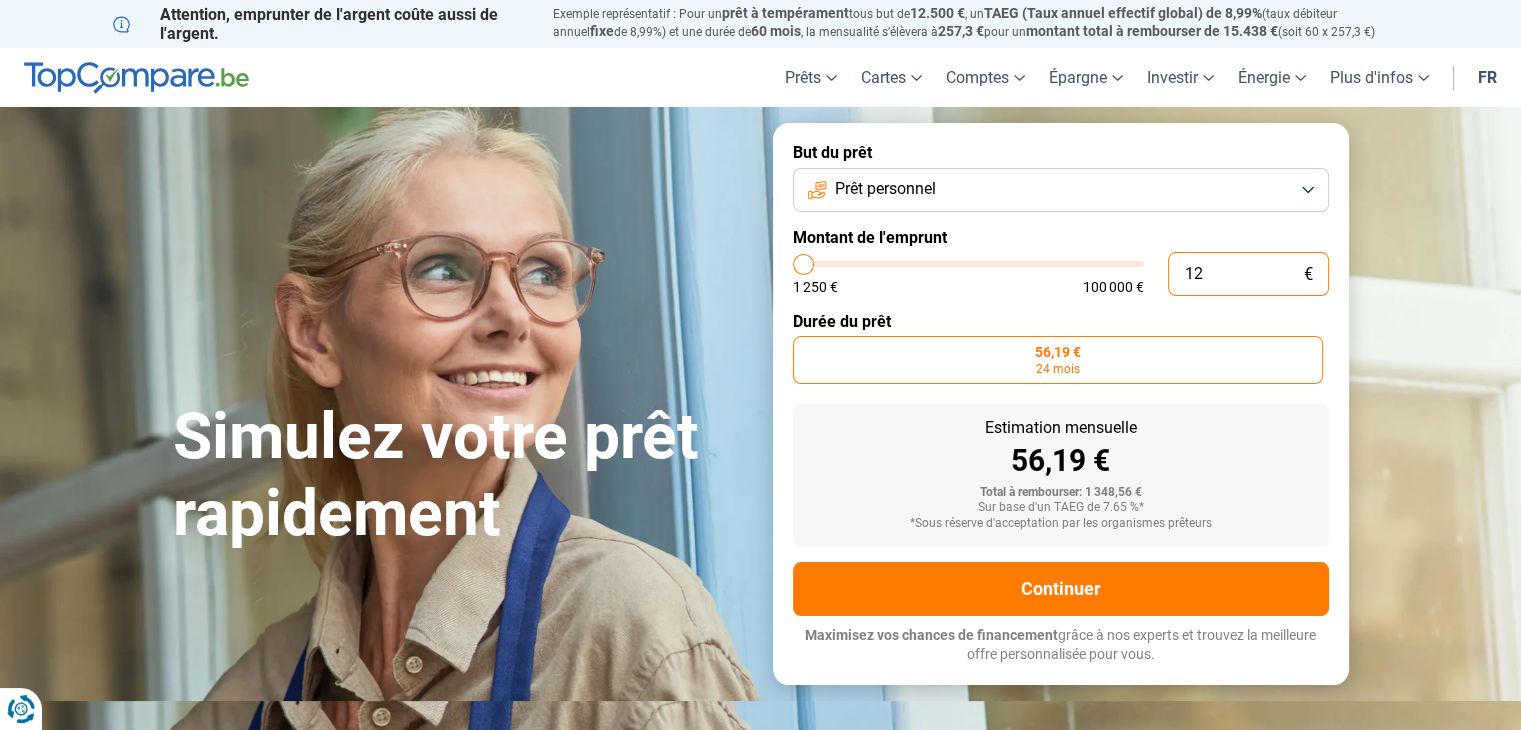 type on "1" 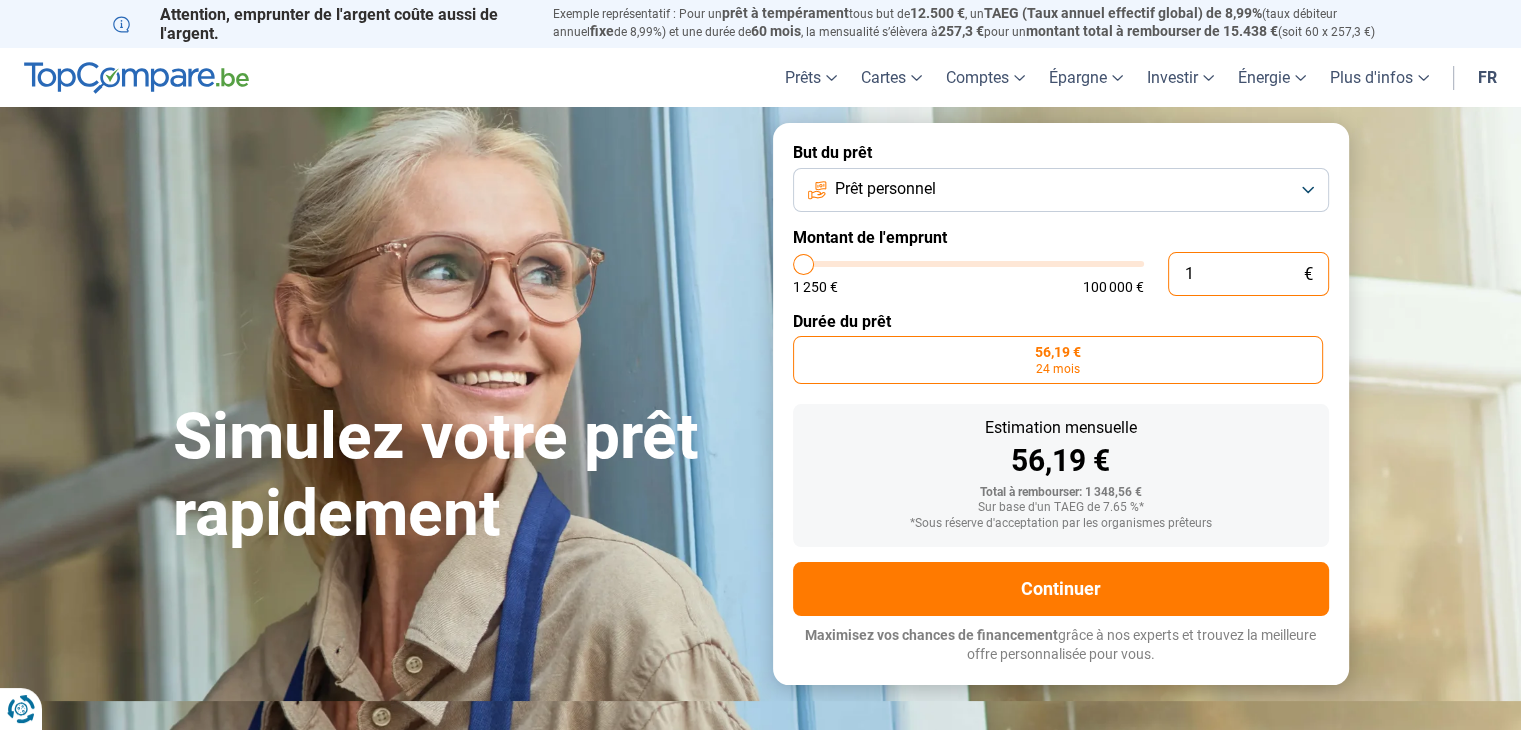type on "0" 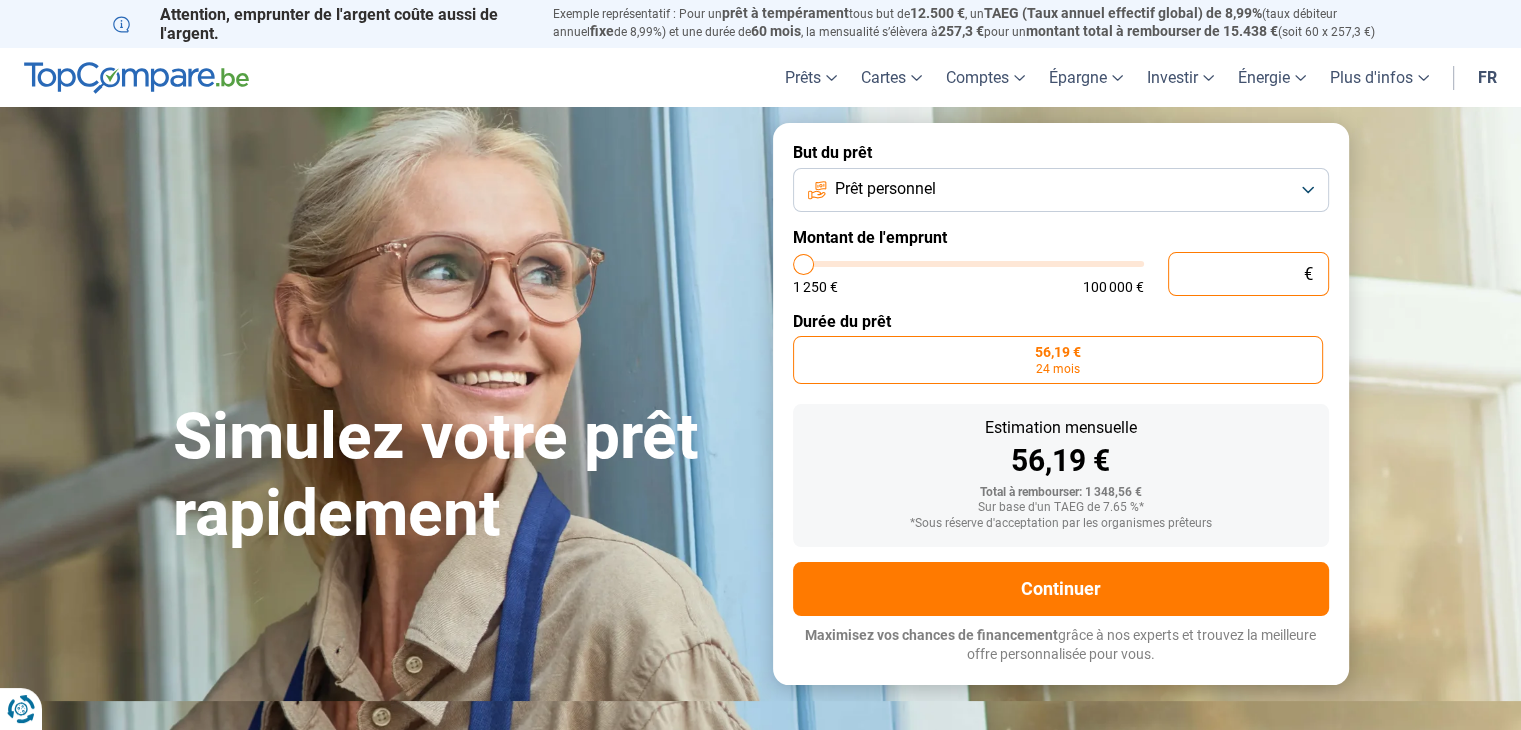 type on "3" 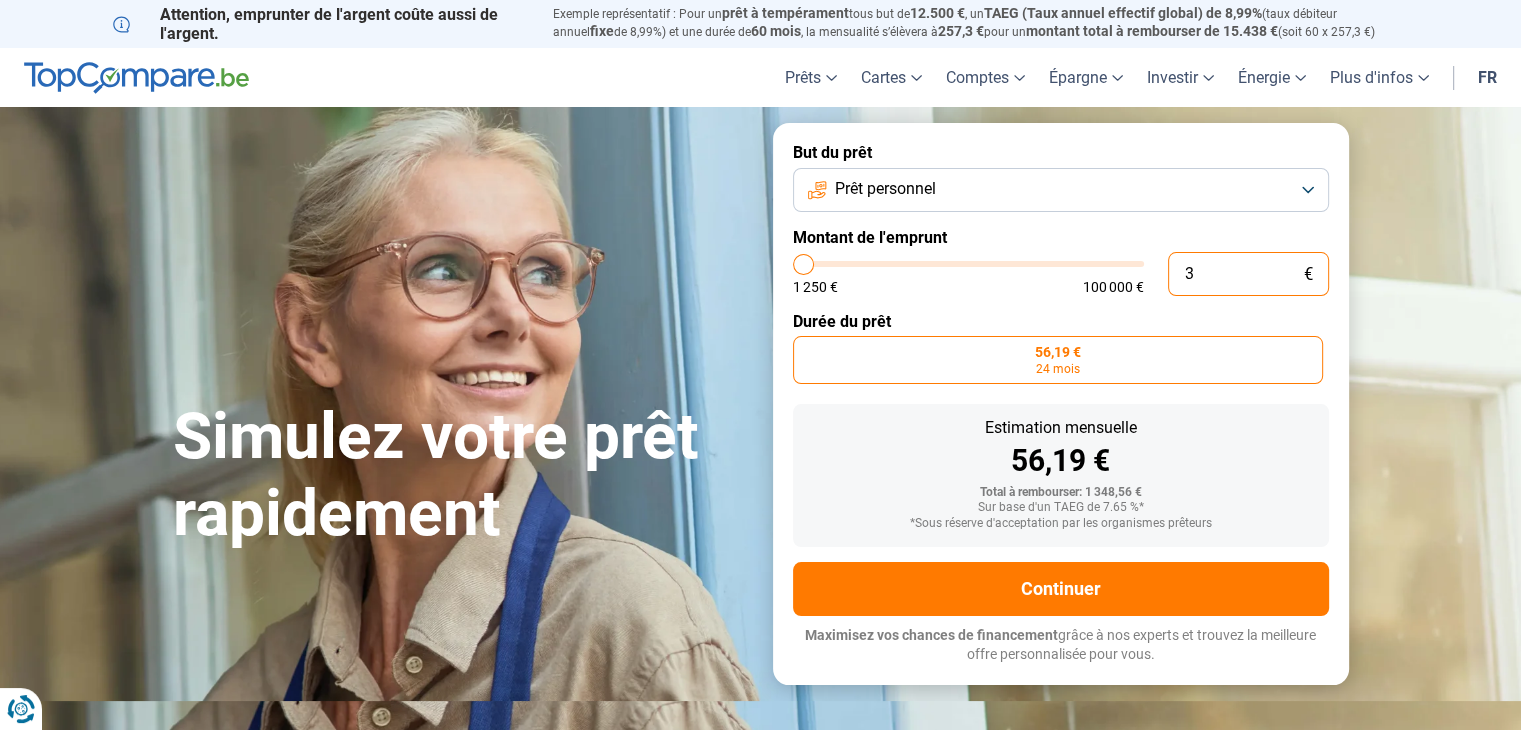 type on "38" 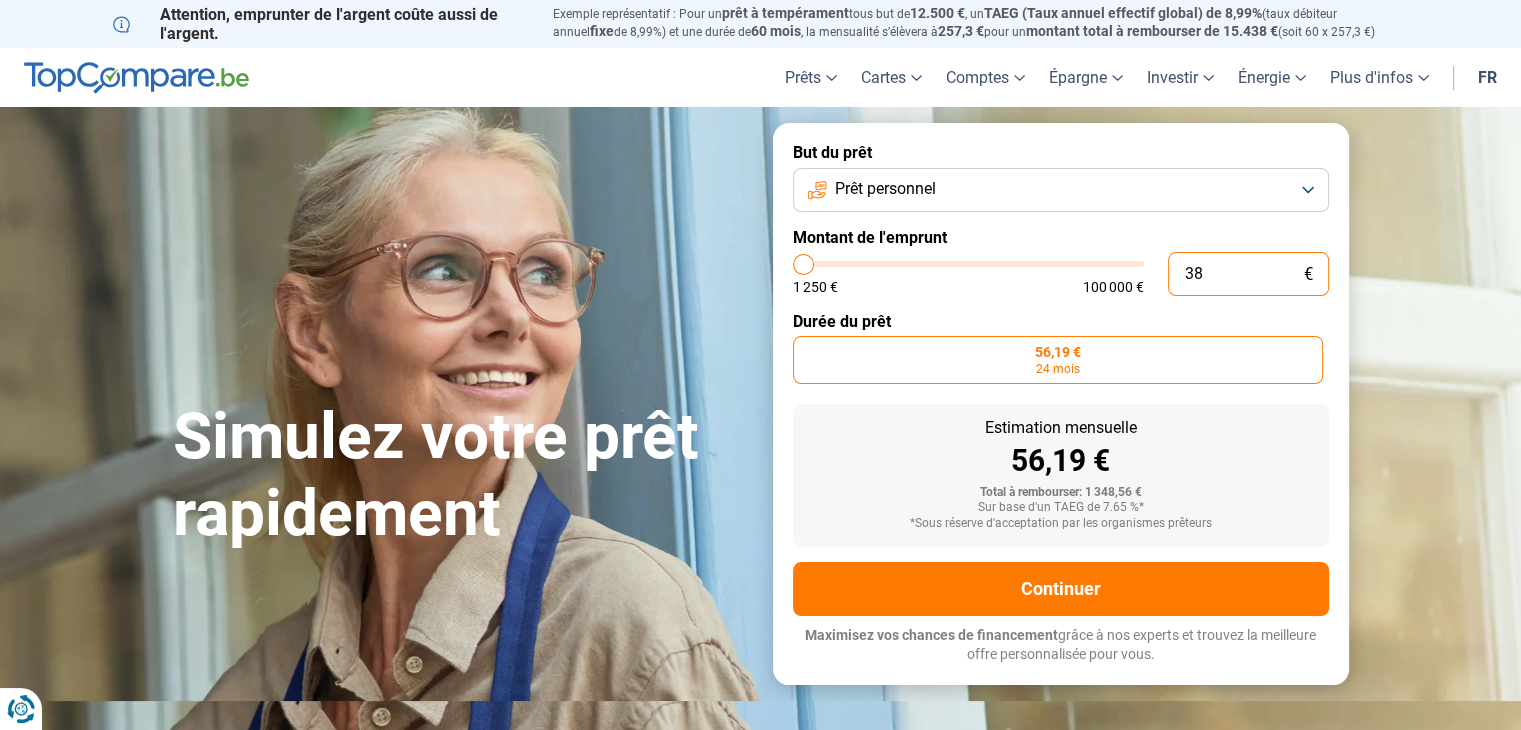 type on "380" 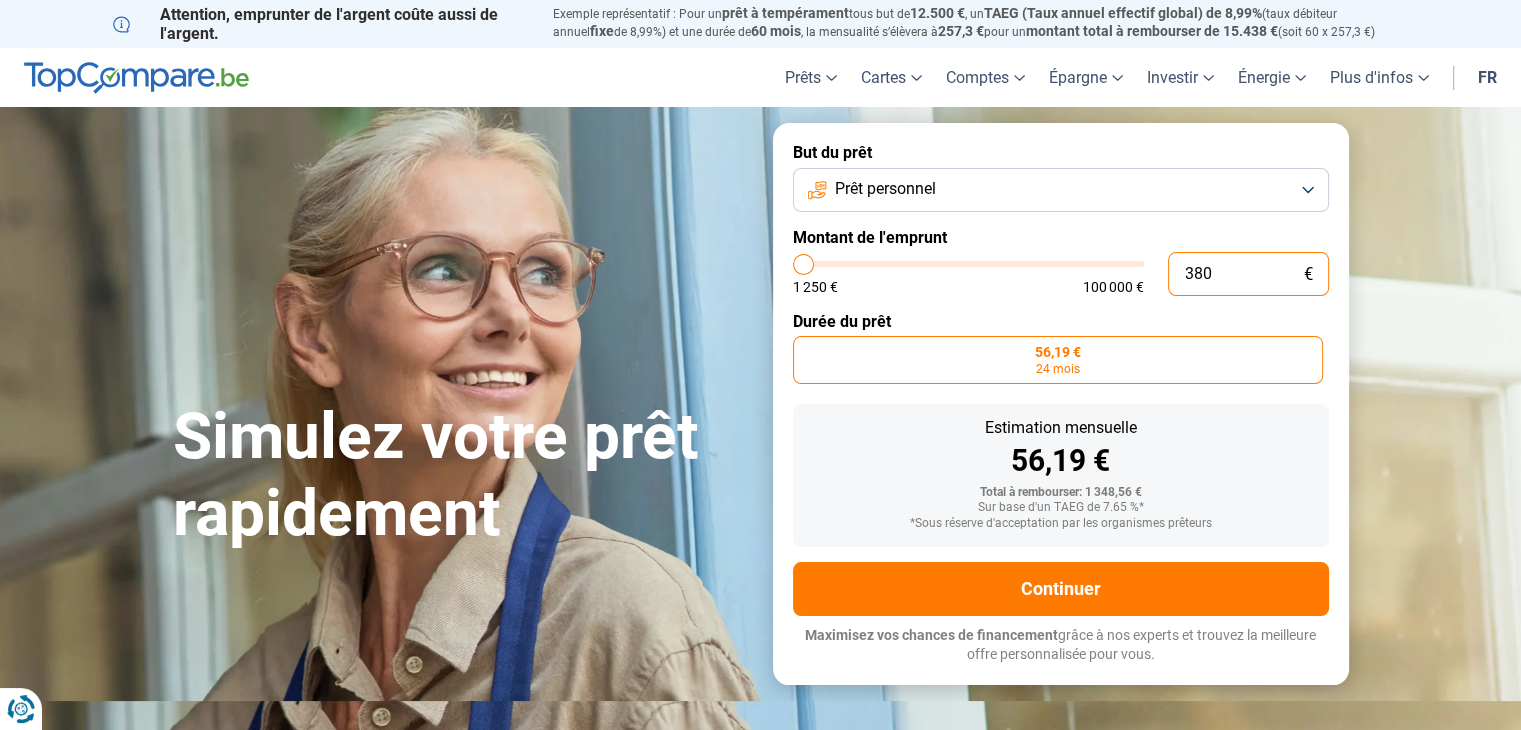 type on "3.800" 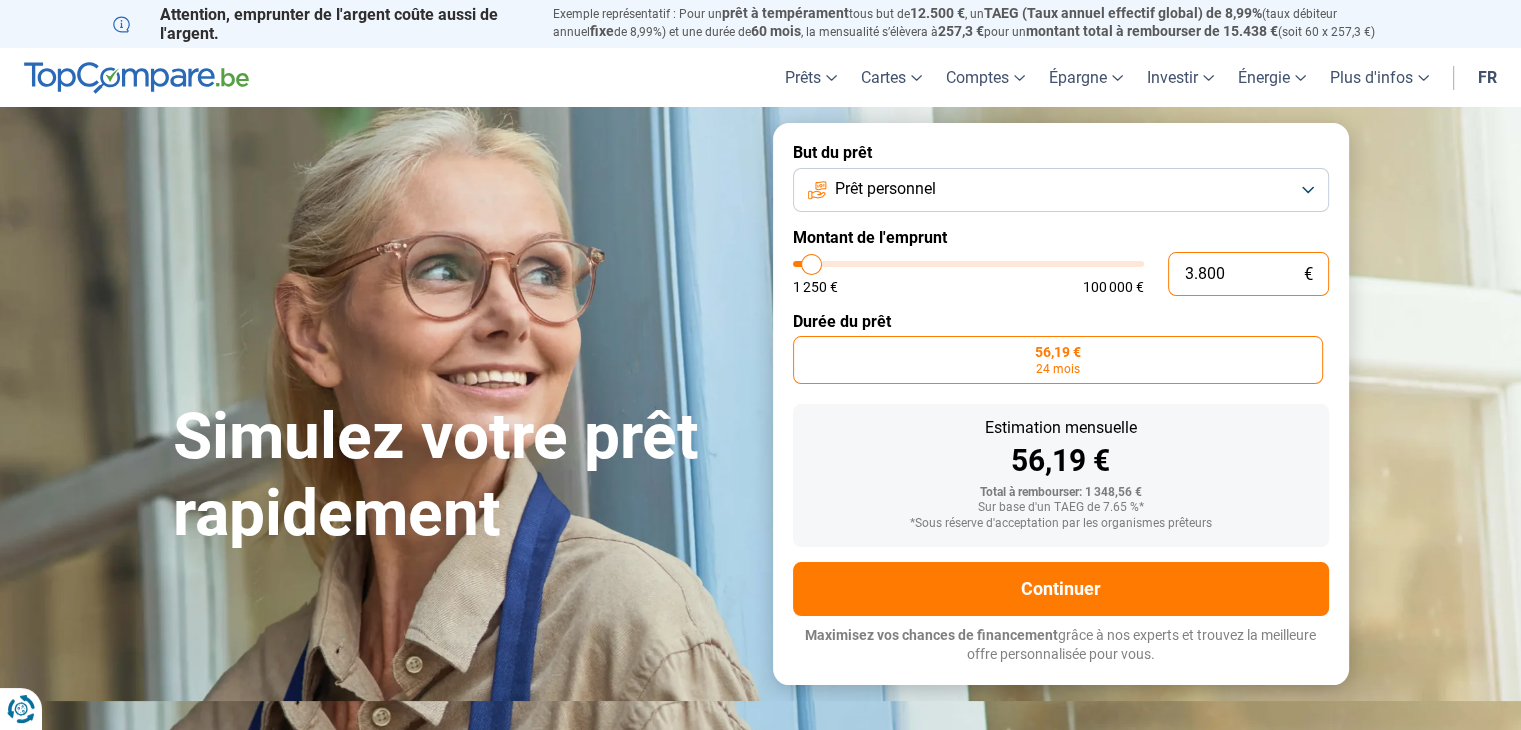 type on "38.000" 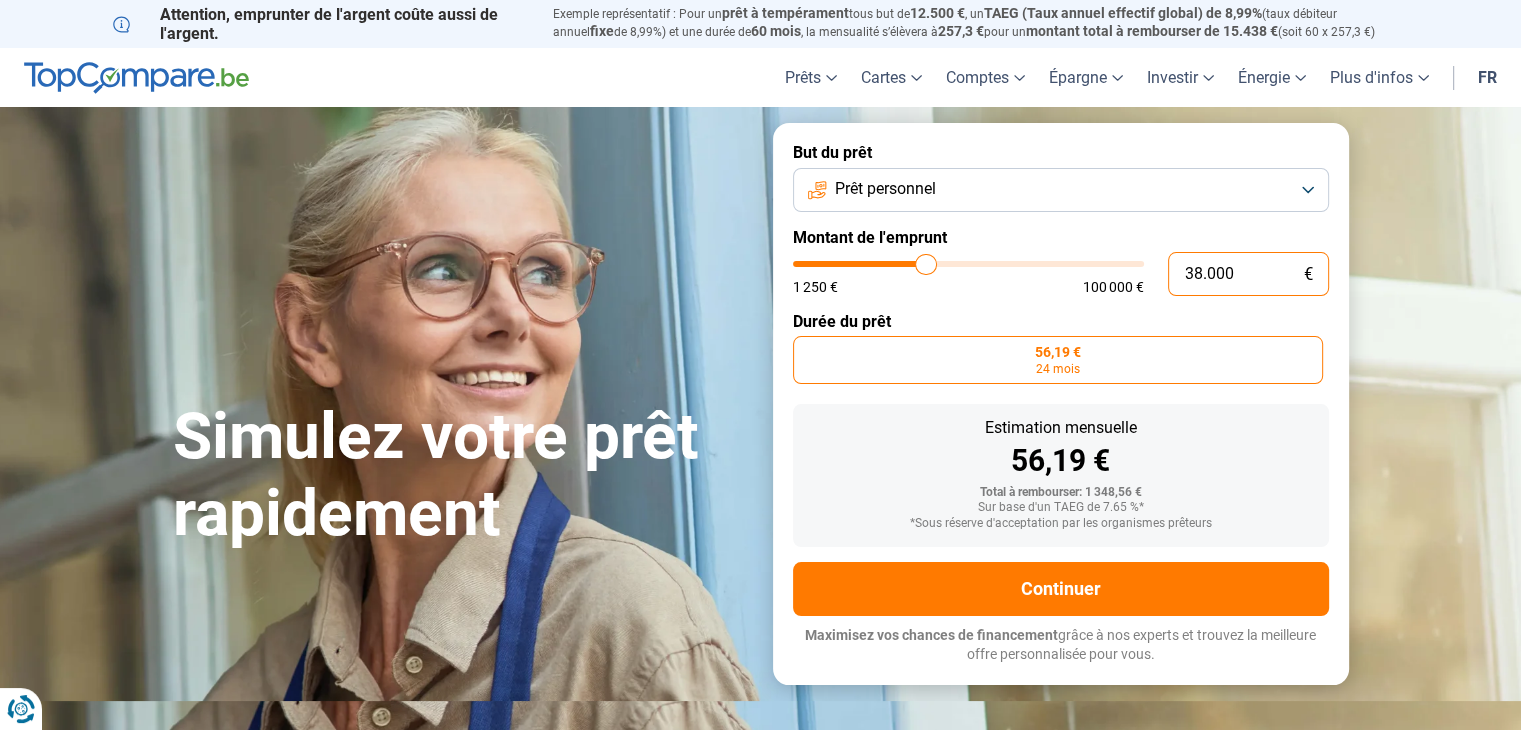 radio on "false" 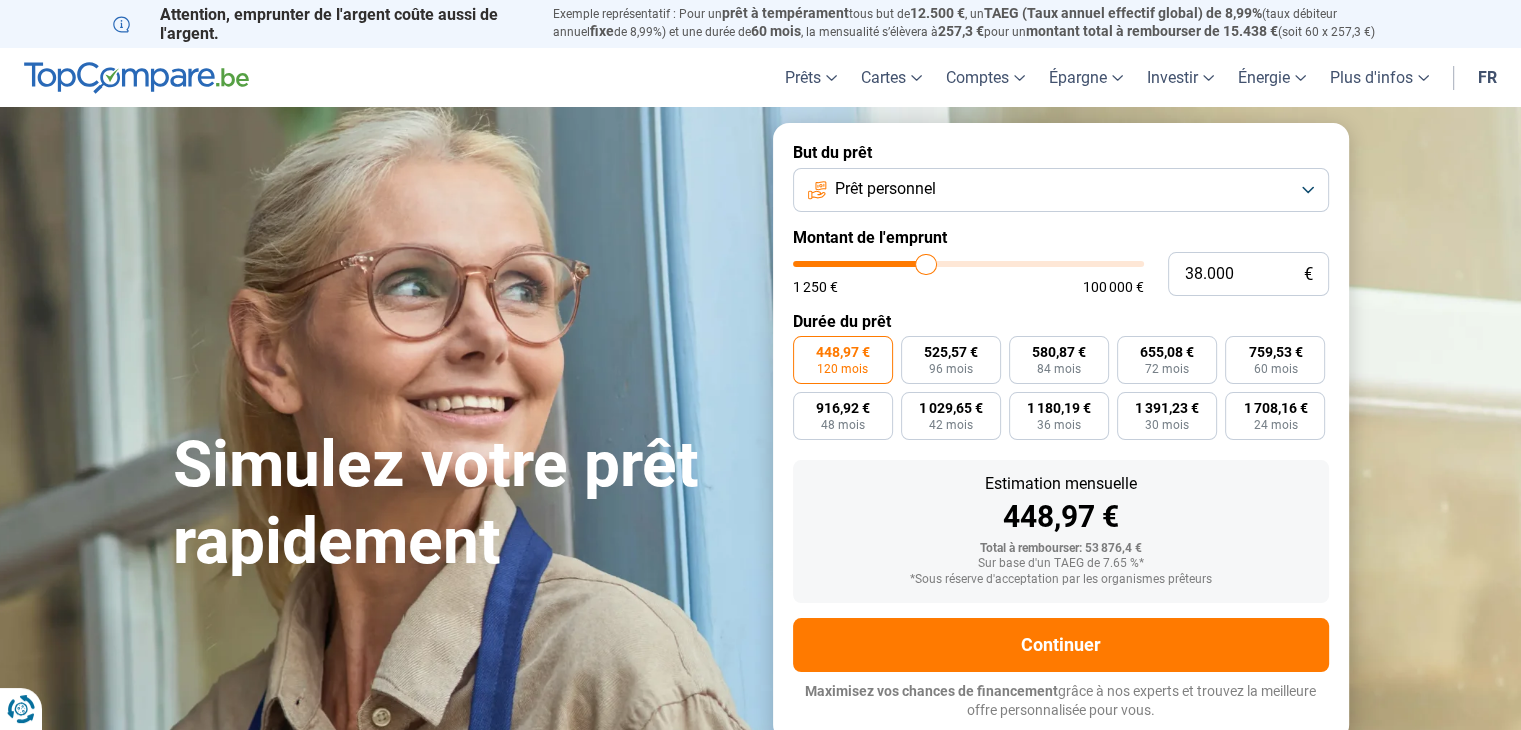 click on "Prêt personnel" at bounding box center [1061, 190] 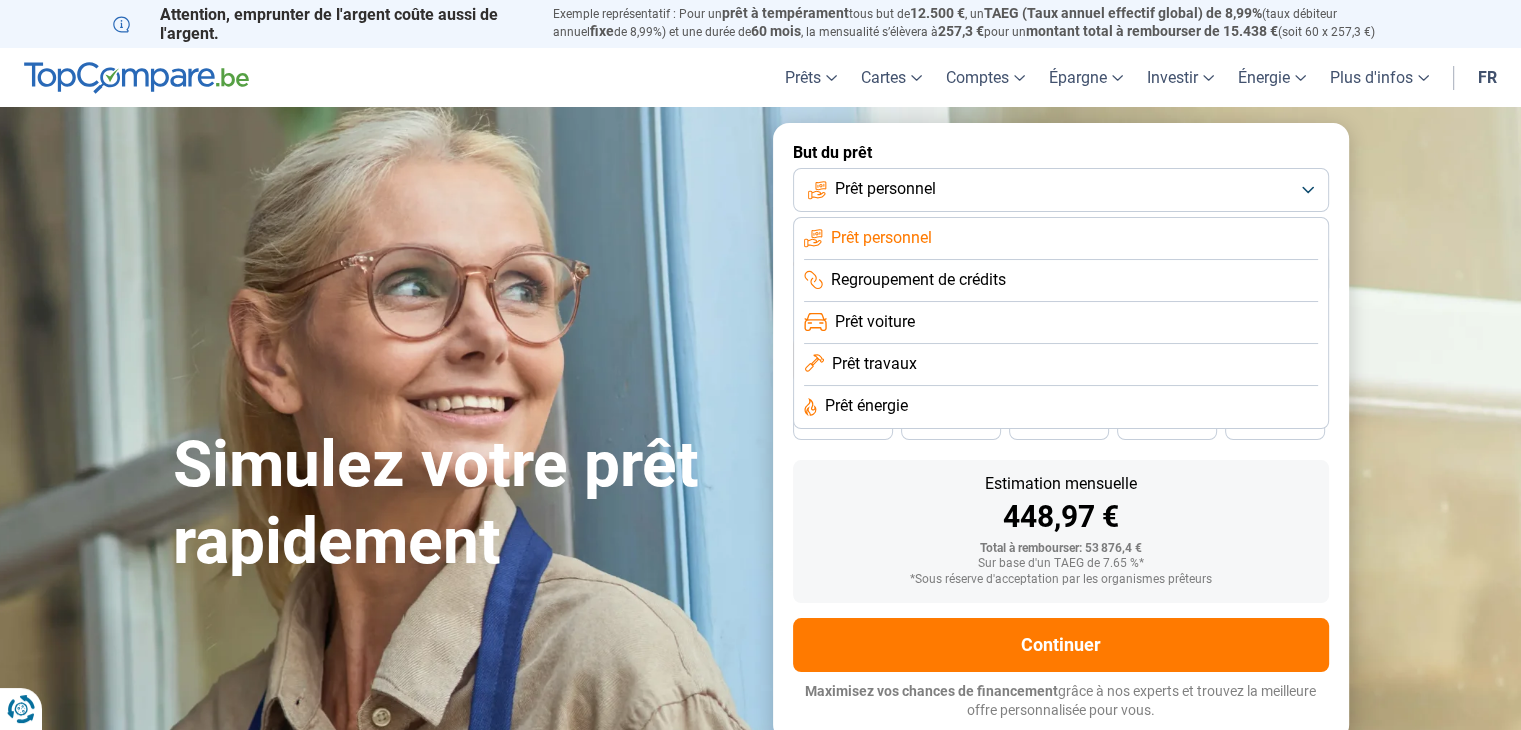 click on "Prêt voiture" 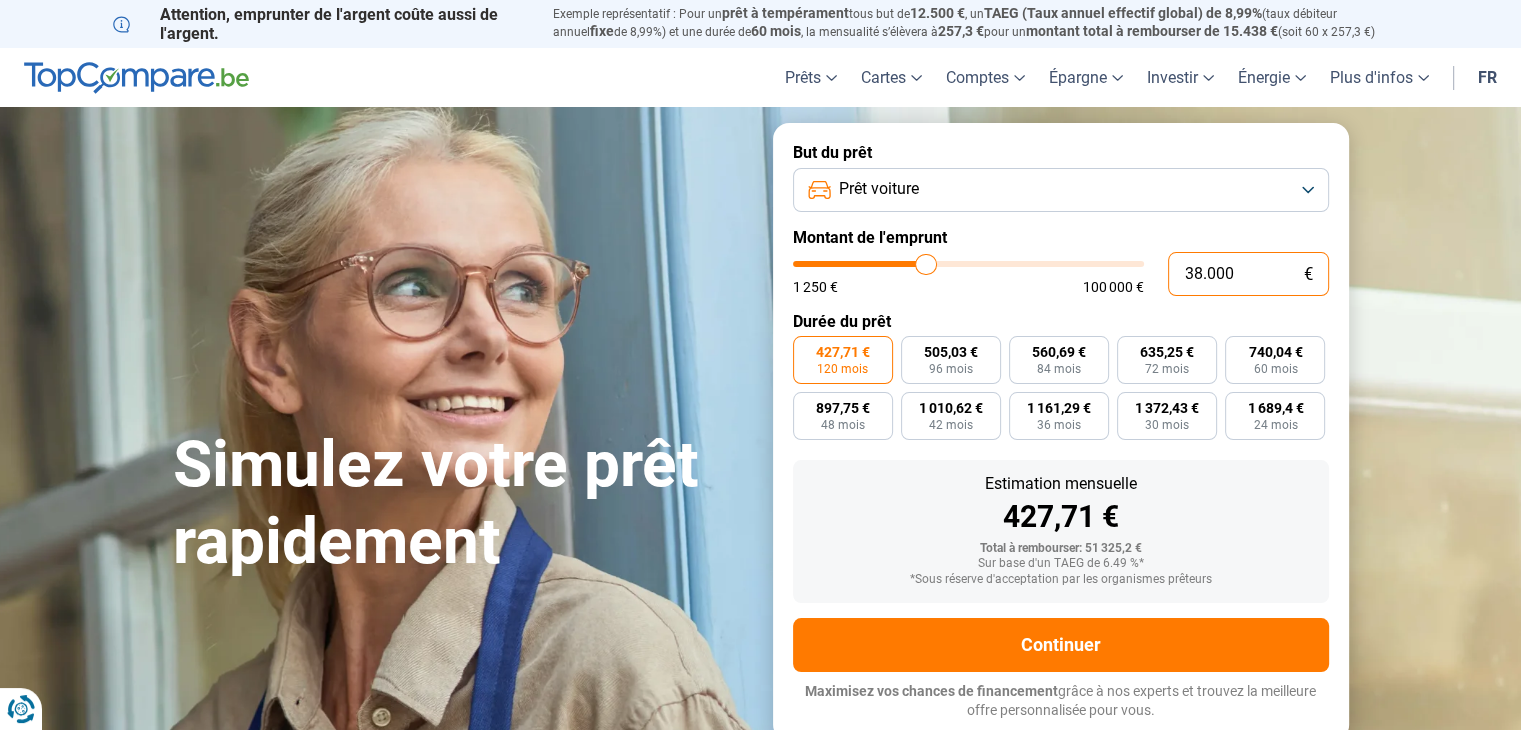 click on "38.000" at bounding box center [1248, 274] 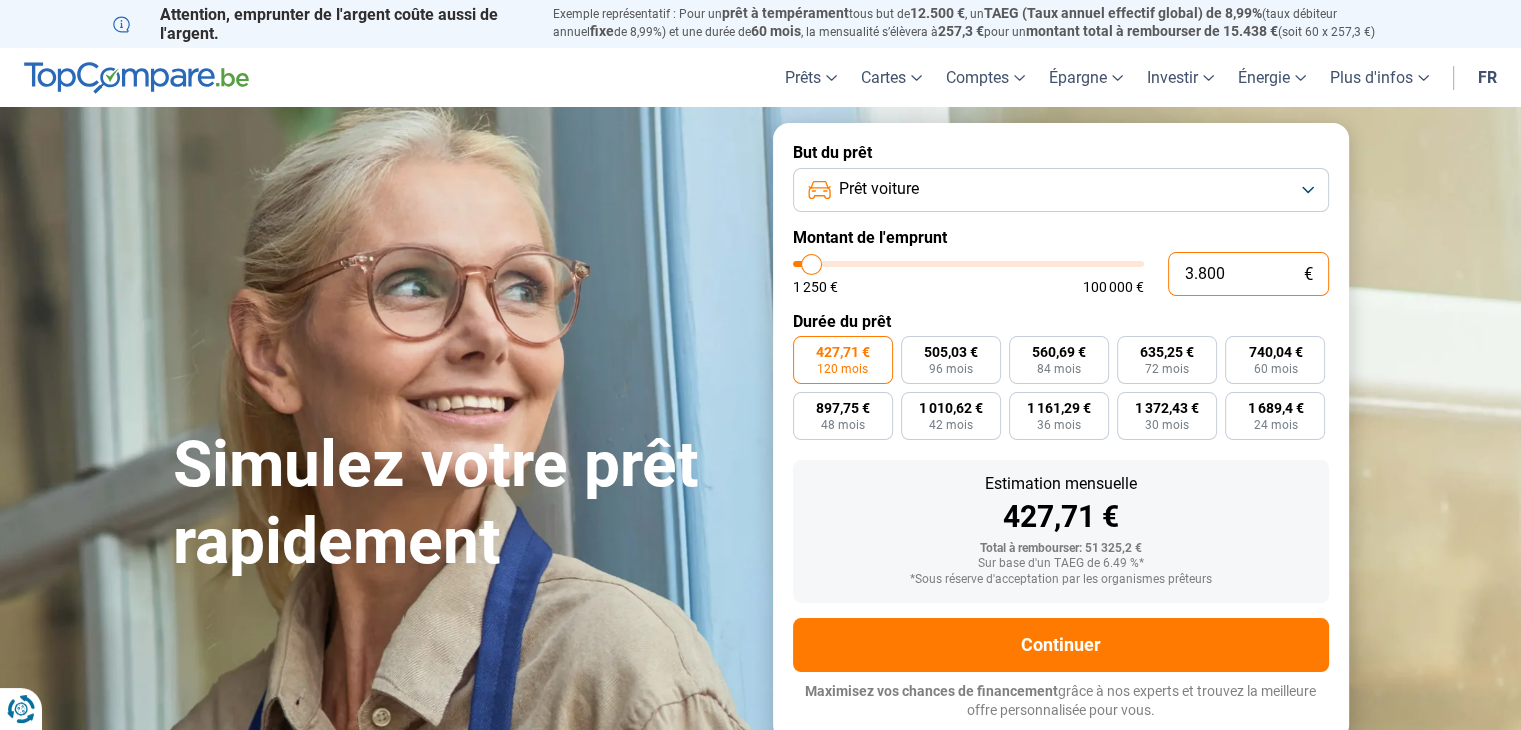 type on "380" 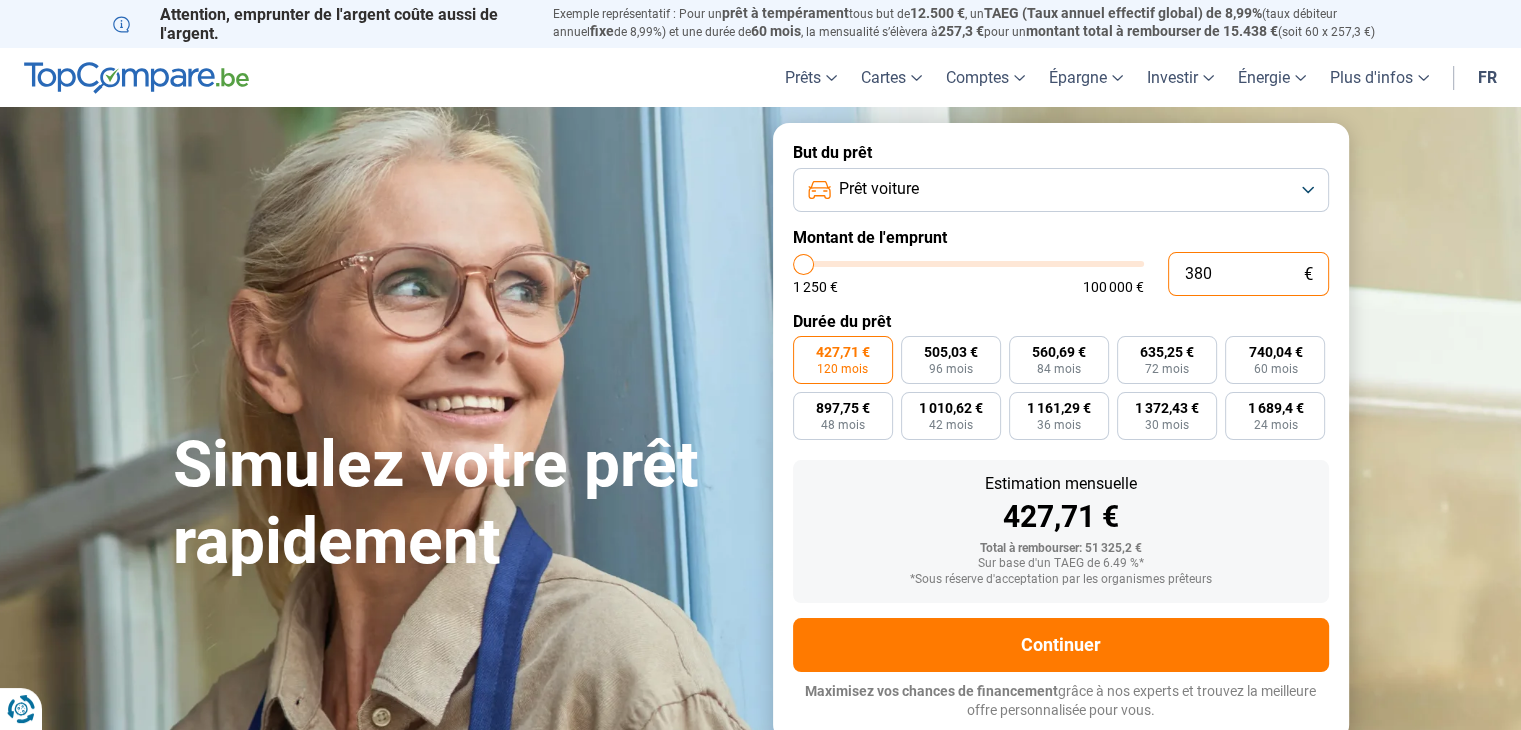 type on "38" 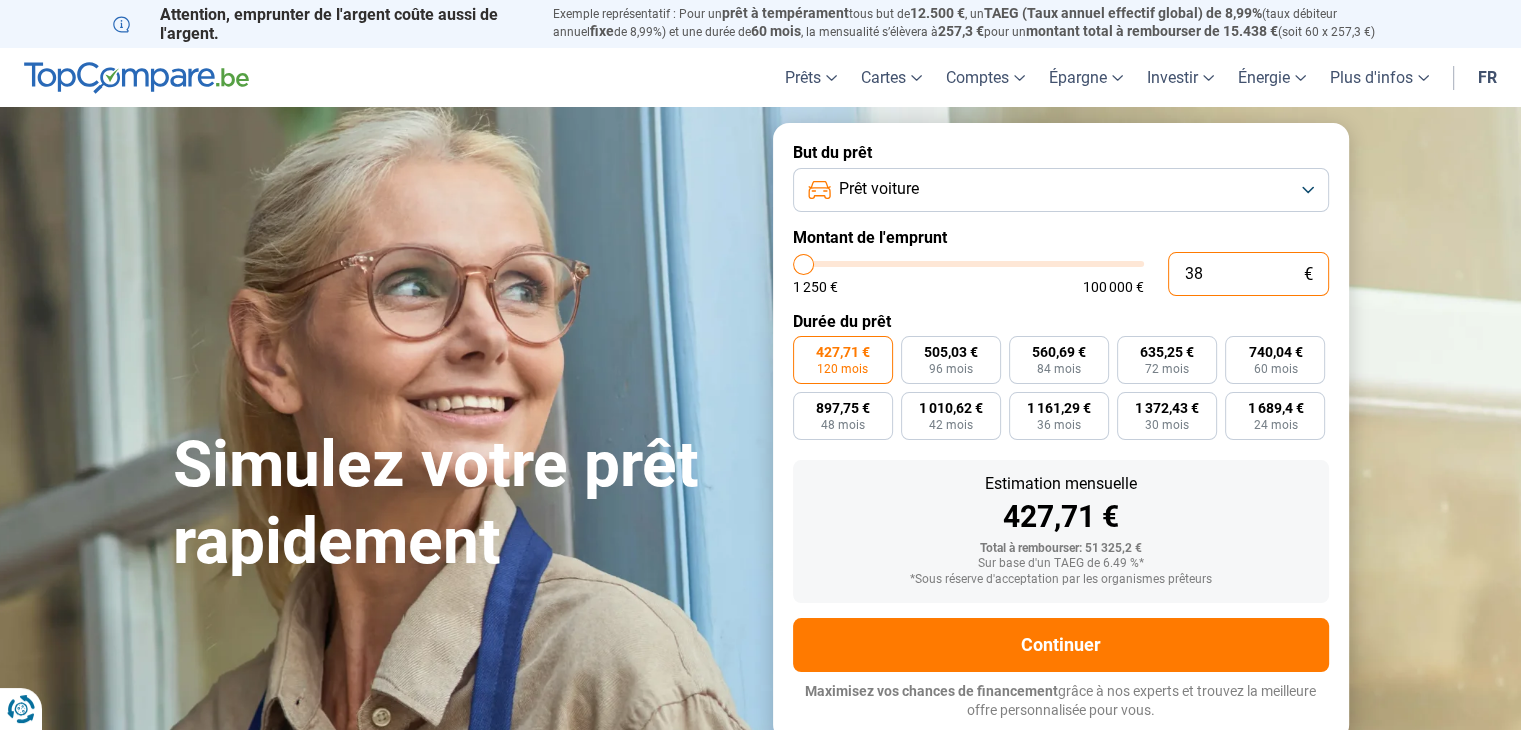 type on "3" 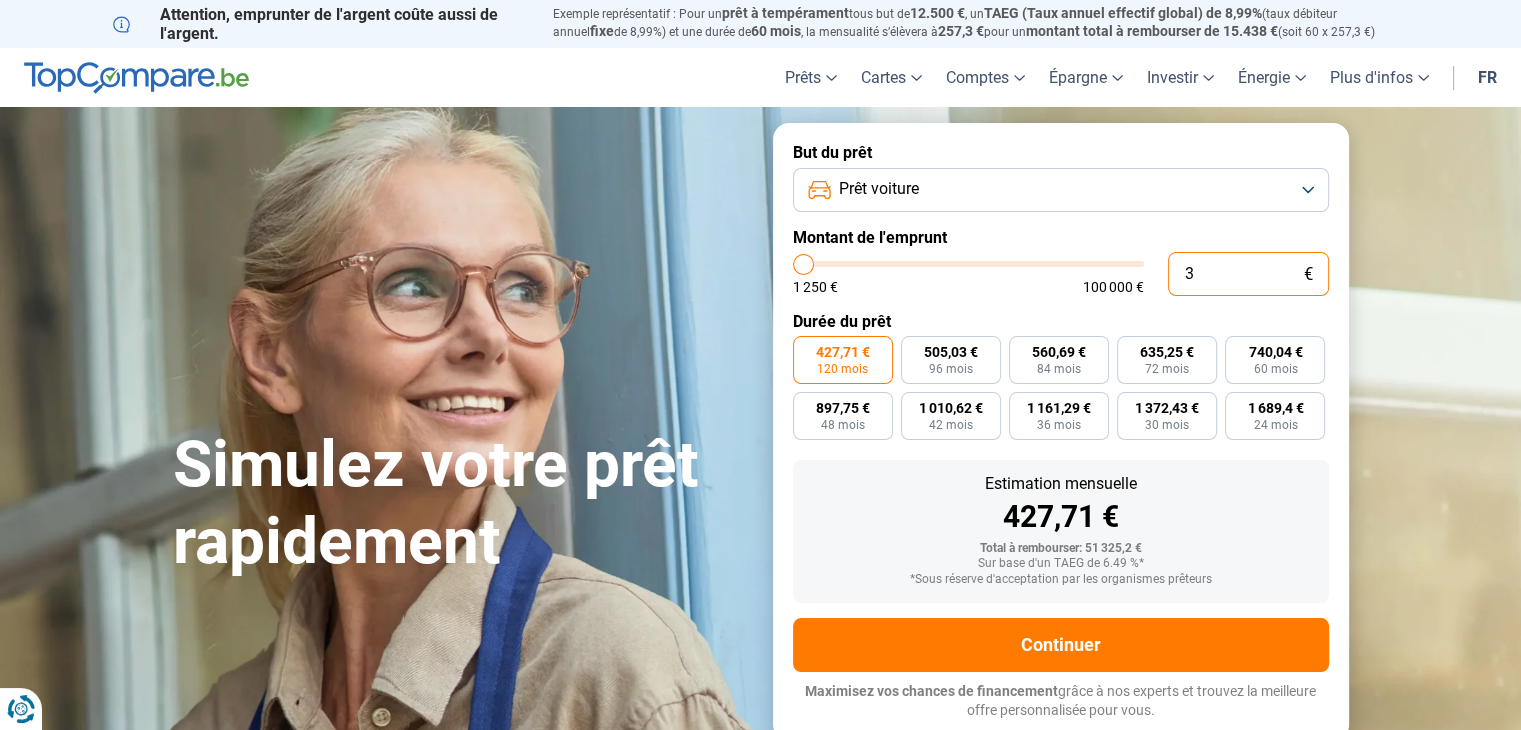 type on "0" 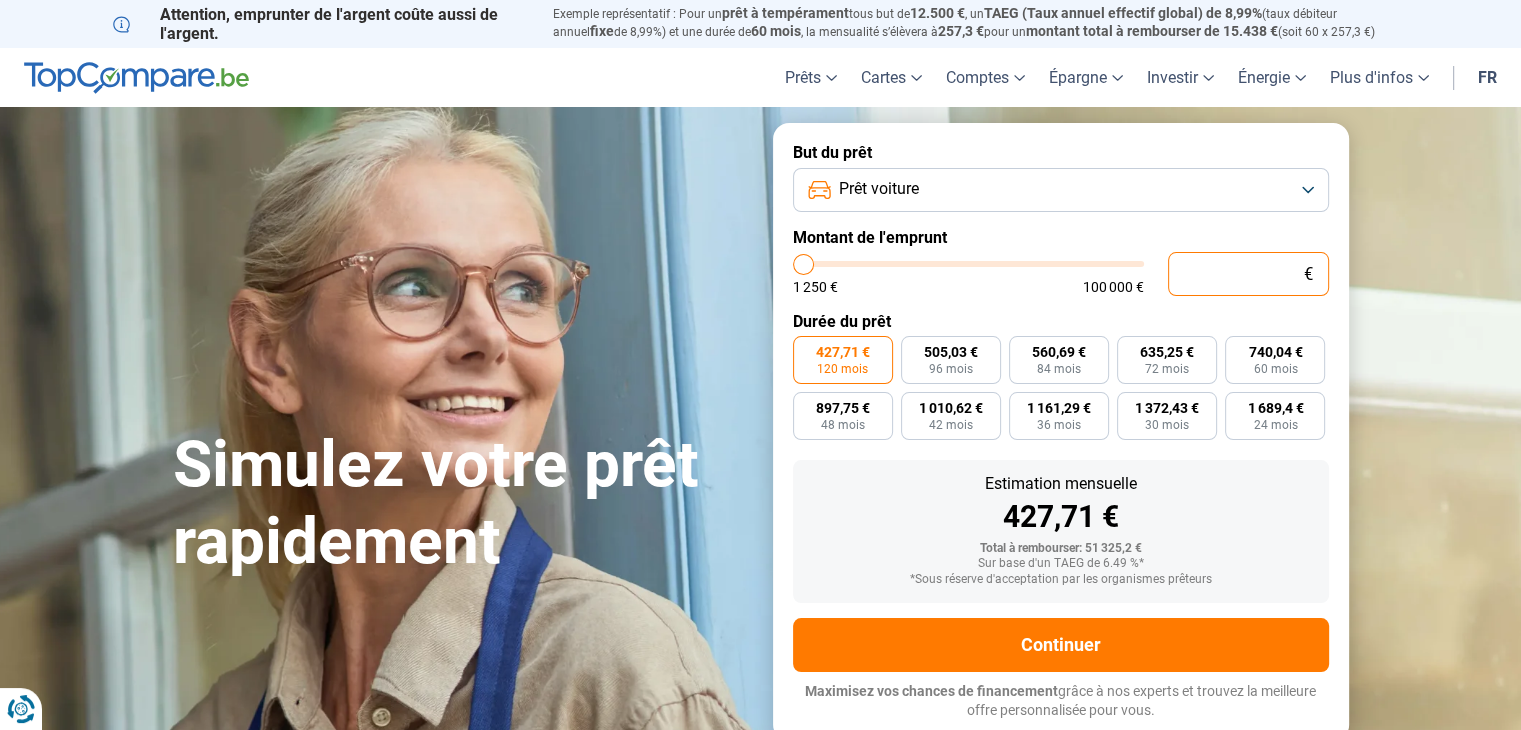 type on "2" 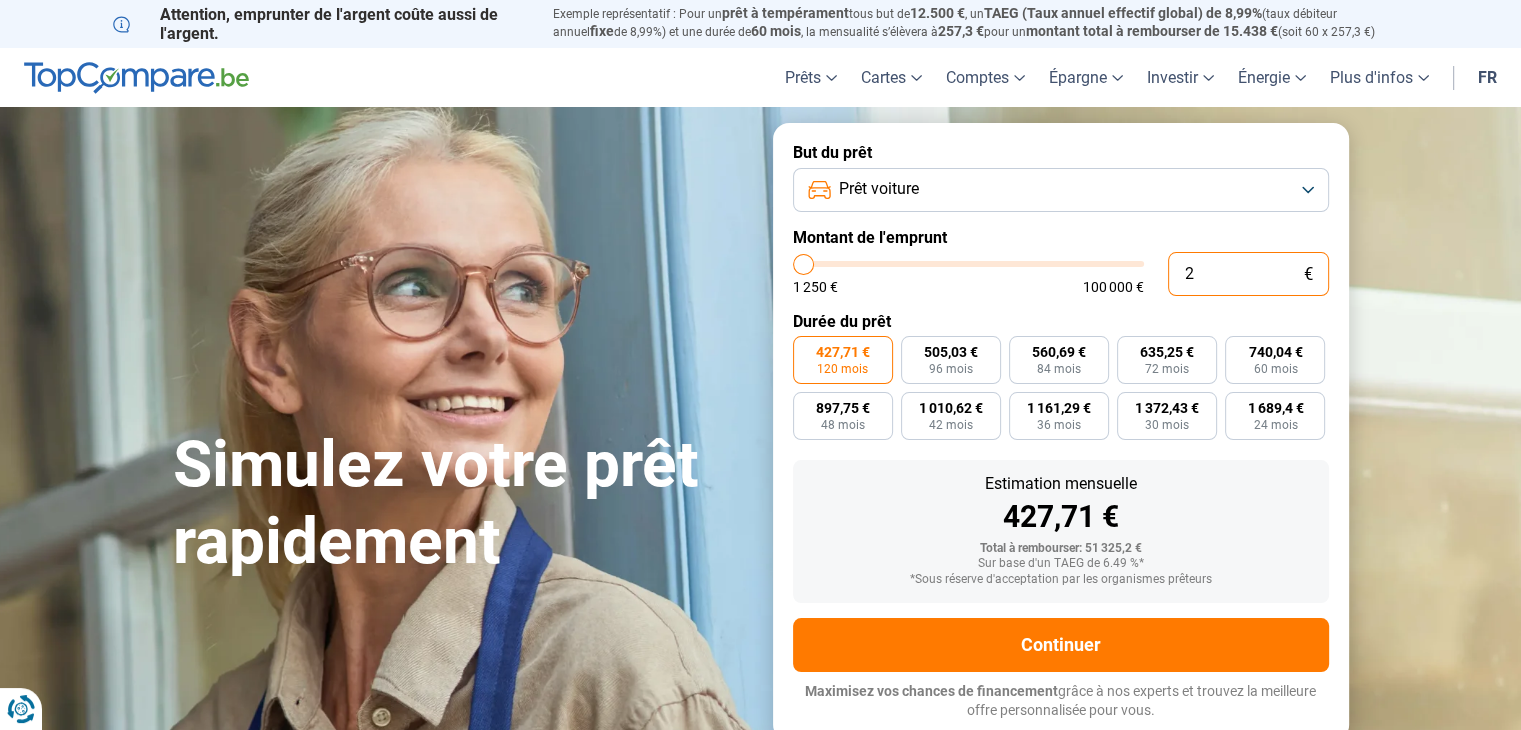 type on "20" 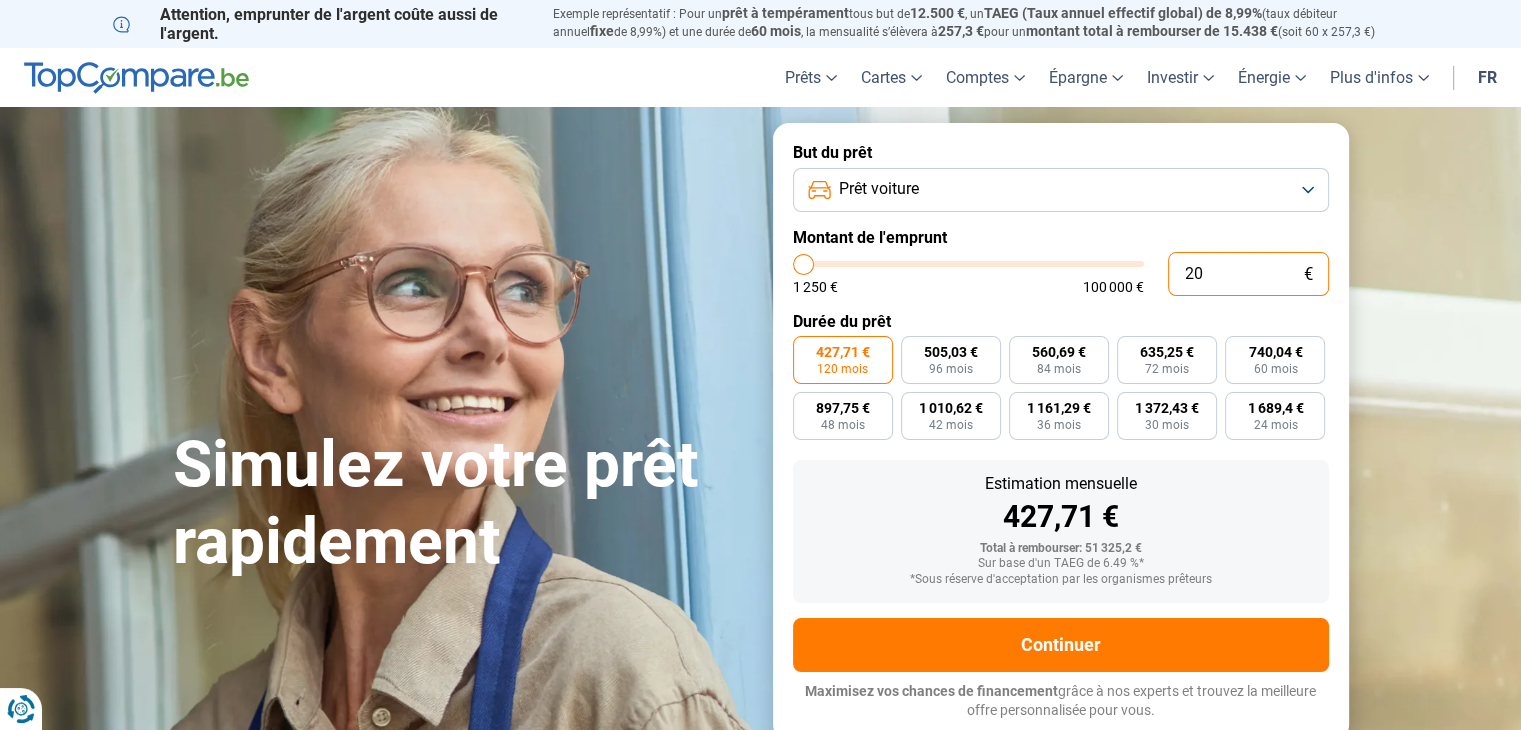 type on "200" 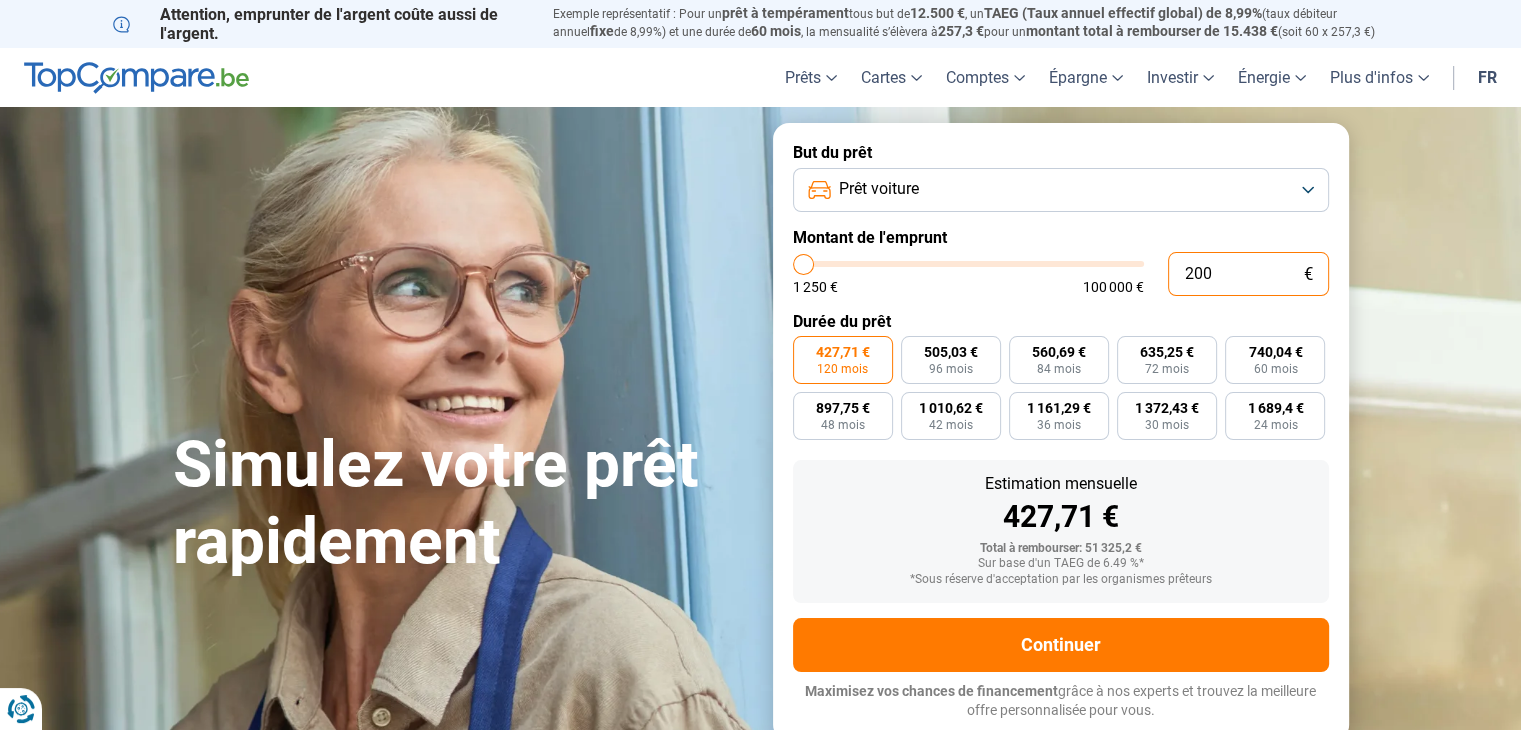 type on "2.000" 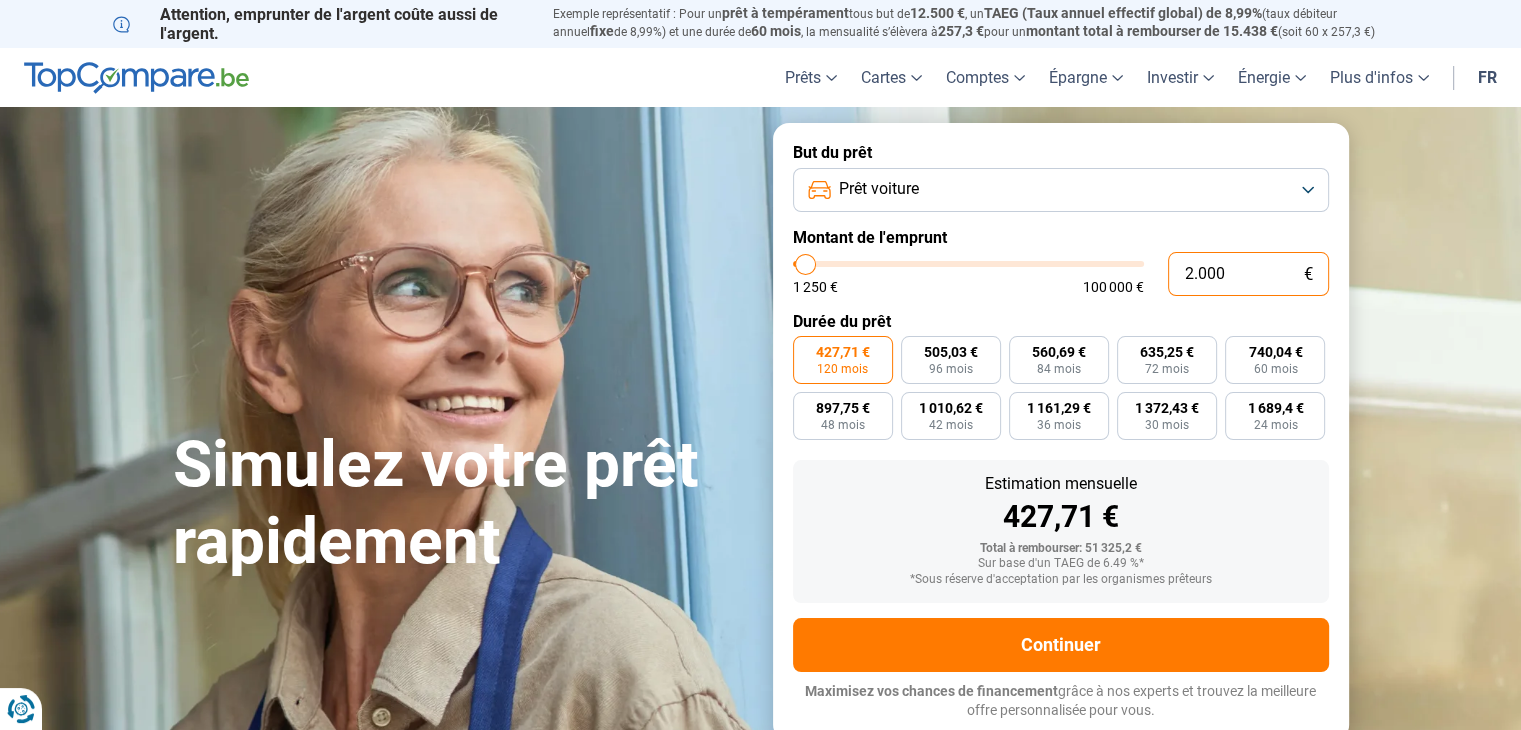 type on "20.000" 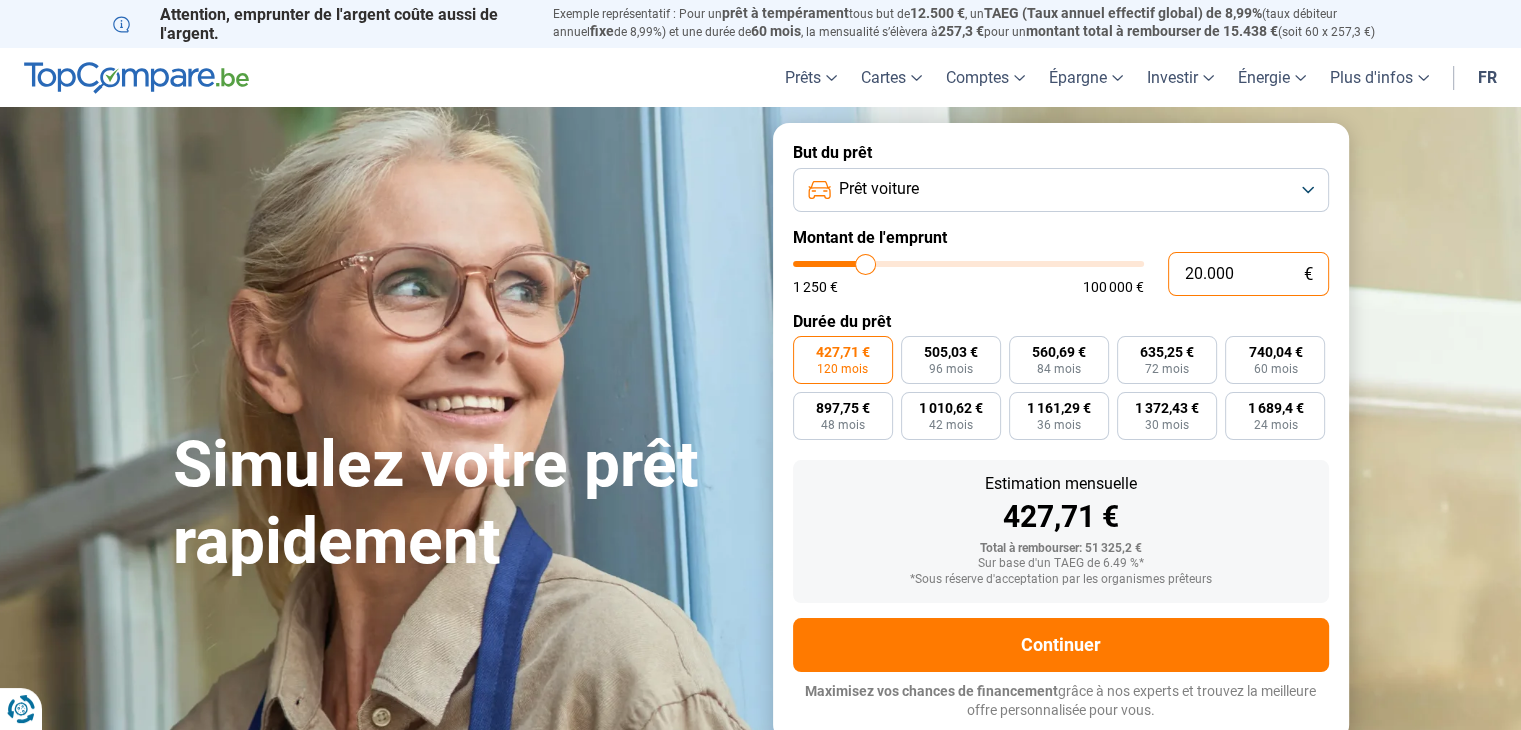 radio on "true" 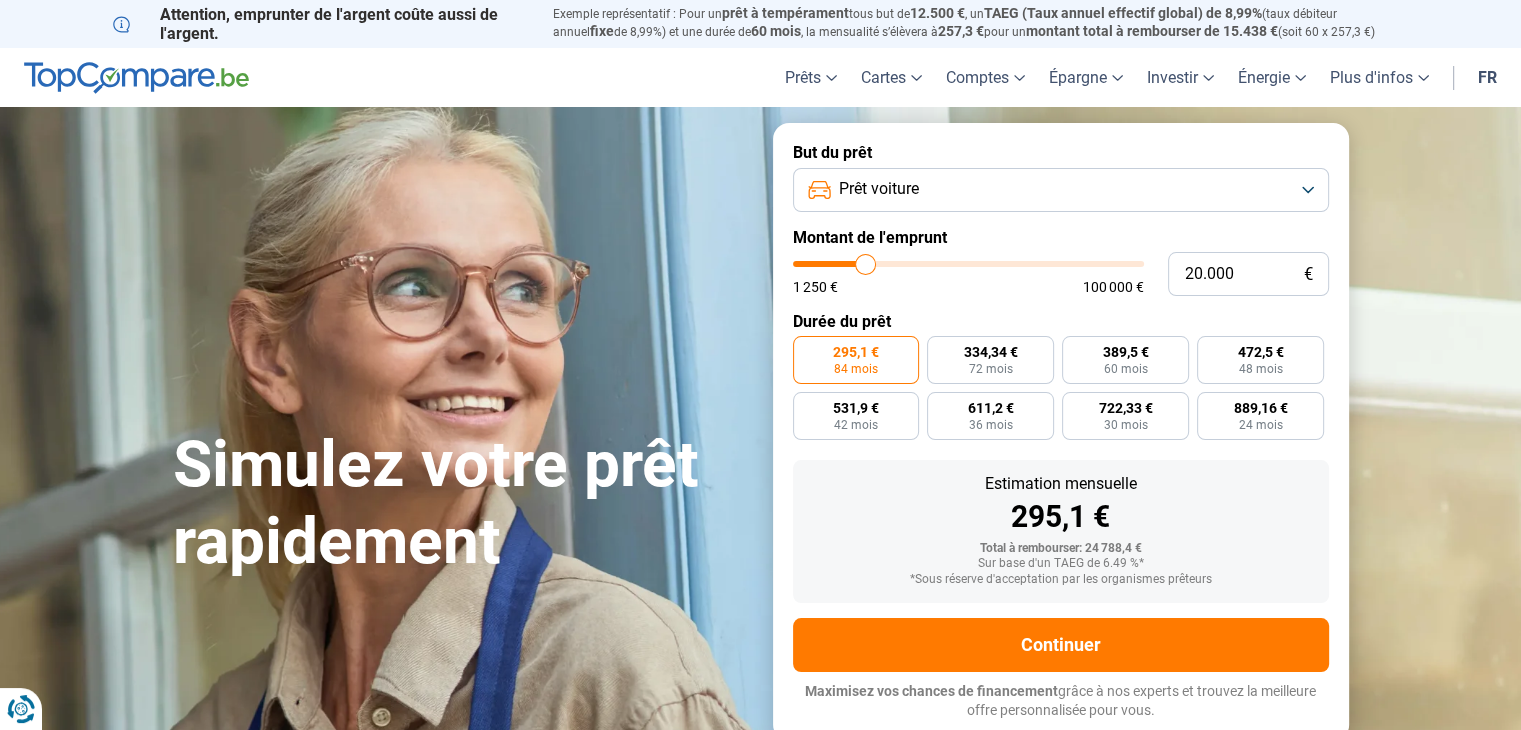 click on "Durée du prêt" at bounding box center (1061, 321) 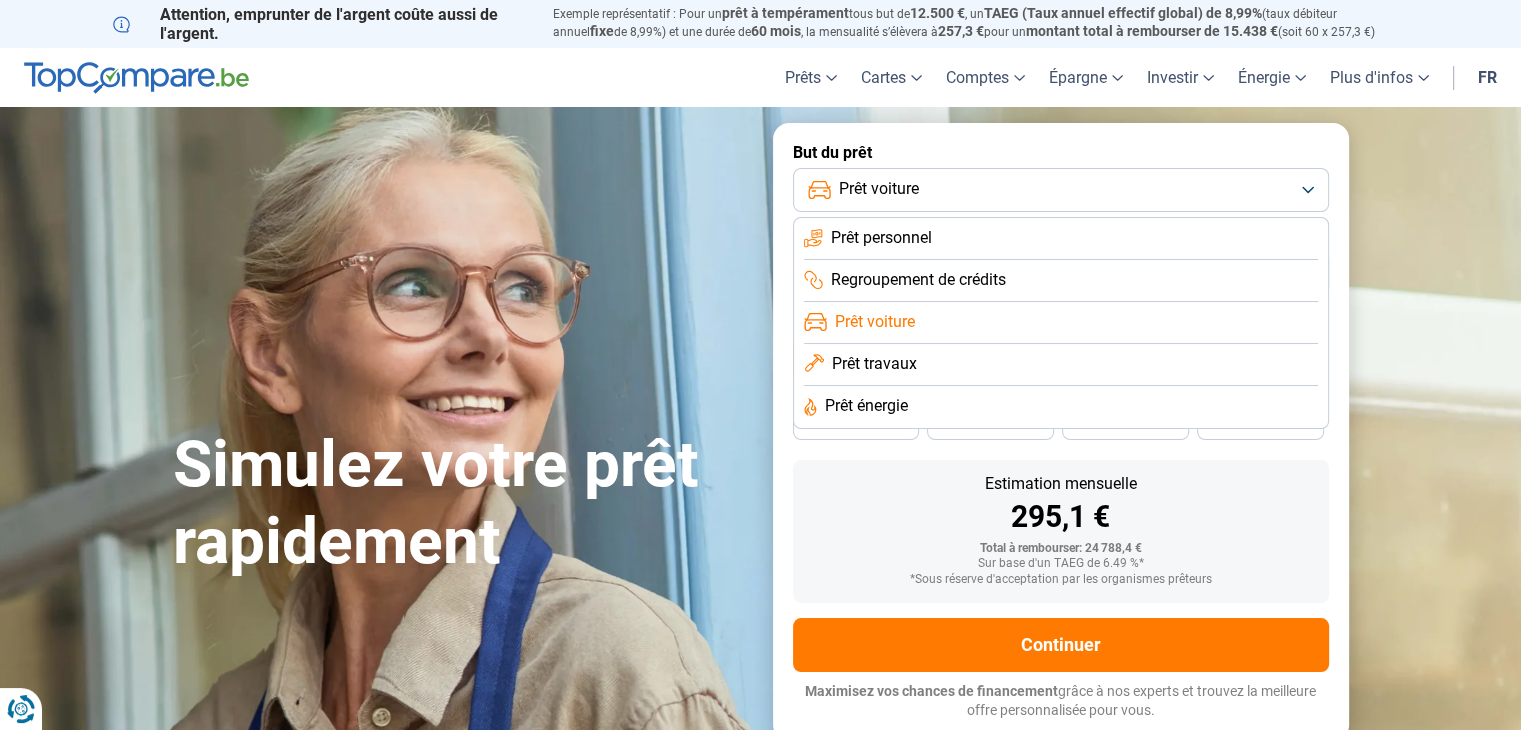 click on "Prêt personnel" 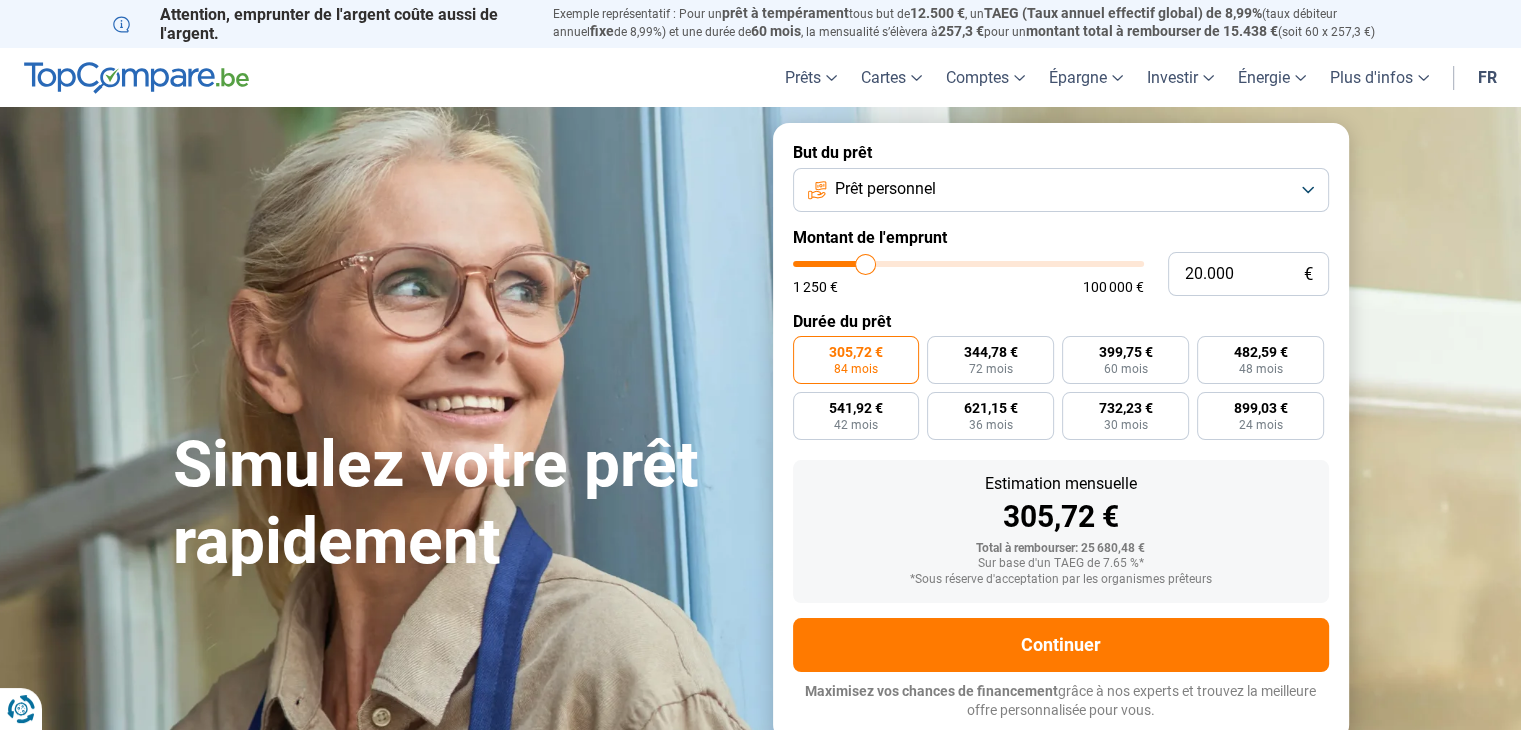click on "Prêt personnel" at bounding box center (1061, 190) 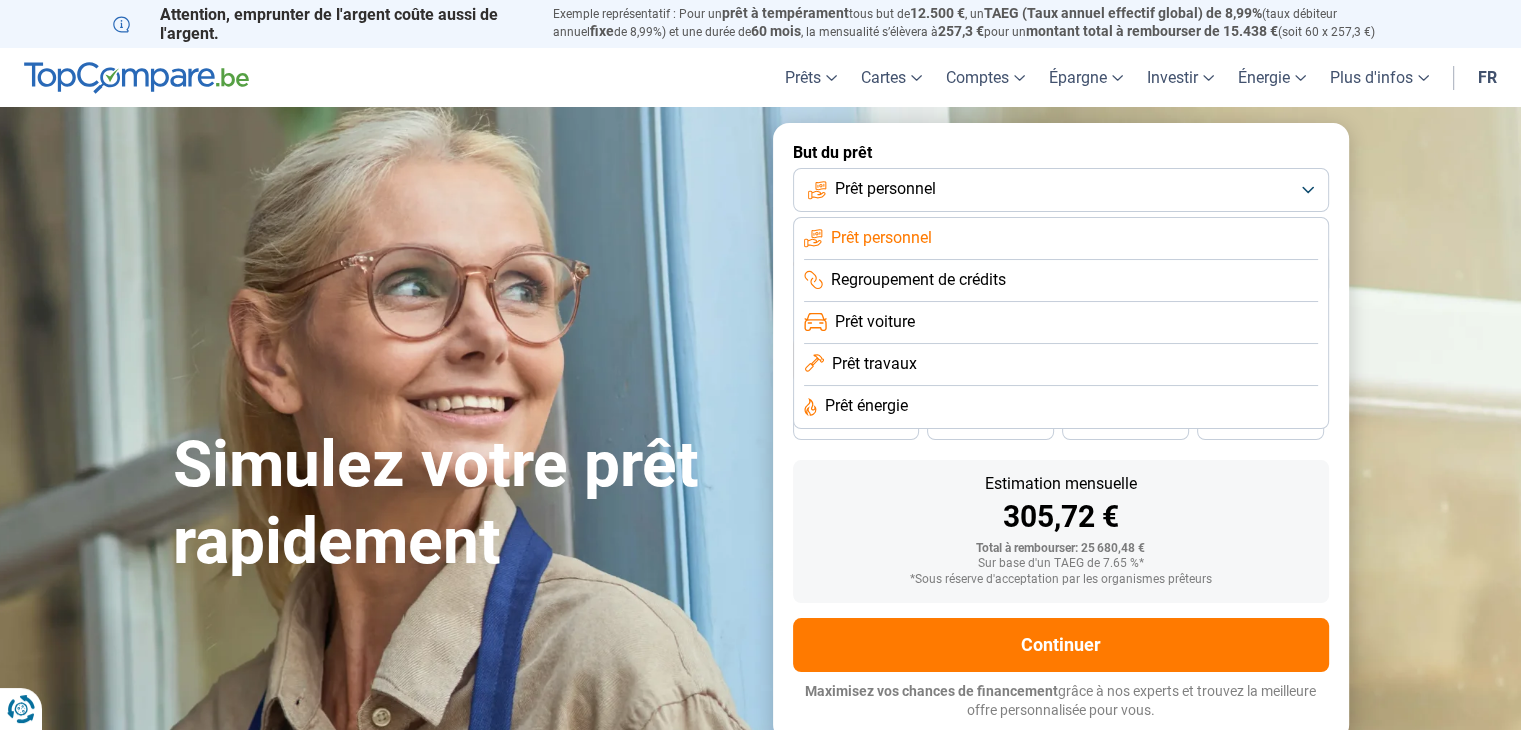 click on "Regroupement de crédits" 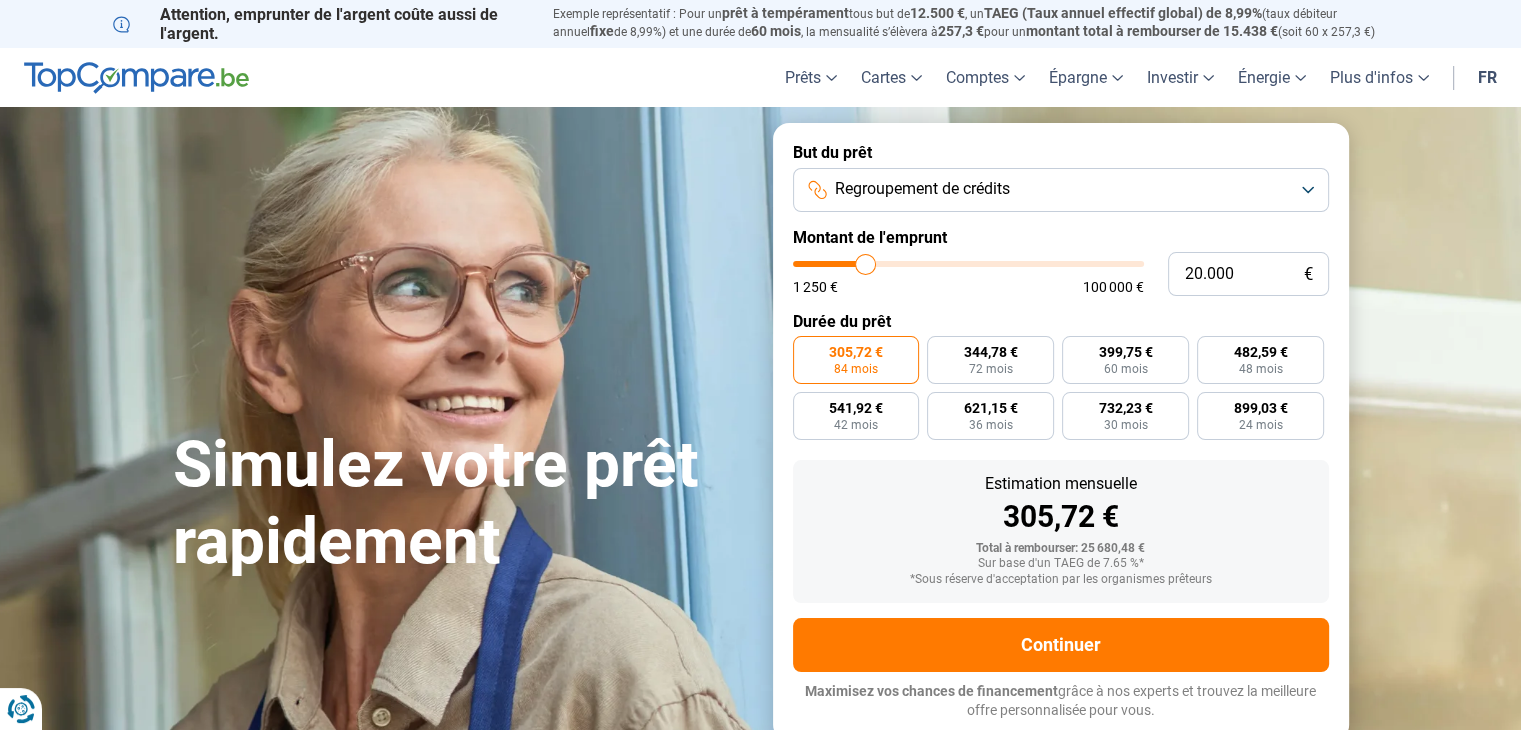 click on "Regroupement de crédits" at bounding box center (1061, 190) 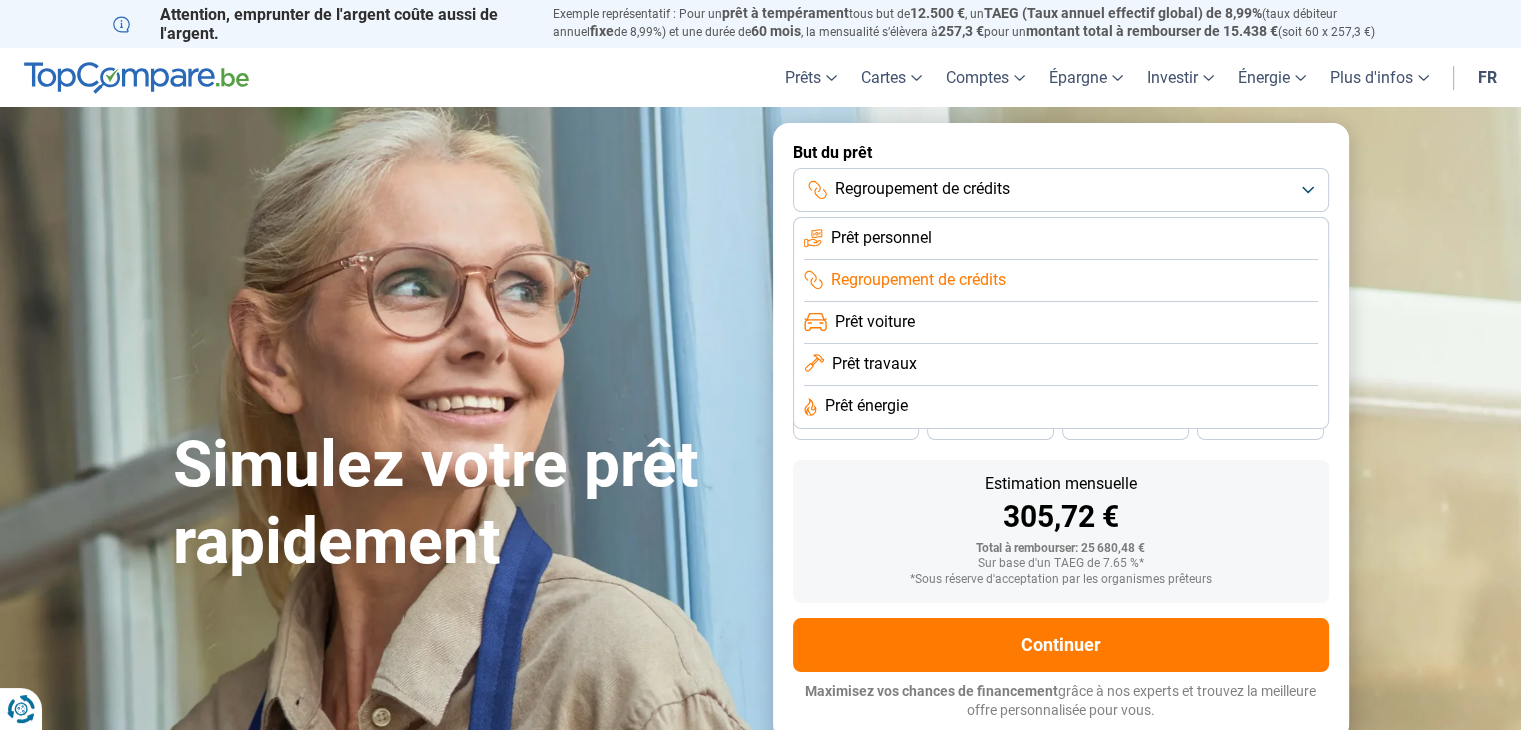 click on "Prêt voiture" 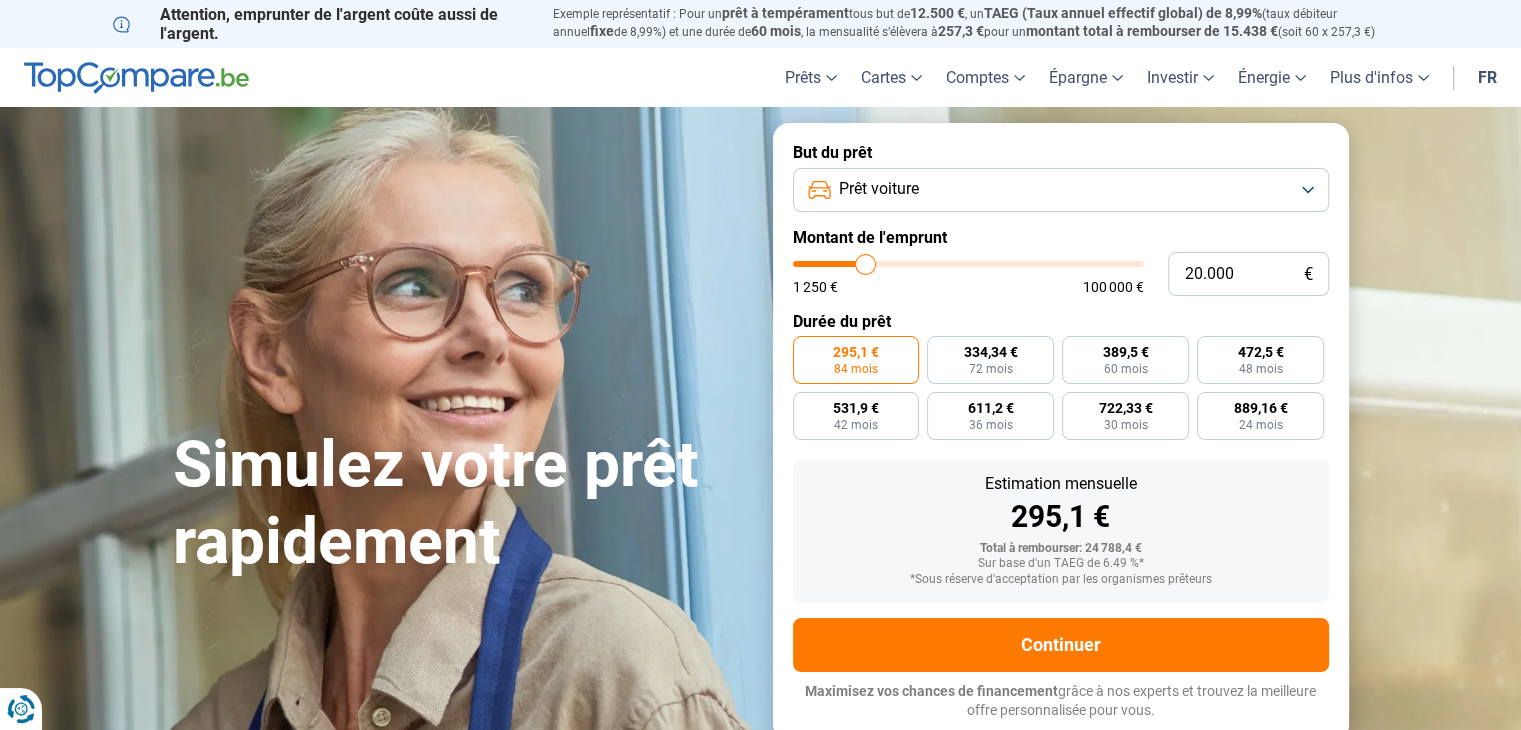 click on "Prêt voiture" at bounding box center [1061, 190] 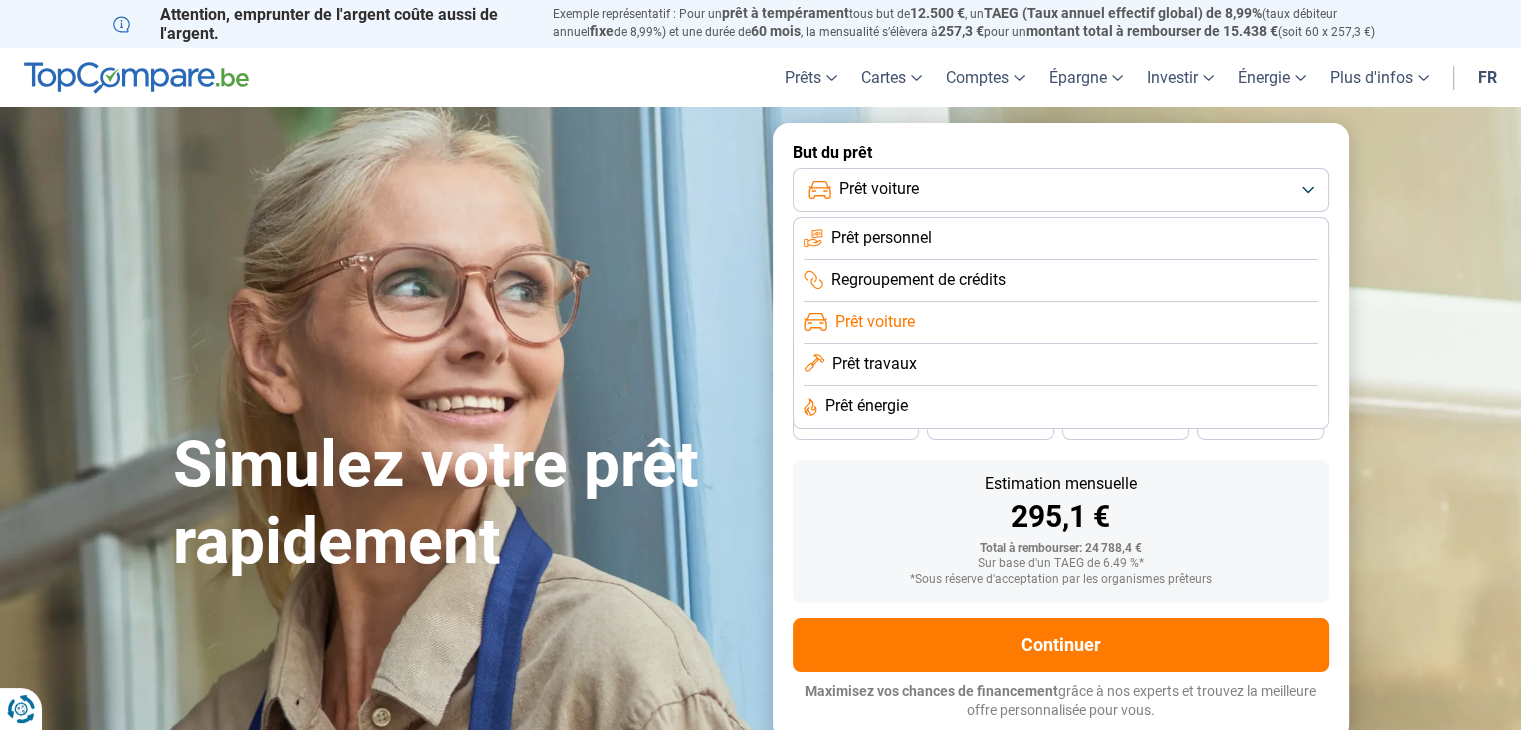 click on "Regroupement de crédits" at bounding box center [918, 280] 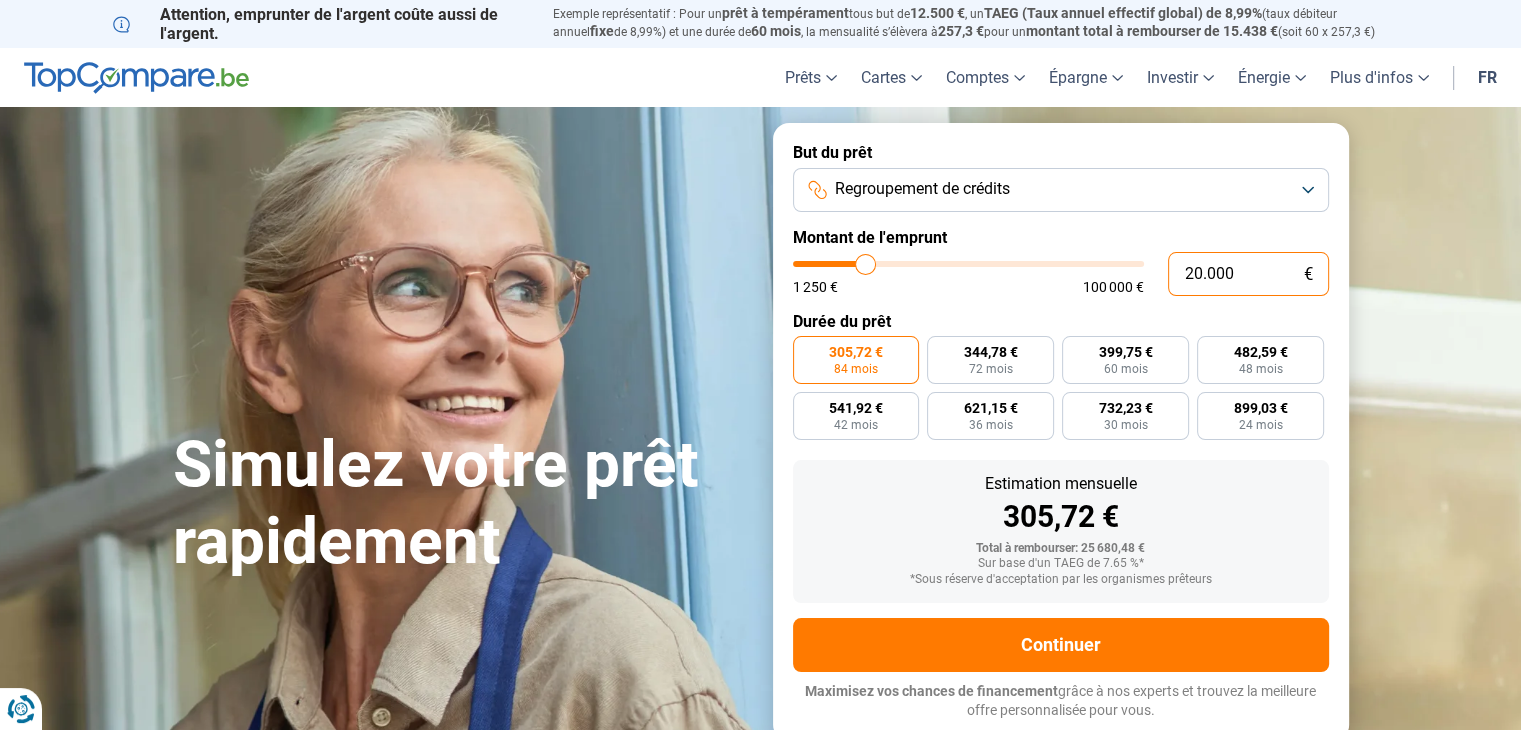 click on "20.000" at bounding box center [1248, 274] 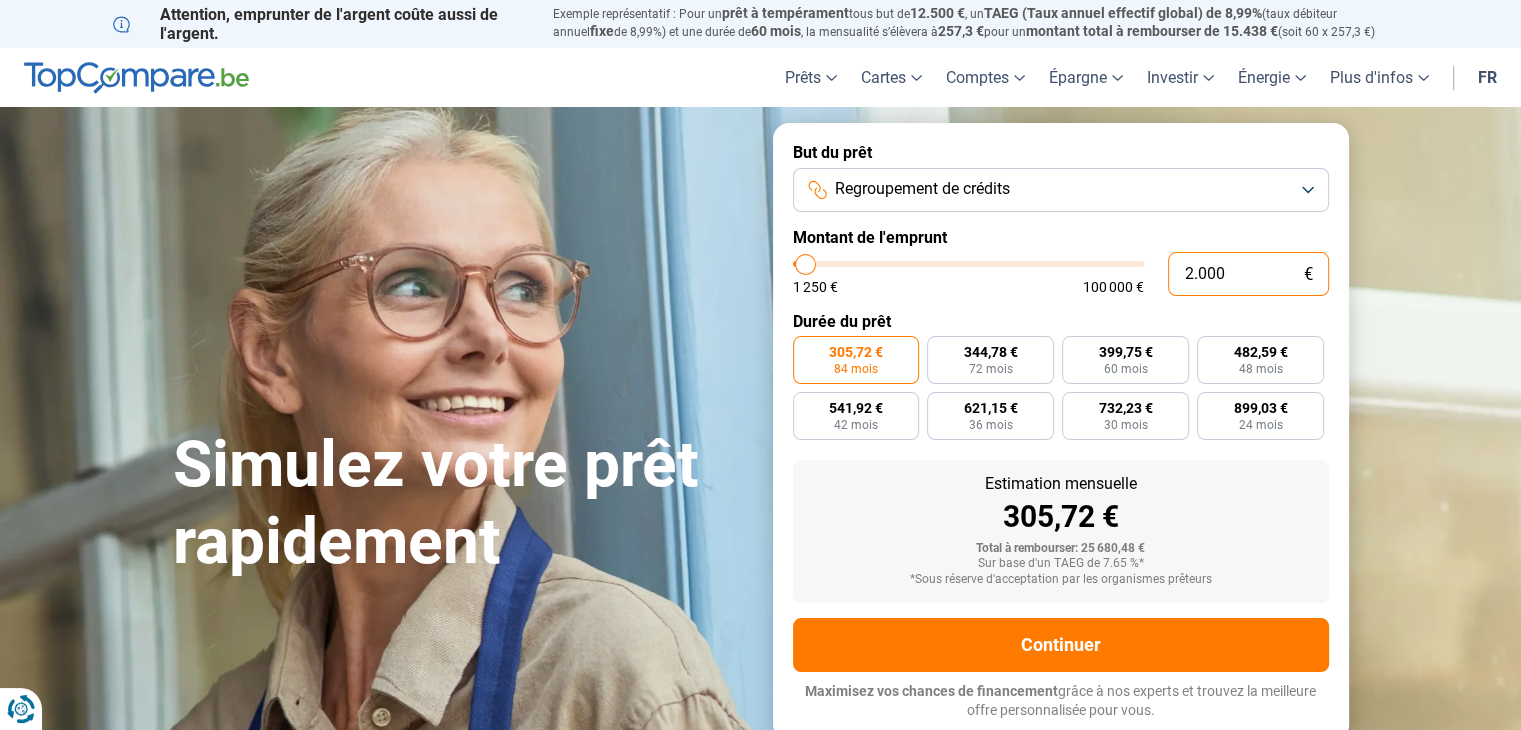 type on "200" 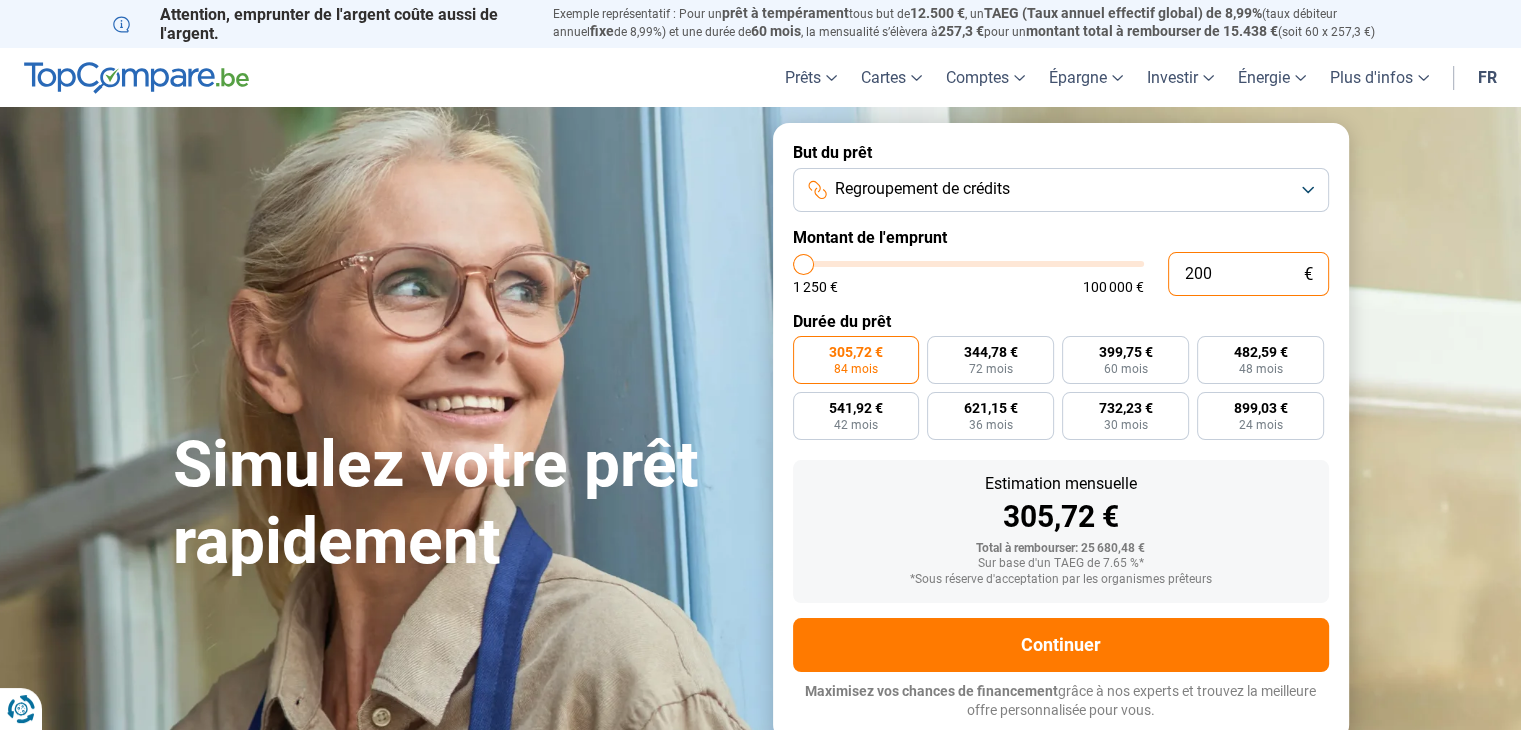 type on "20" 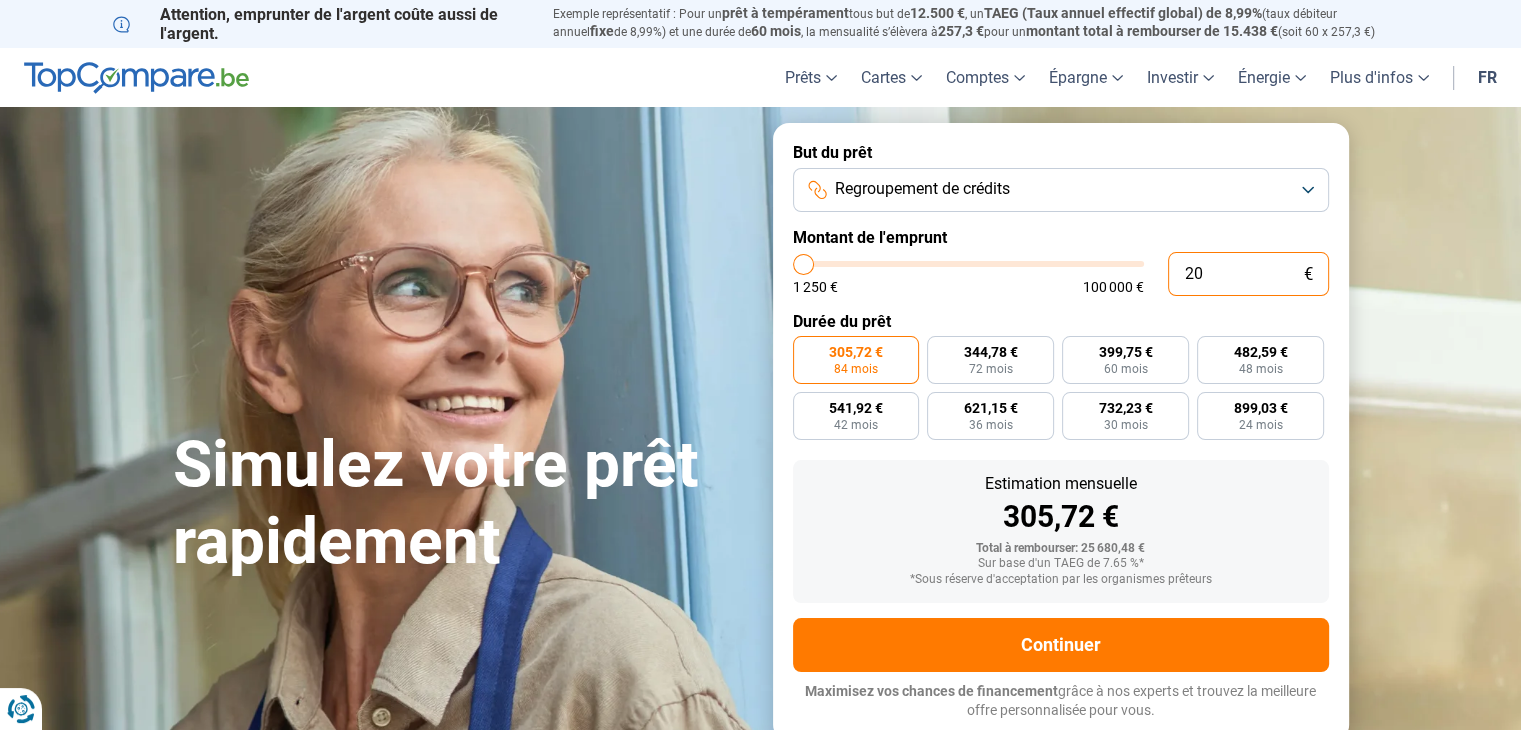 type on "2" 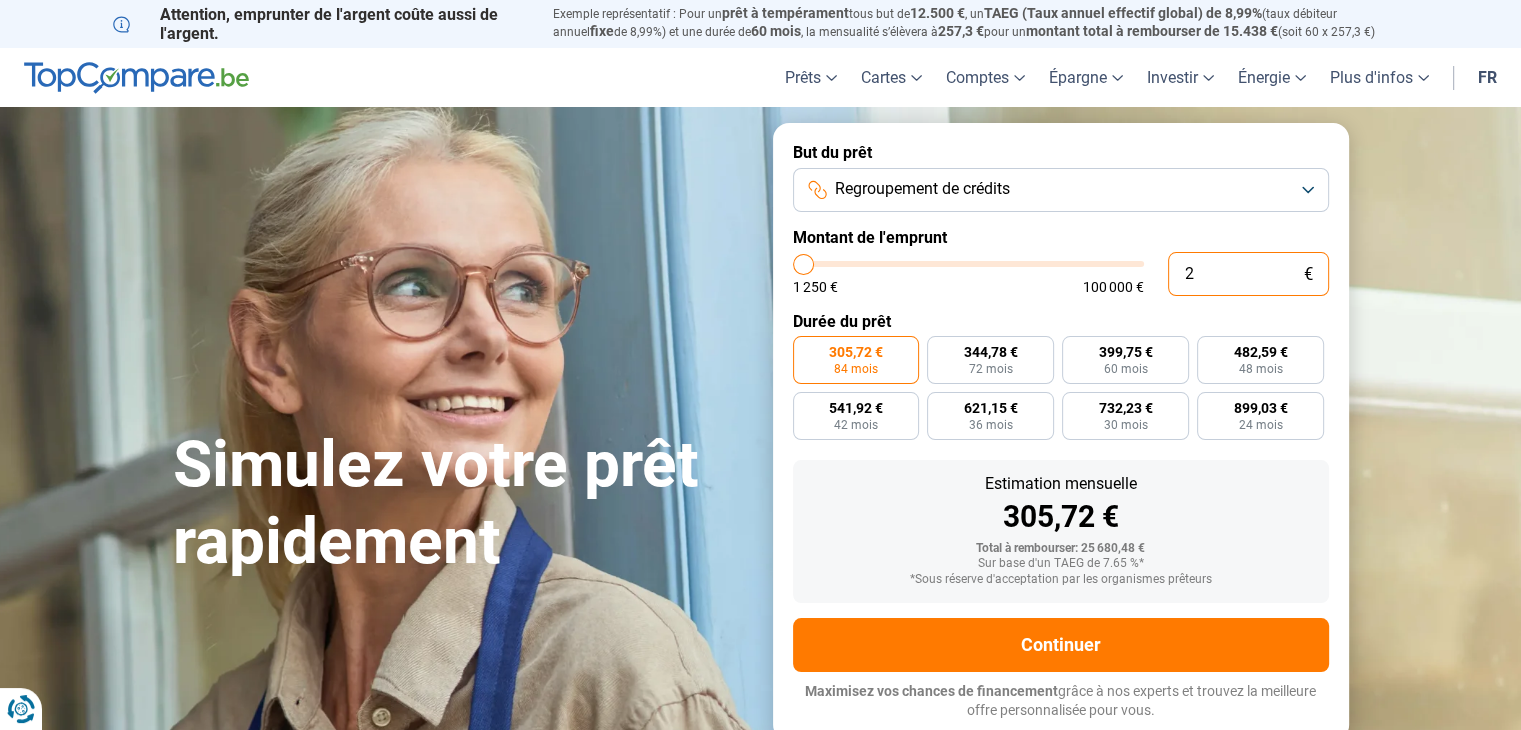 type on "0" 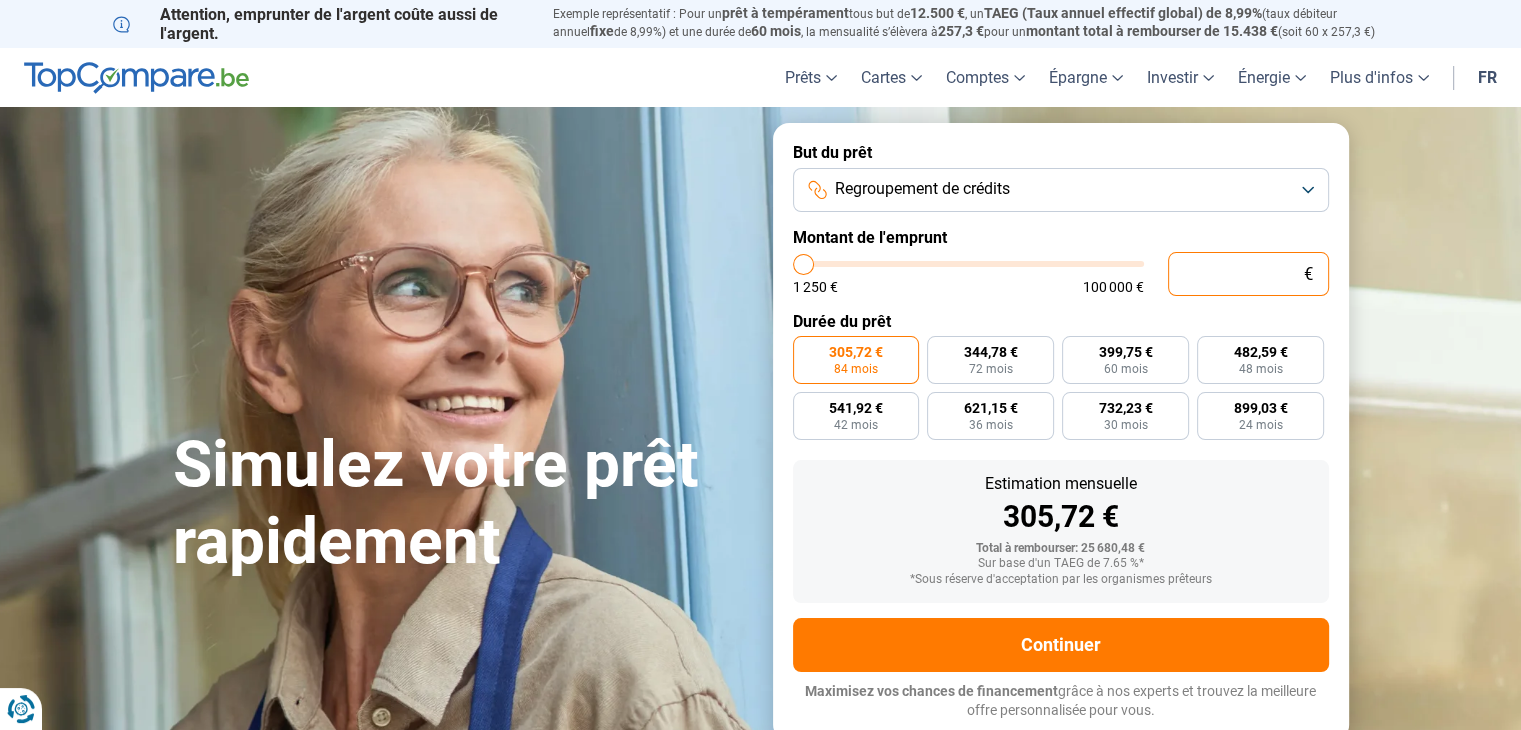 type on "5" 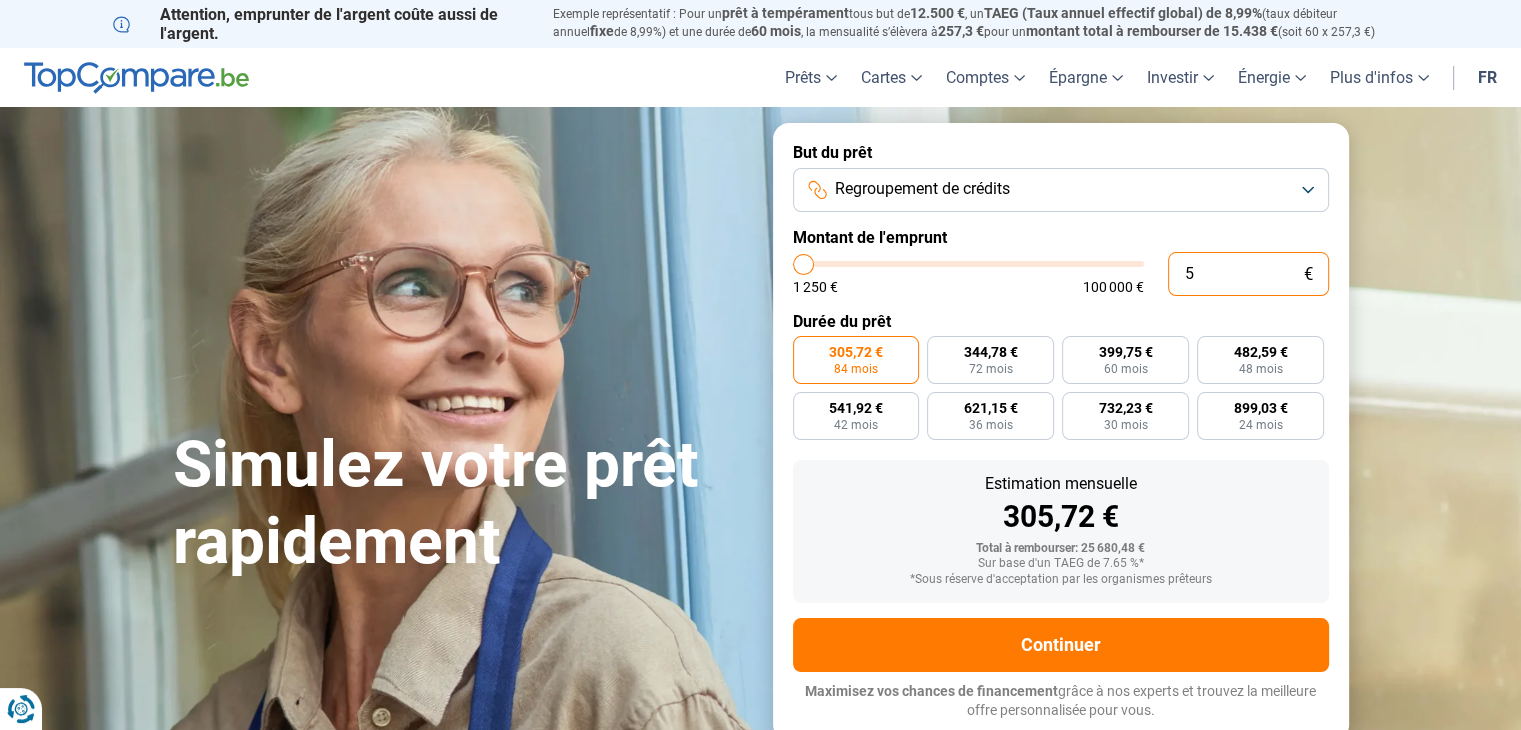 type on "54" 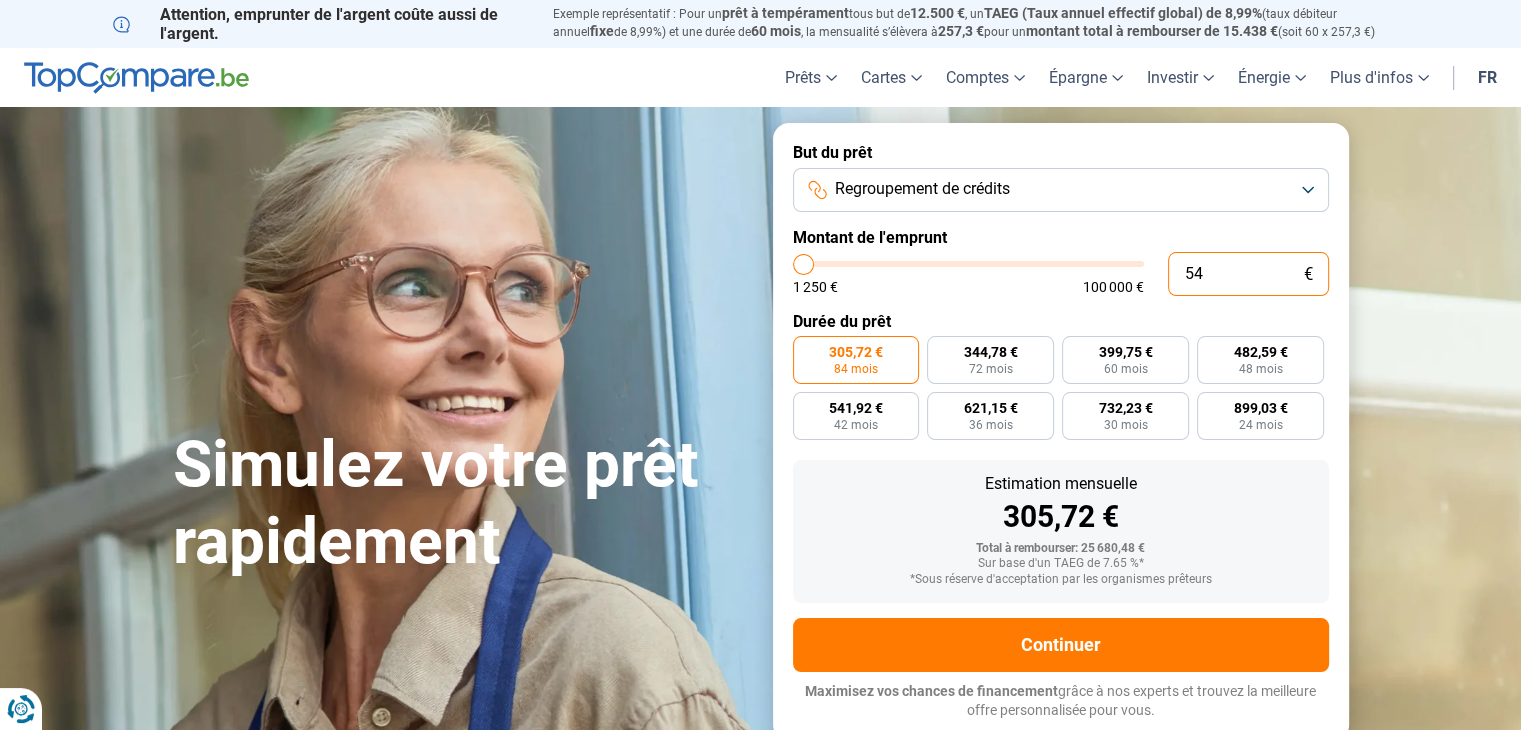 type on "540" 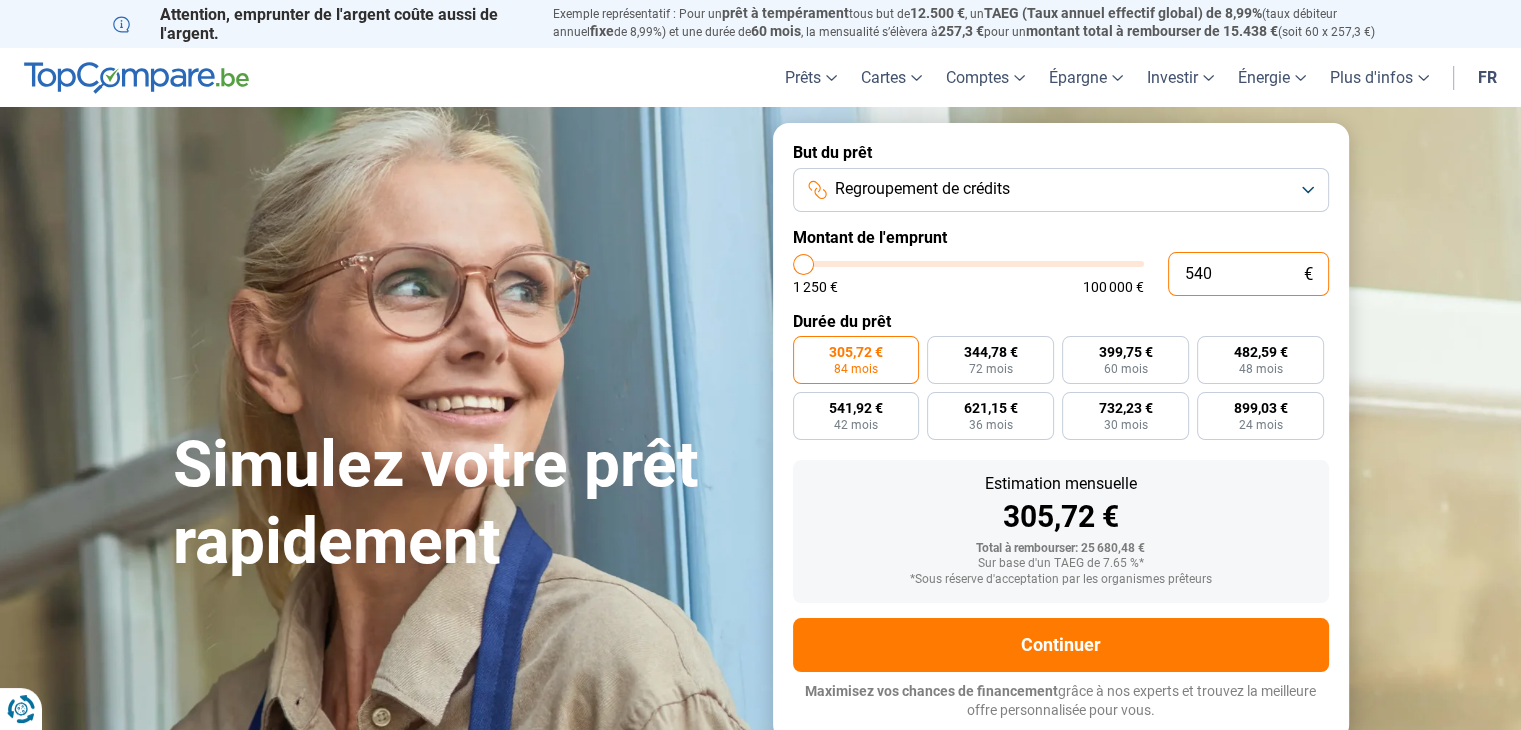 type on "5.400" 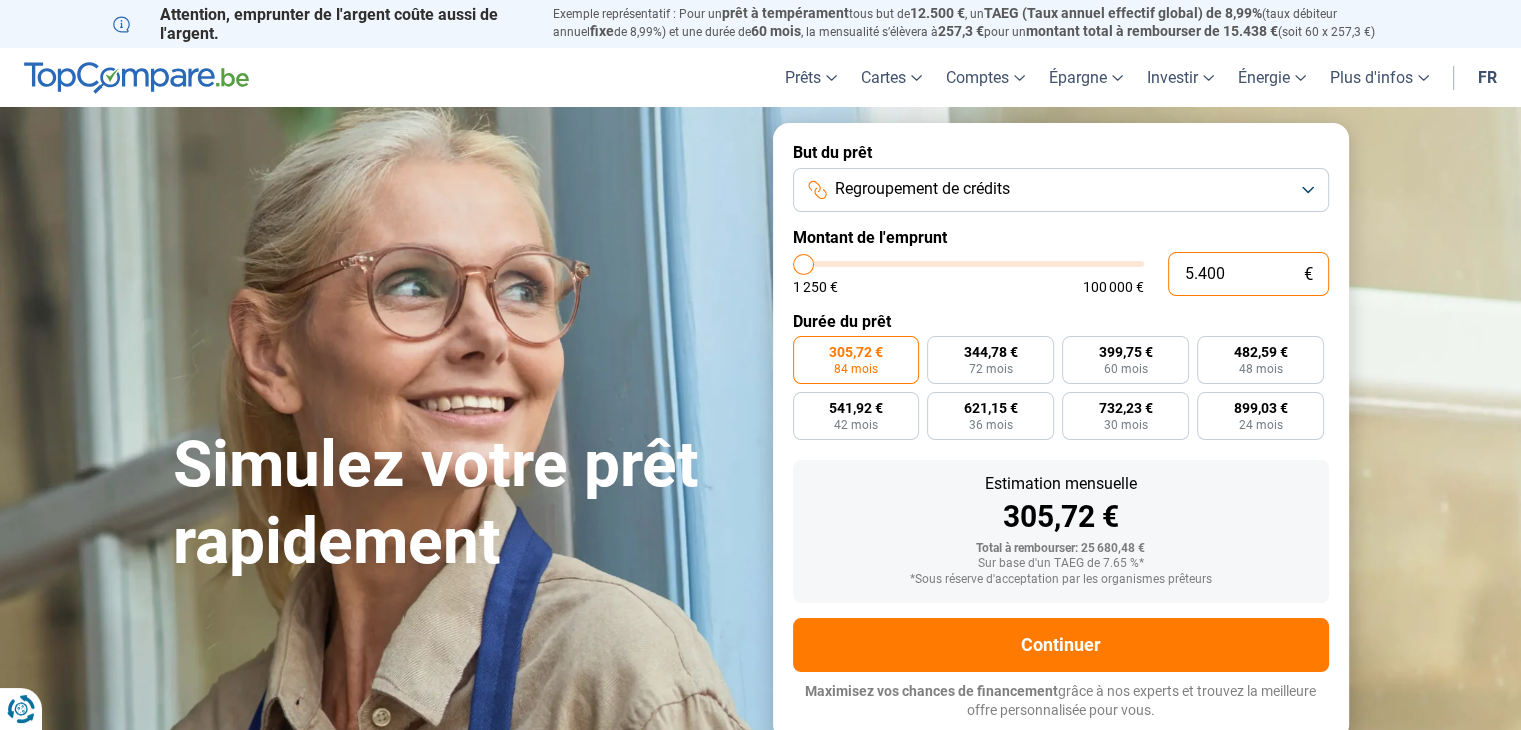 type on "5500" 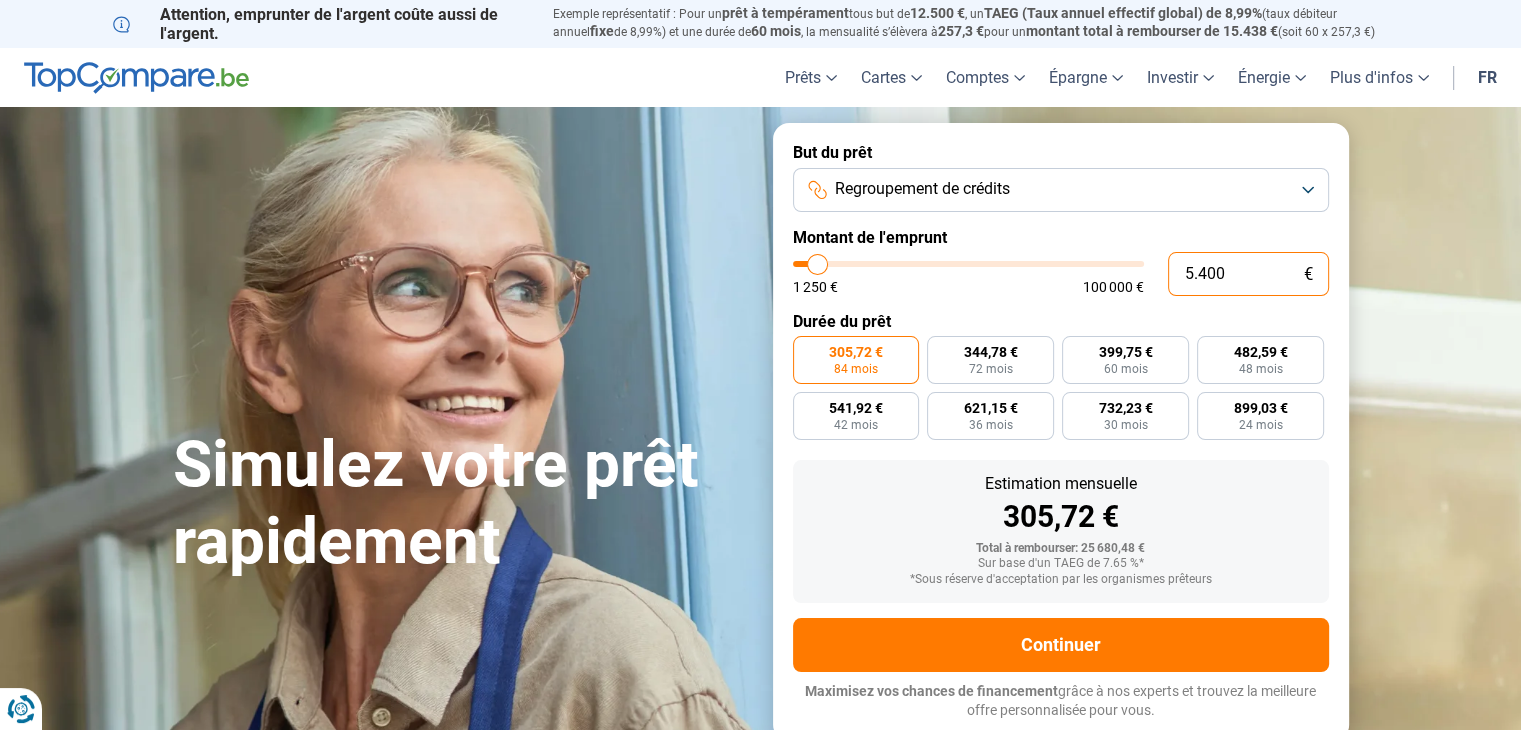 type on "54.000" 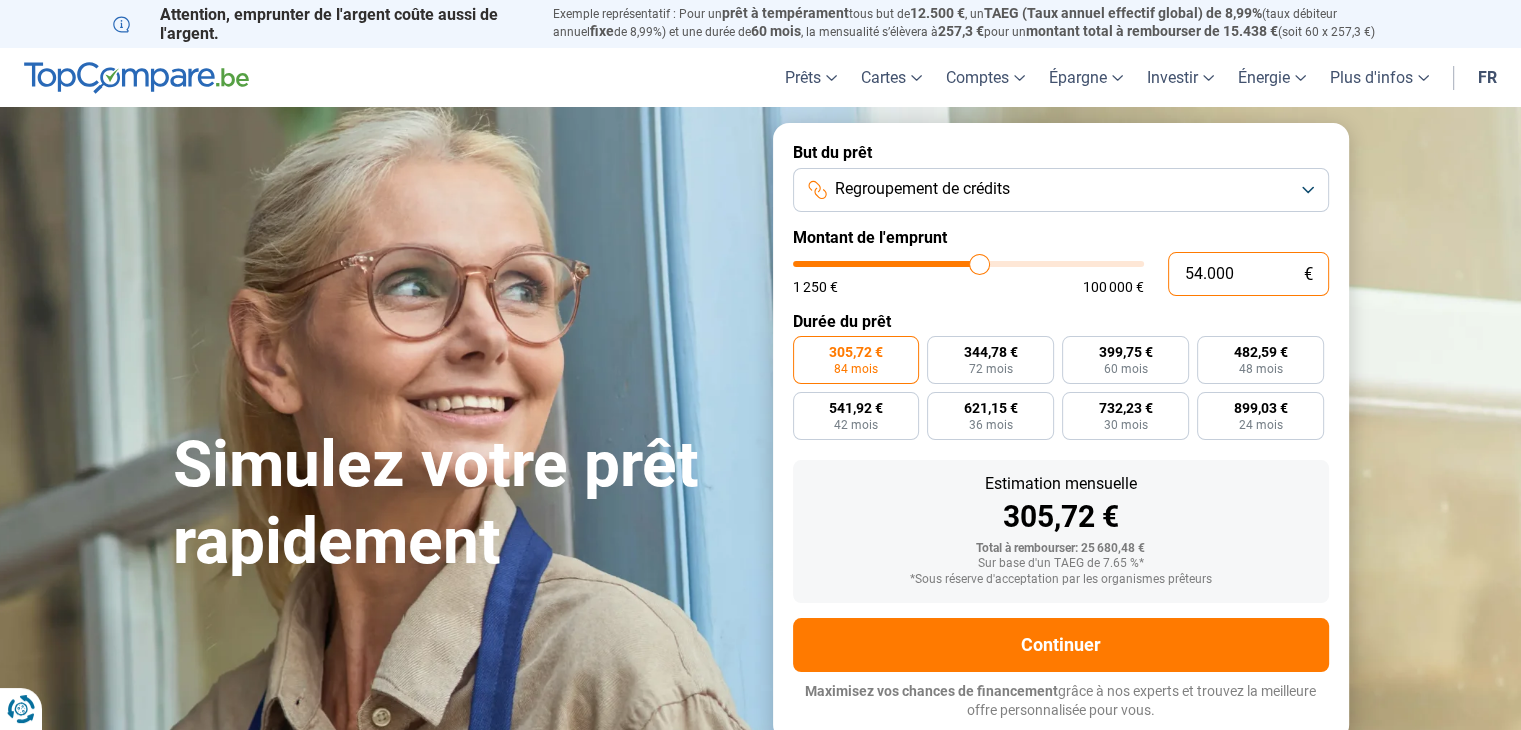 radio on "false" 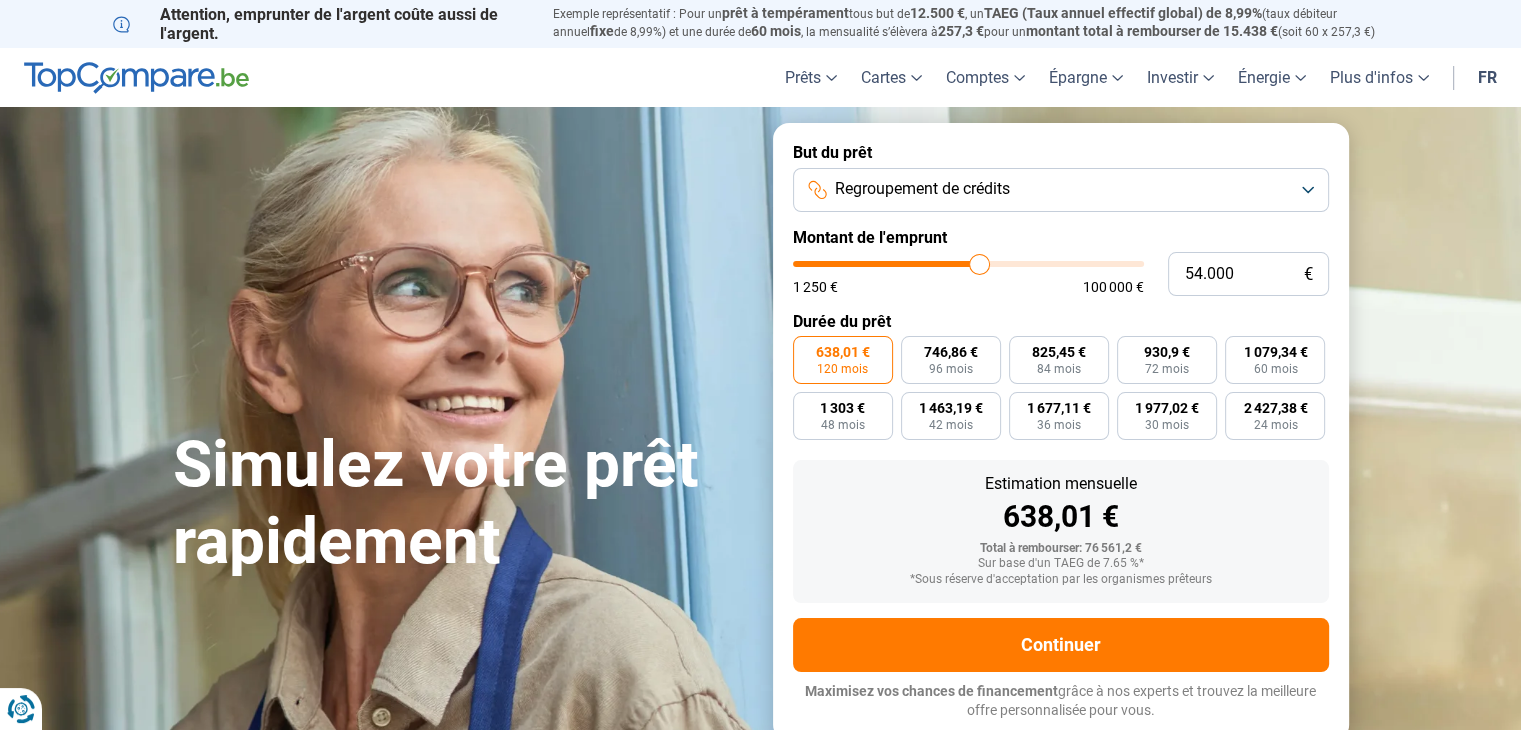 click on "Regroupement de crédits" at bounding box center (1061, 190) 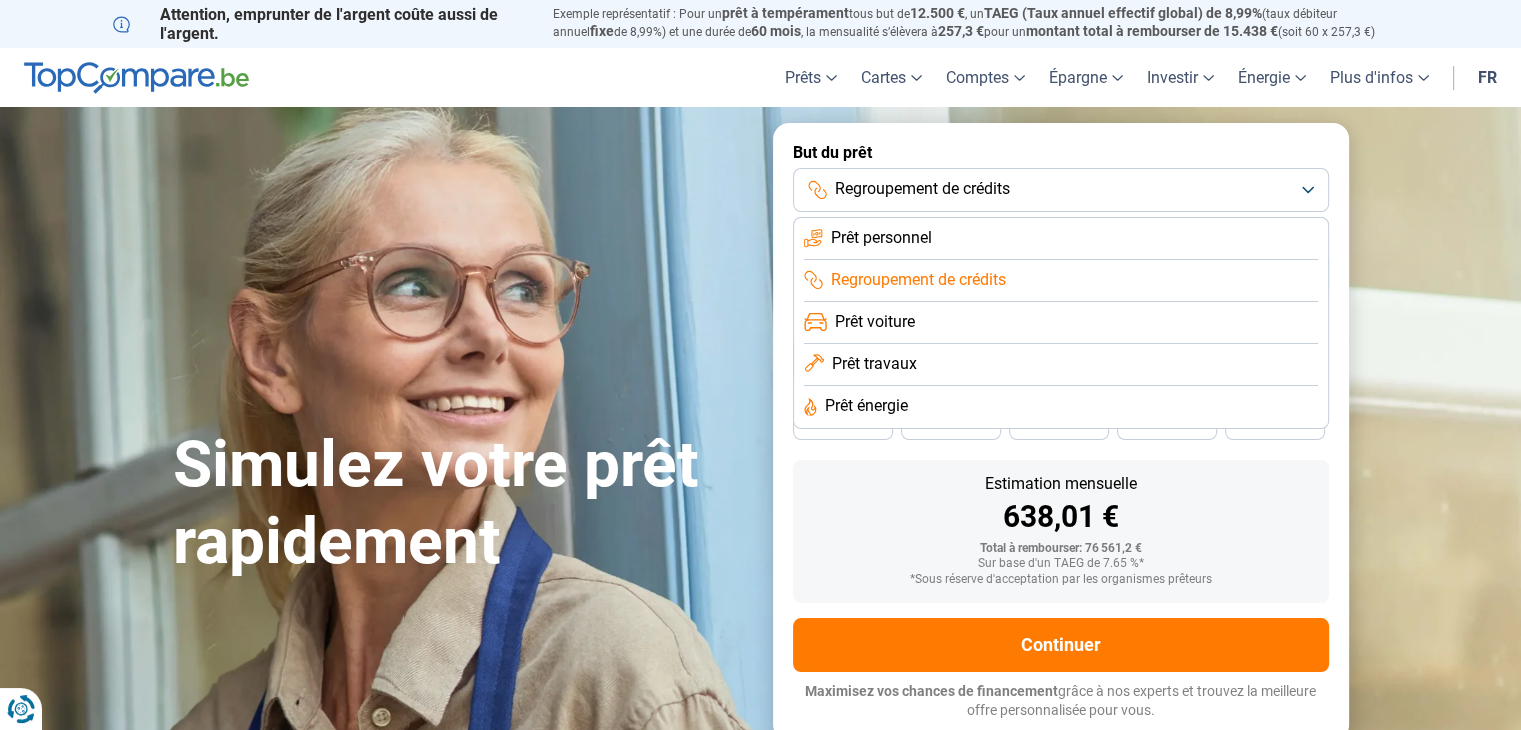 click on "Prêt voiture" 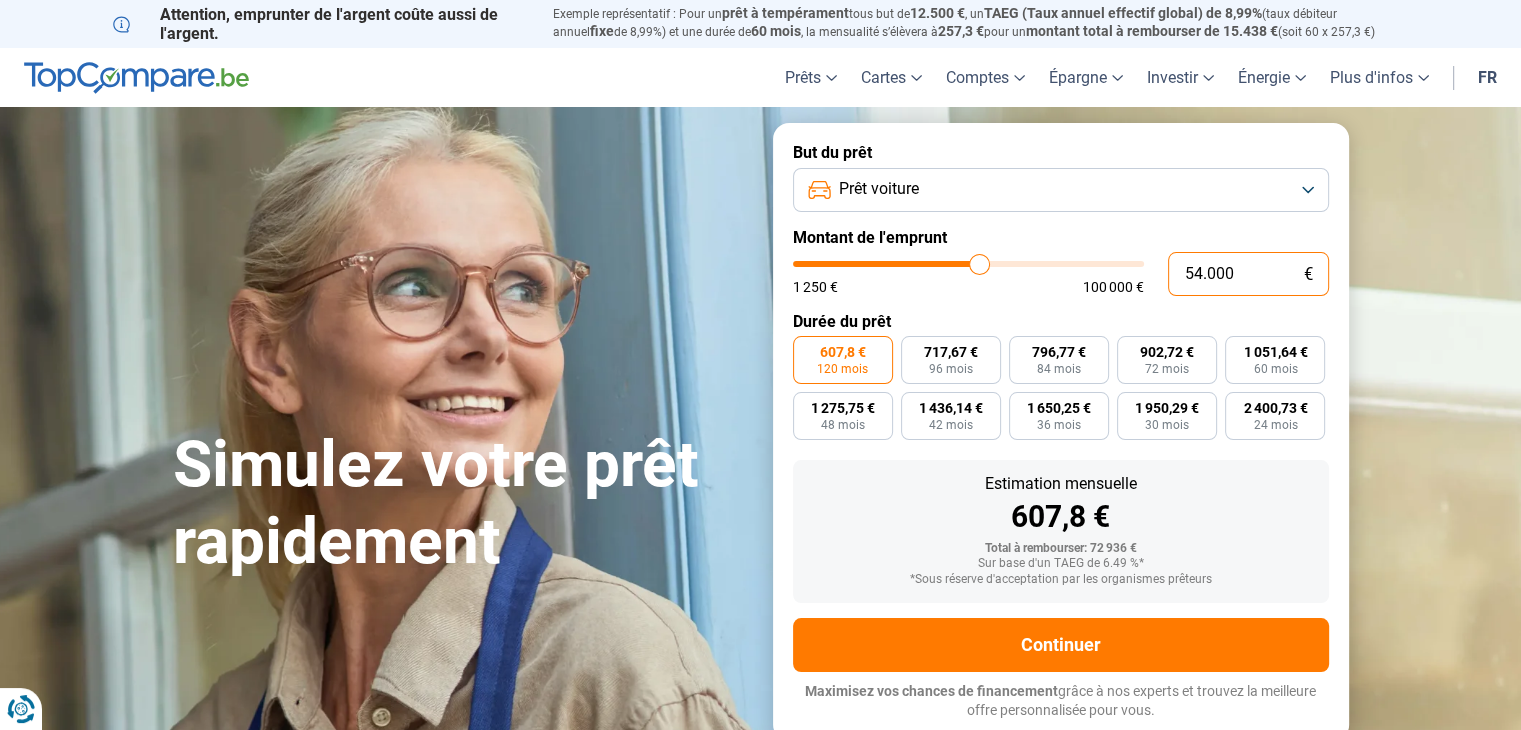 click on "54.000" at bounding box center [1248, 274] 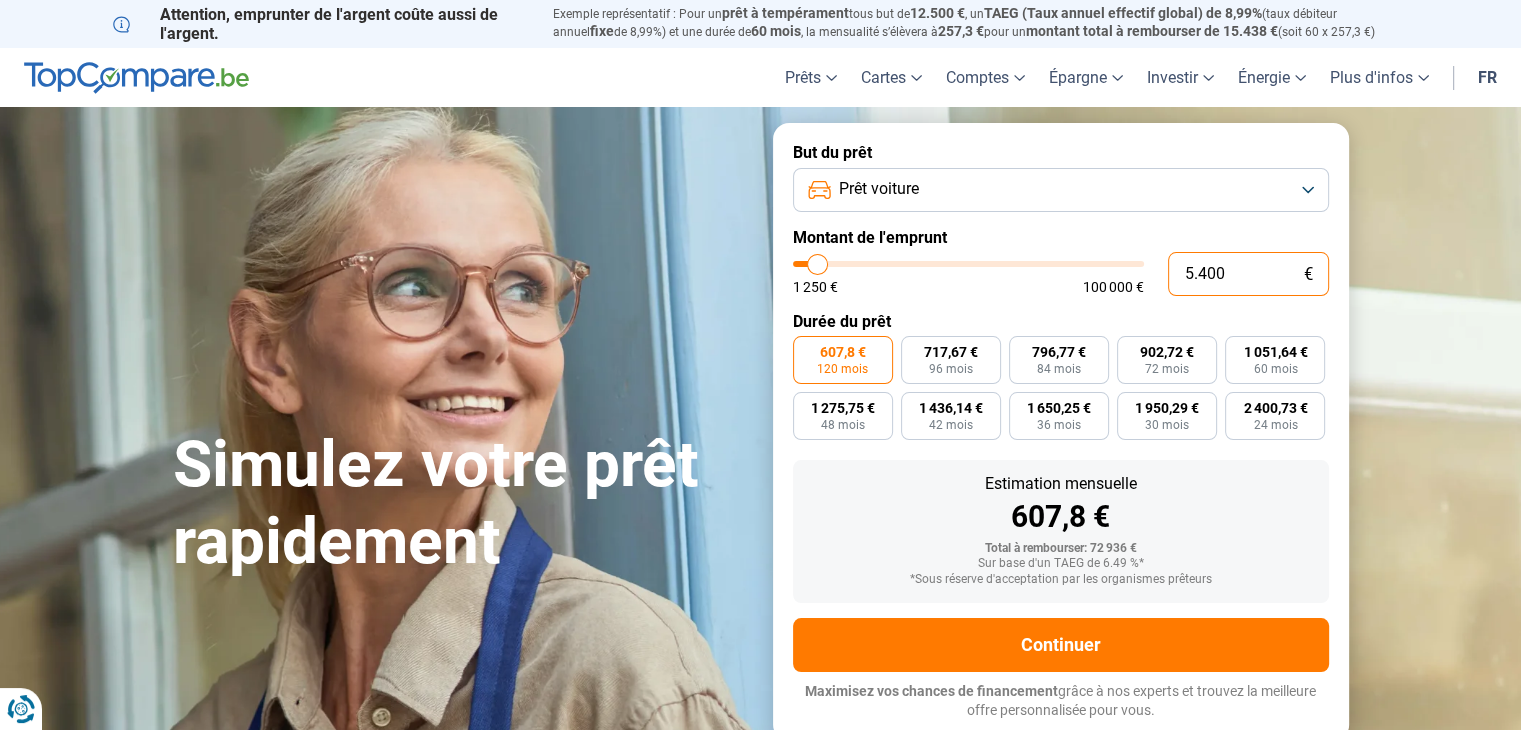 type on "540" 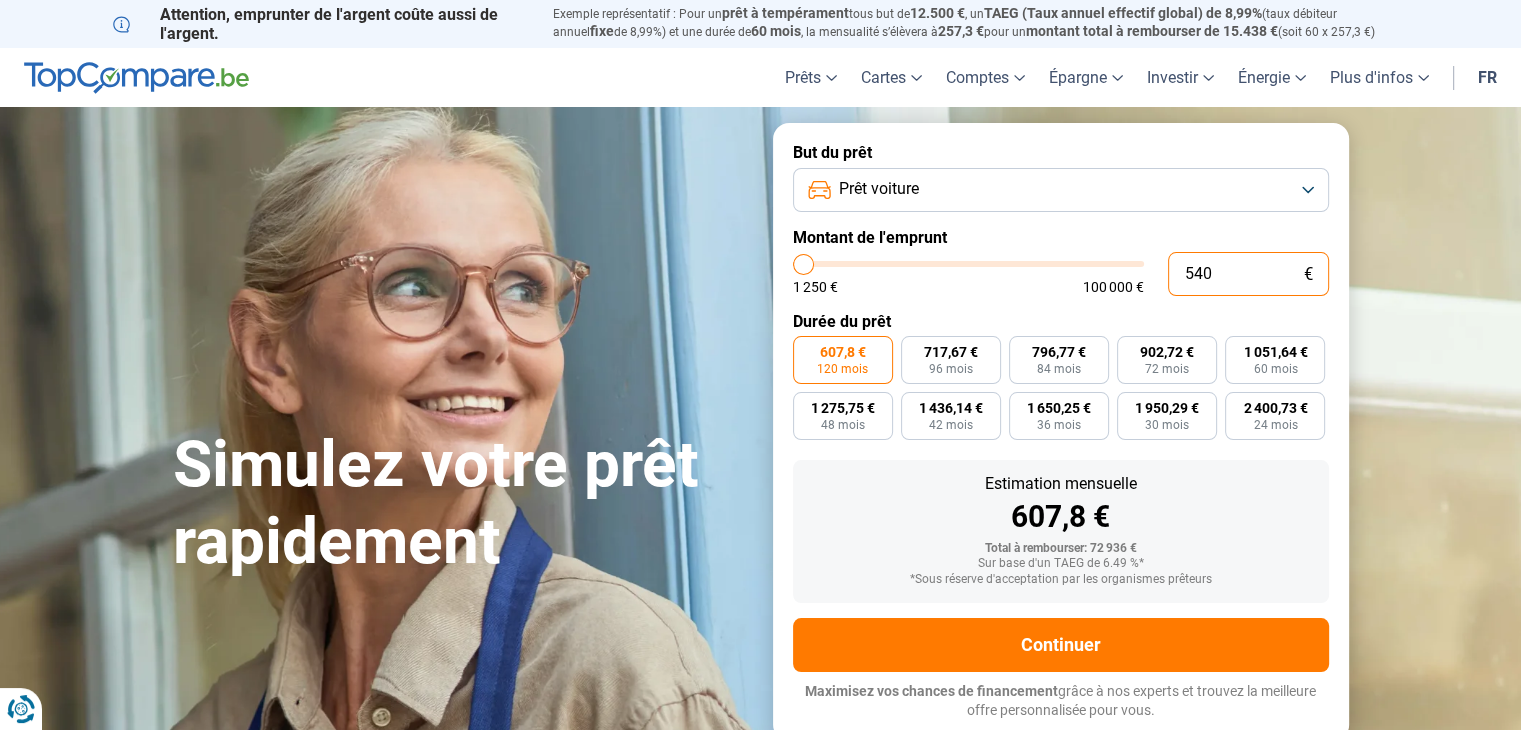 type on "54" 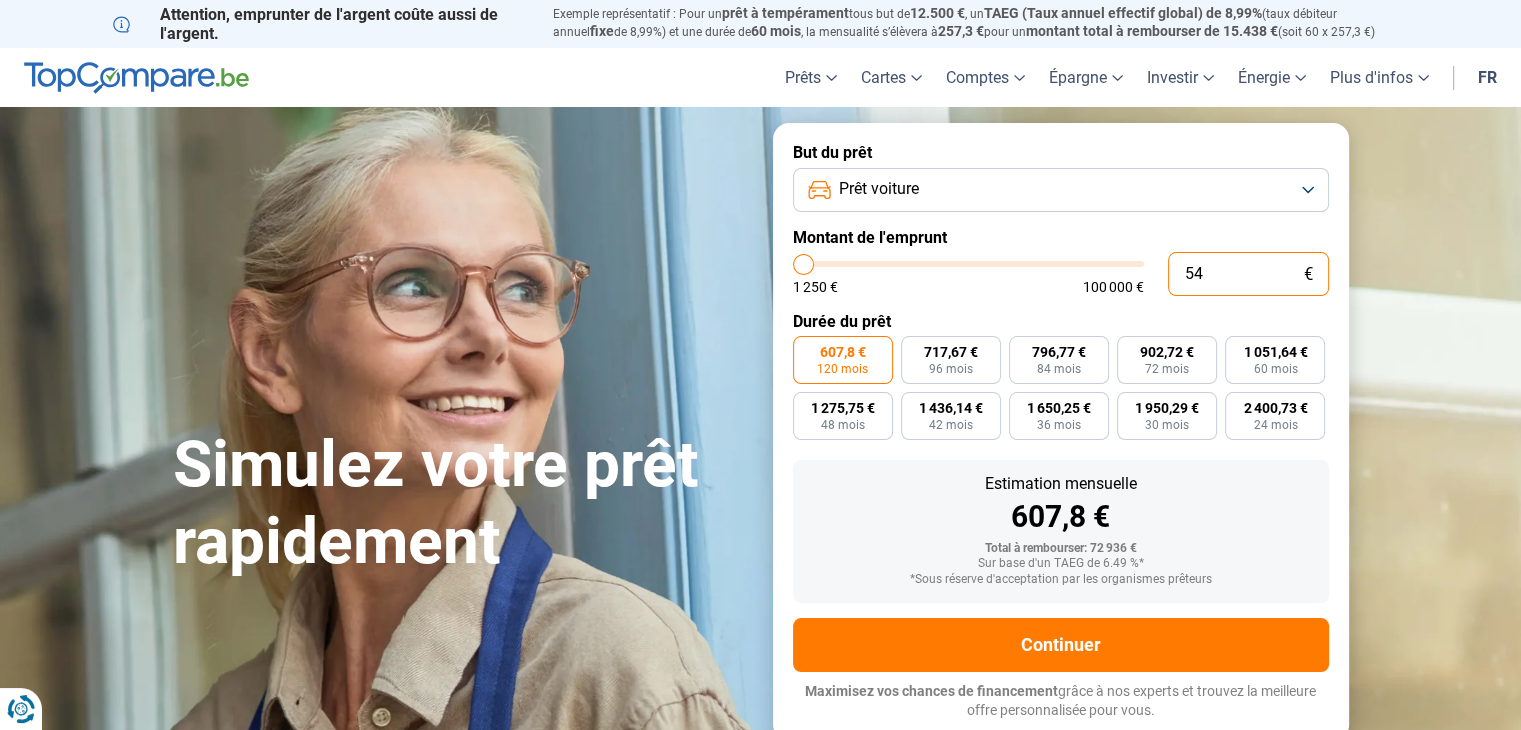 type on "5" 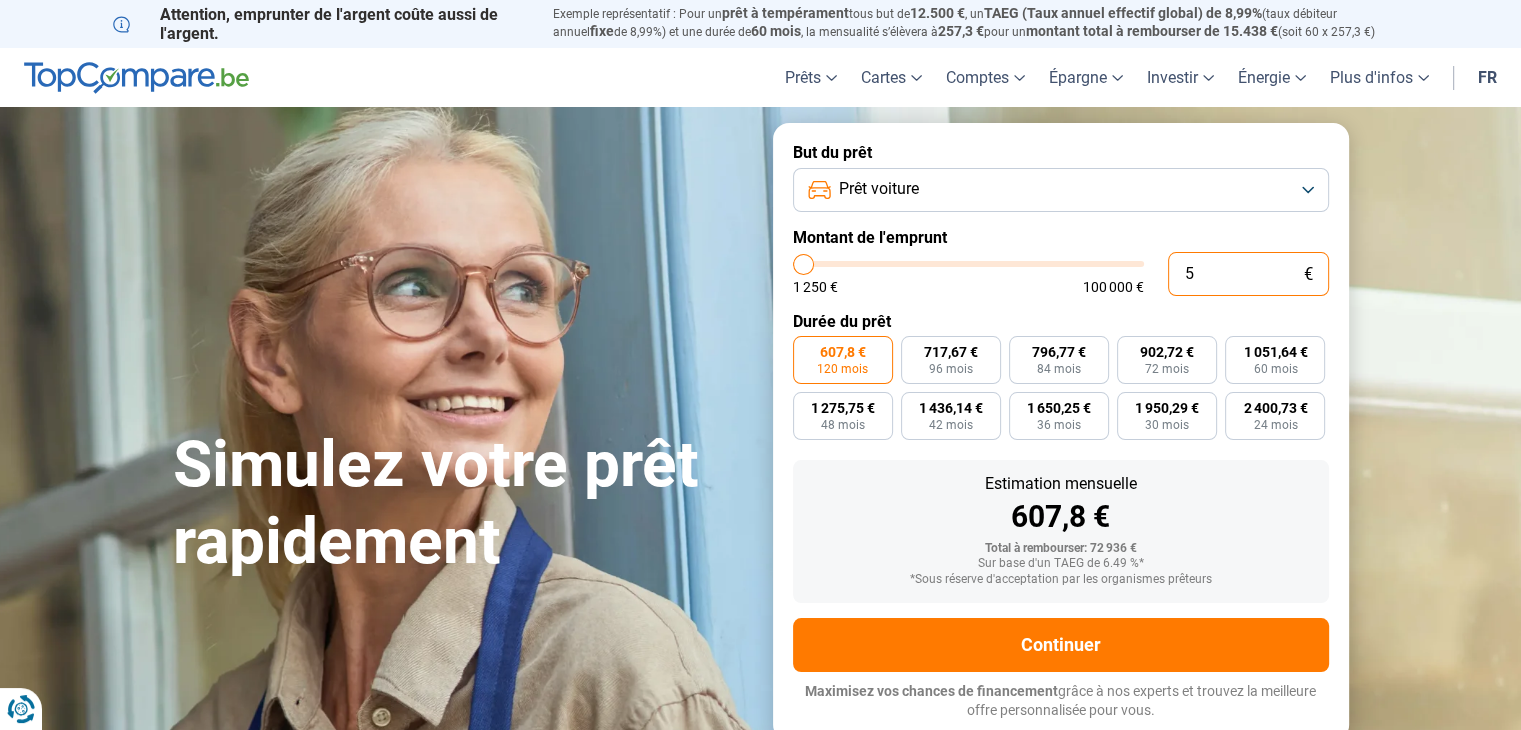 type on "0" 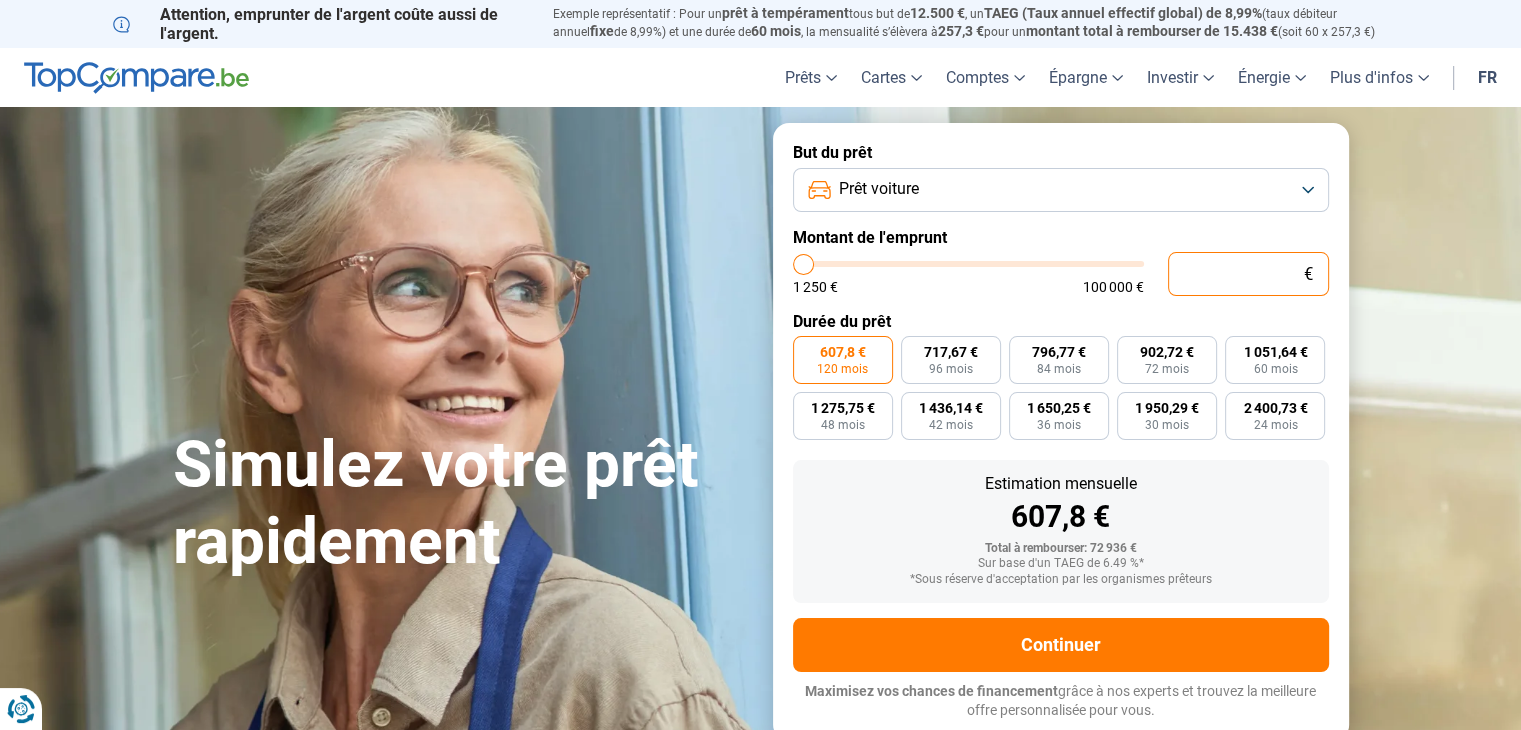 type on "2" 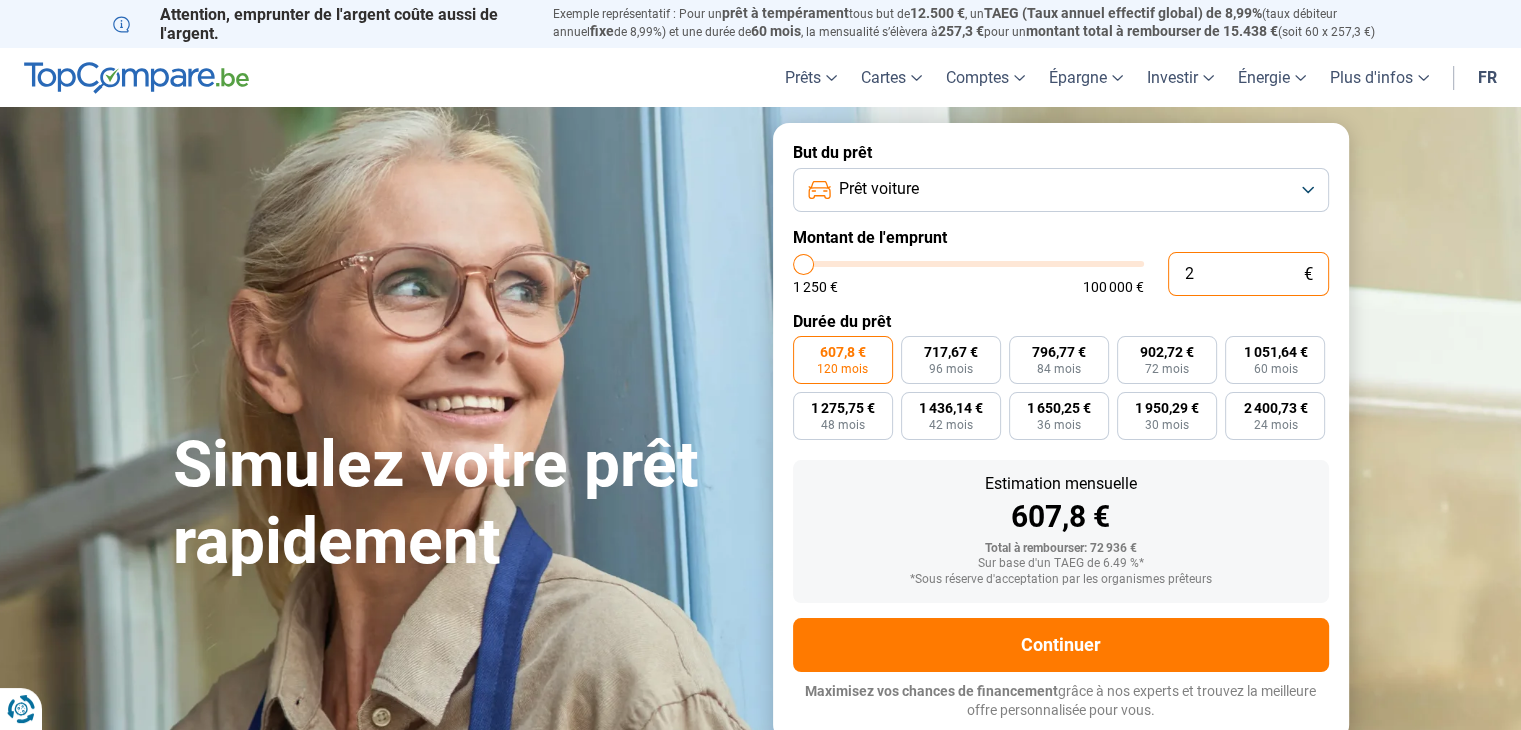 type on "22" 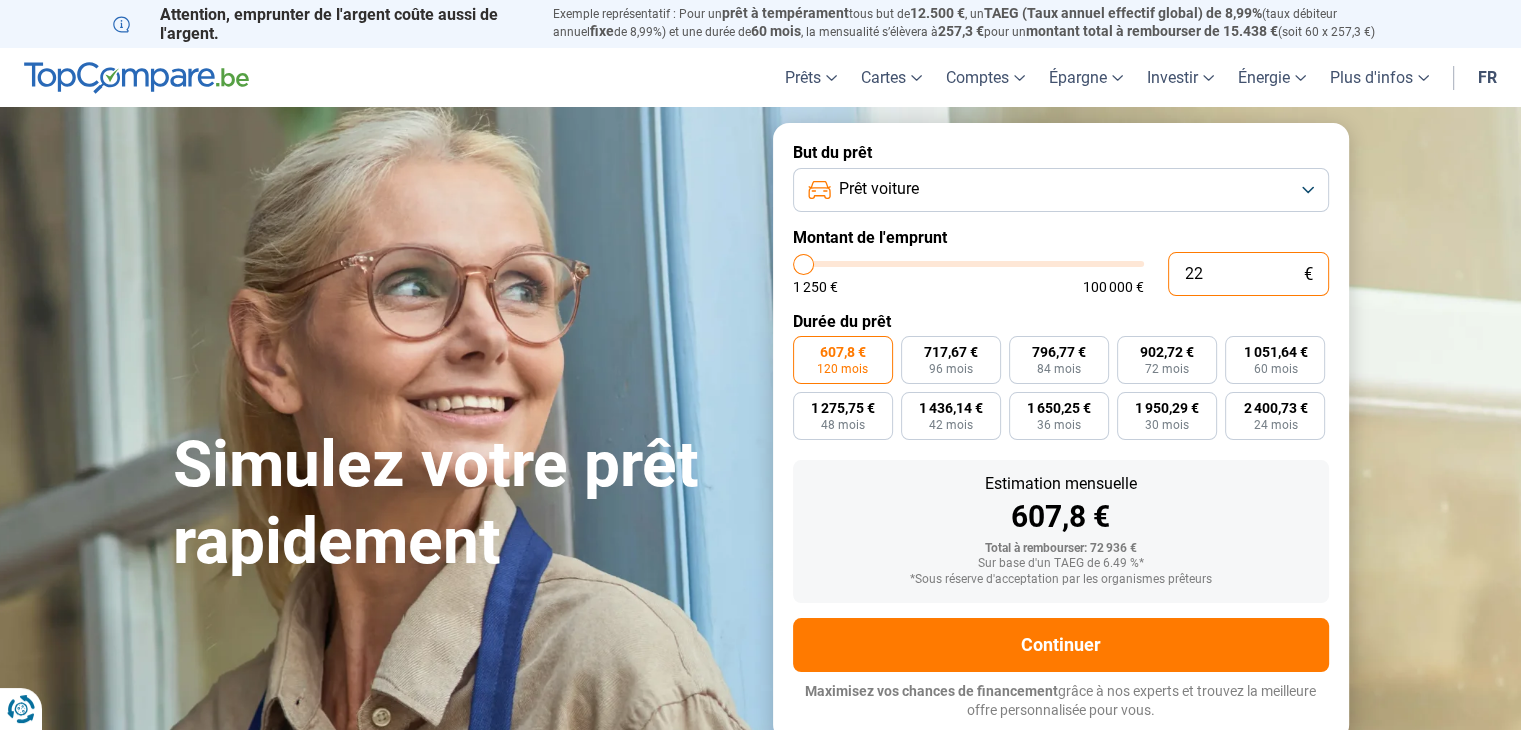 type on "220" 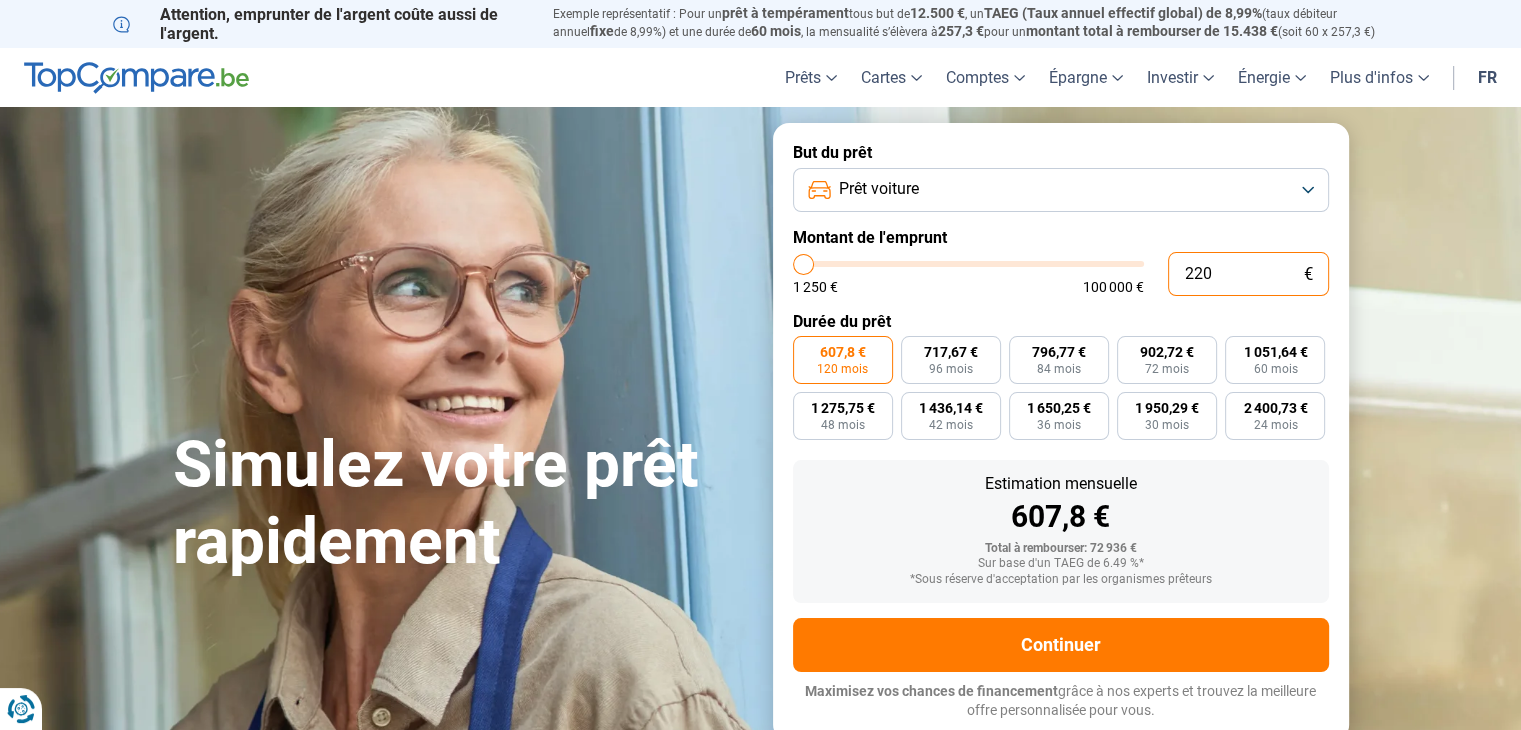type on "2.200" 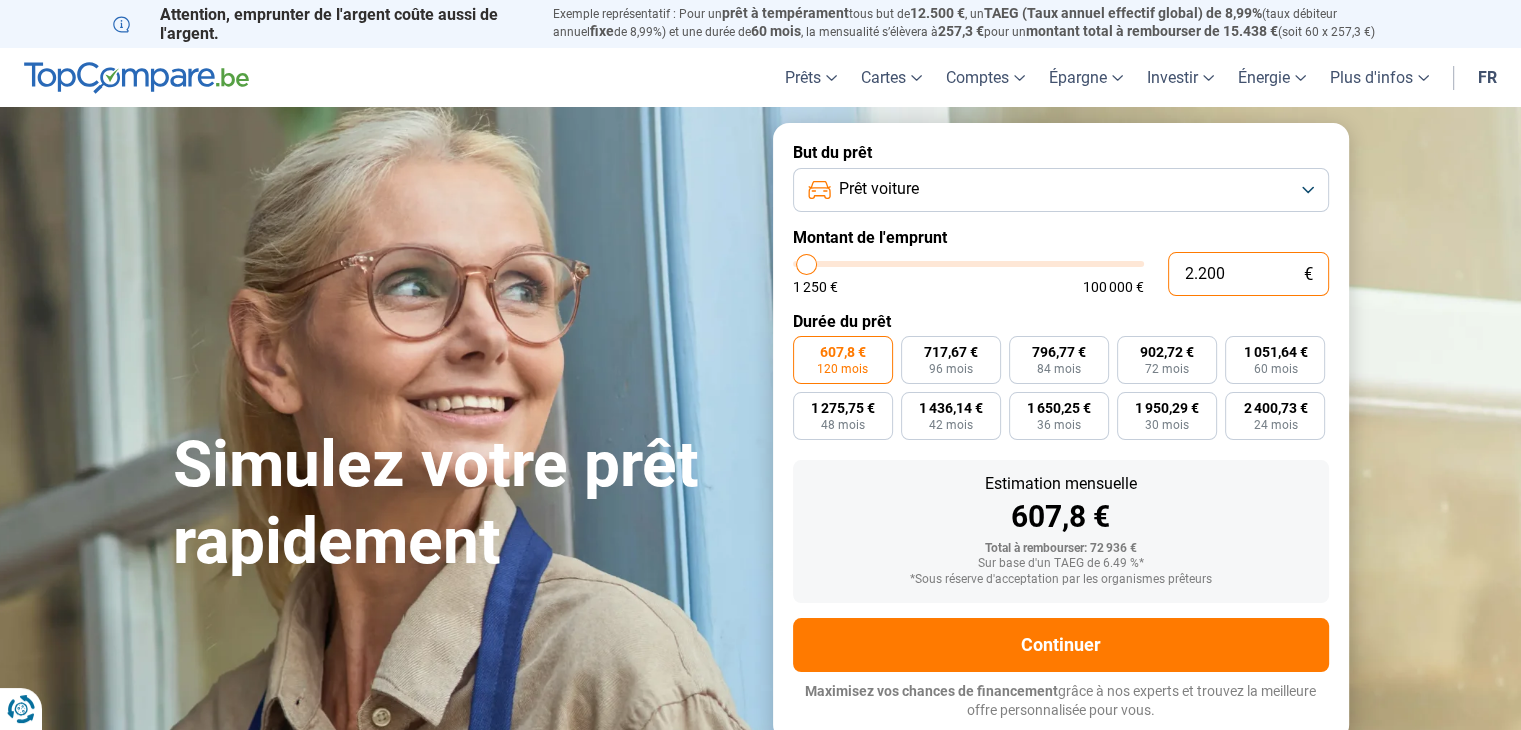 type on "22.000" 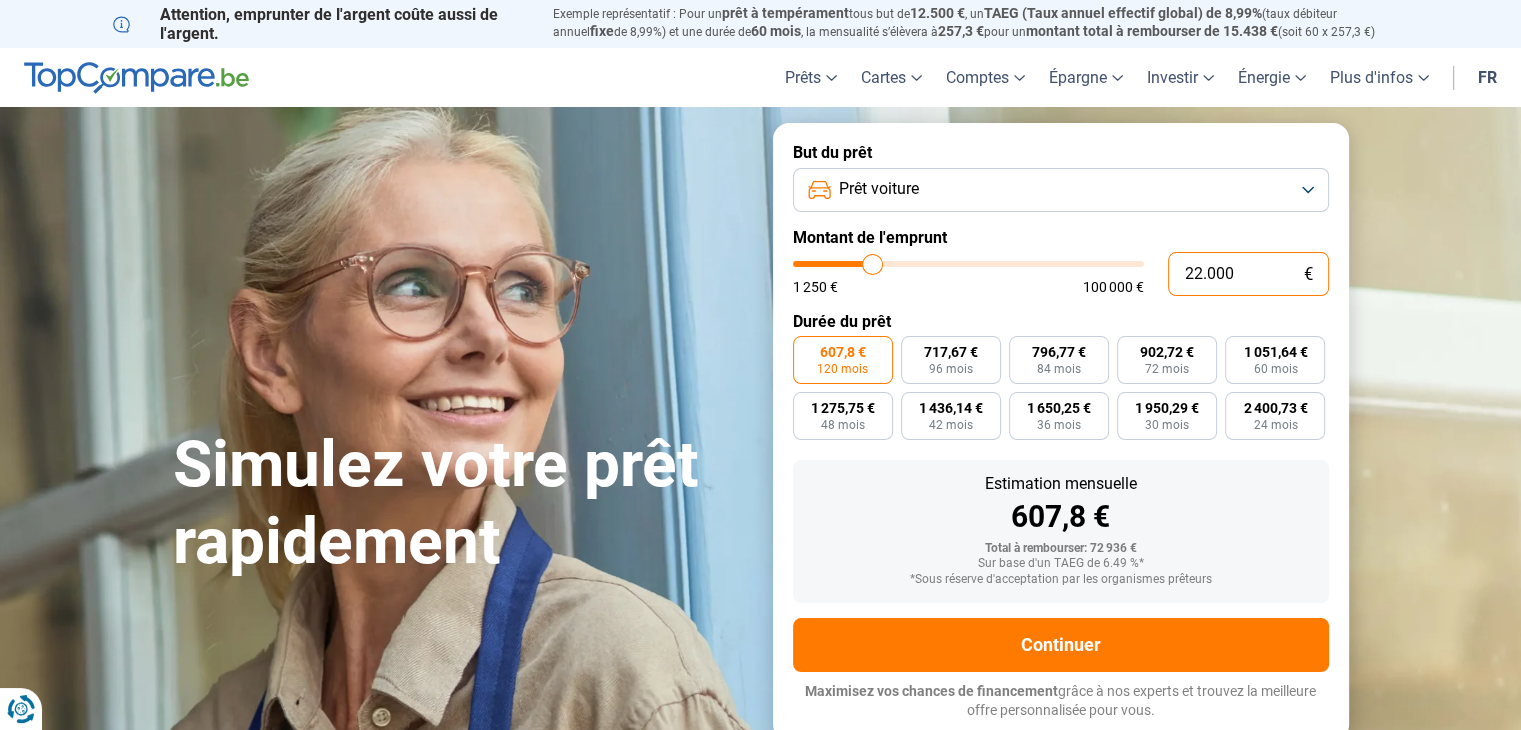 type on "220.000" 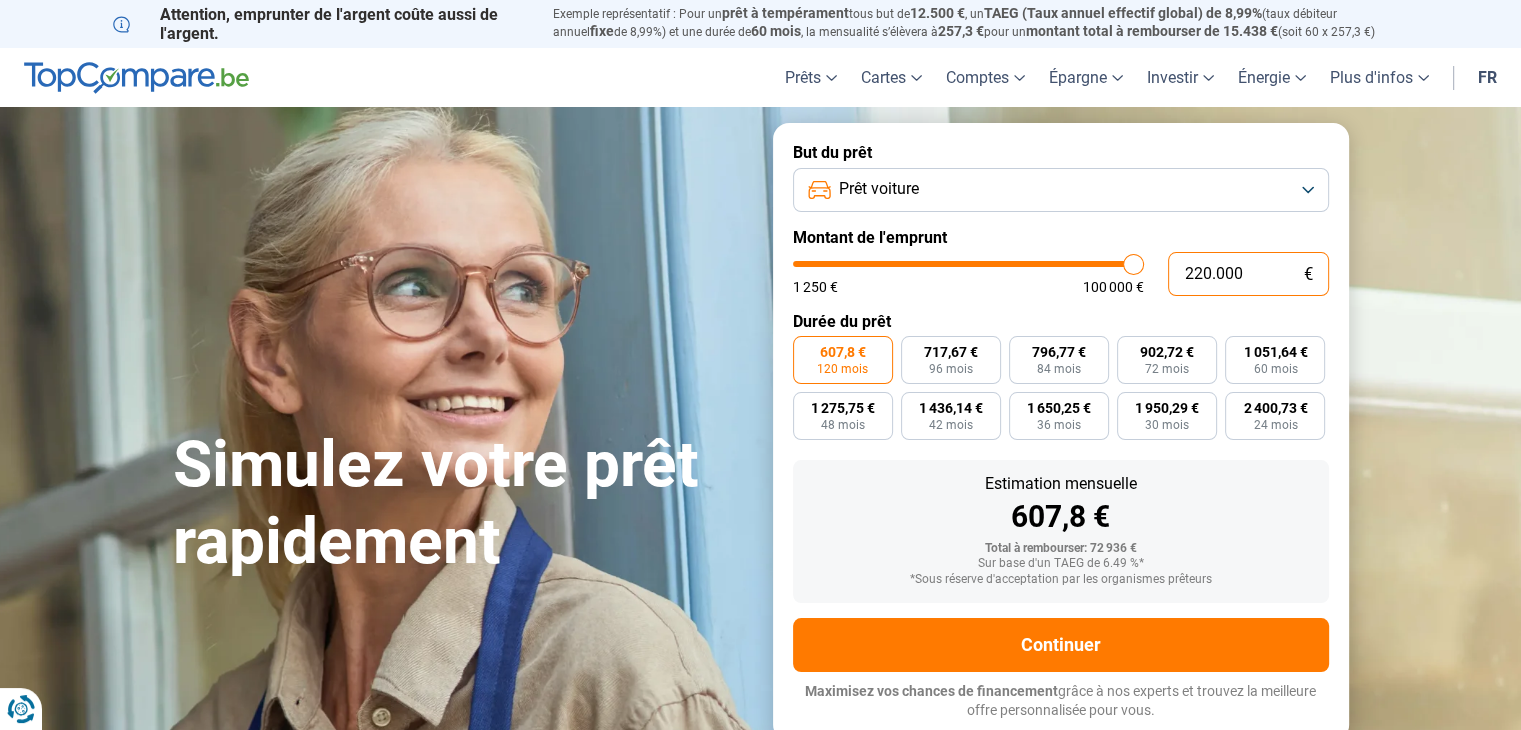 type on "22.000" 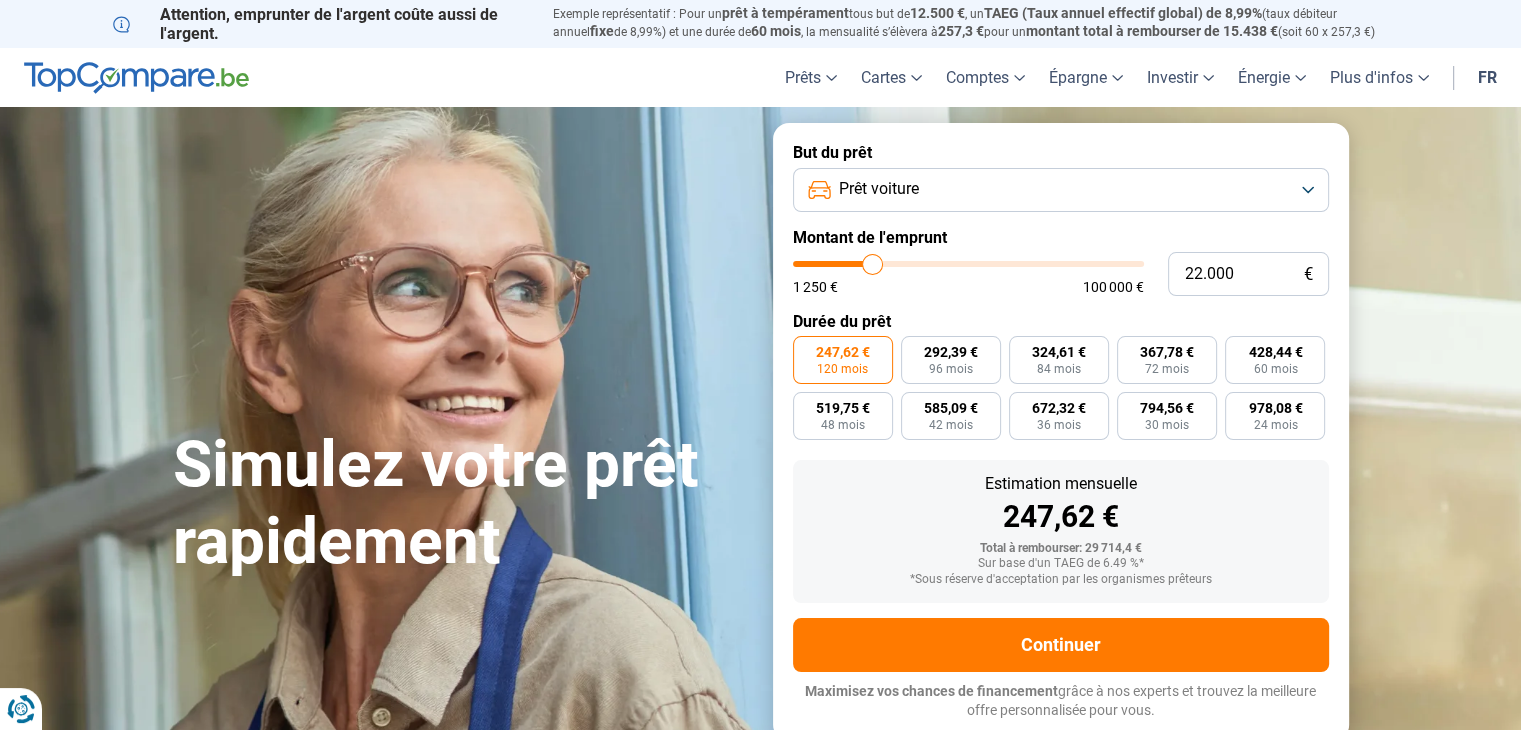 click on "Prêt voiture" at bounding box center [1061, 190] 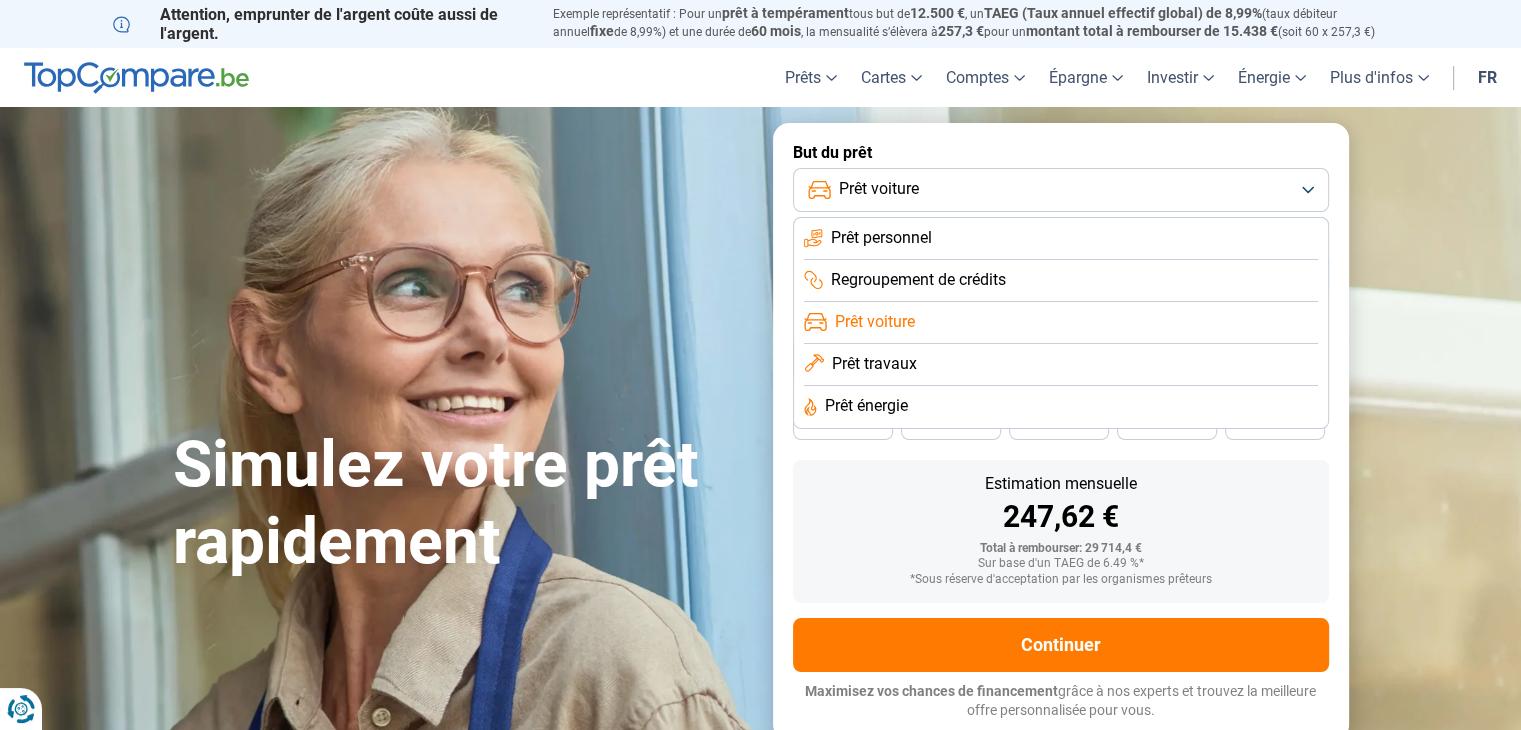 click on "Prêt personnel" 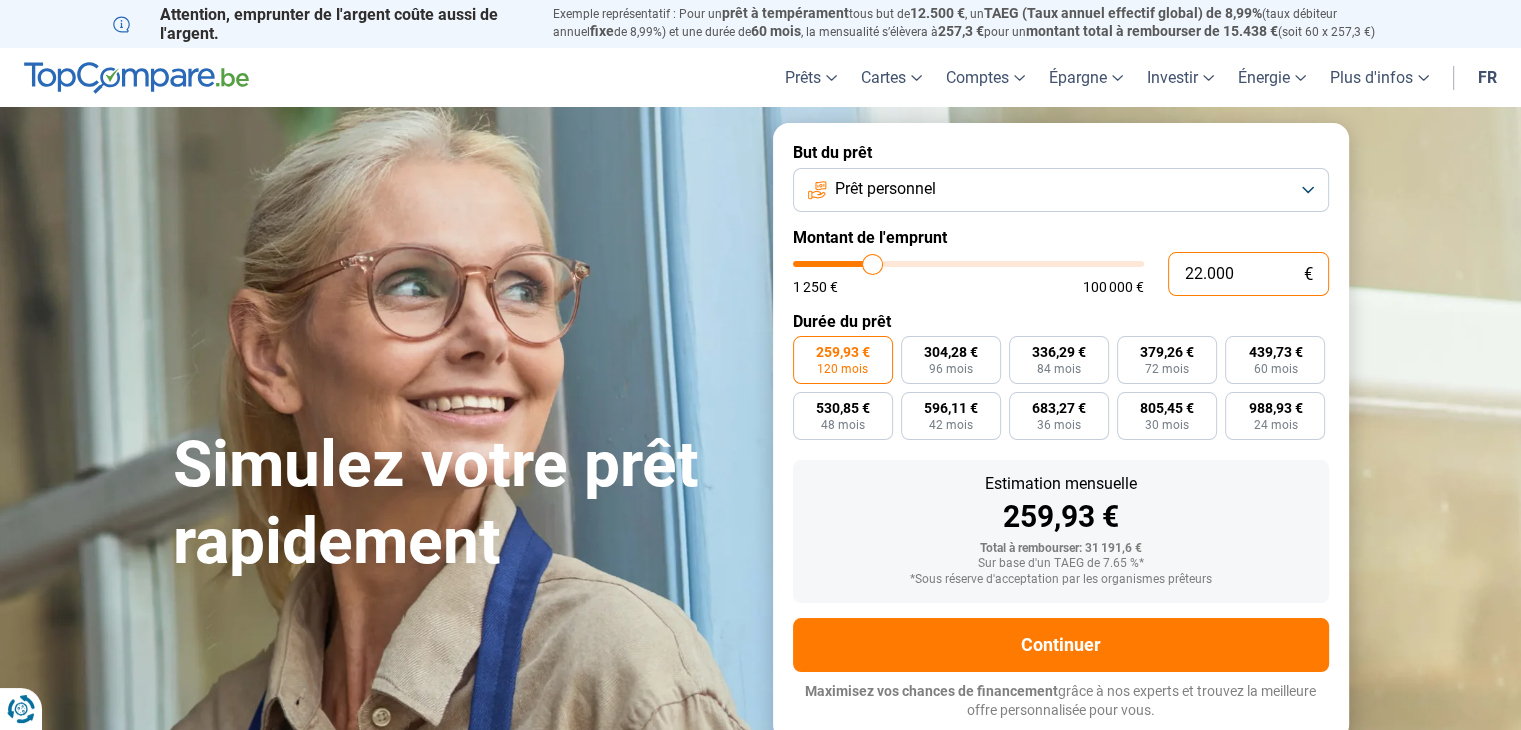 click on "22.000" at bounding box center [1248, 274] 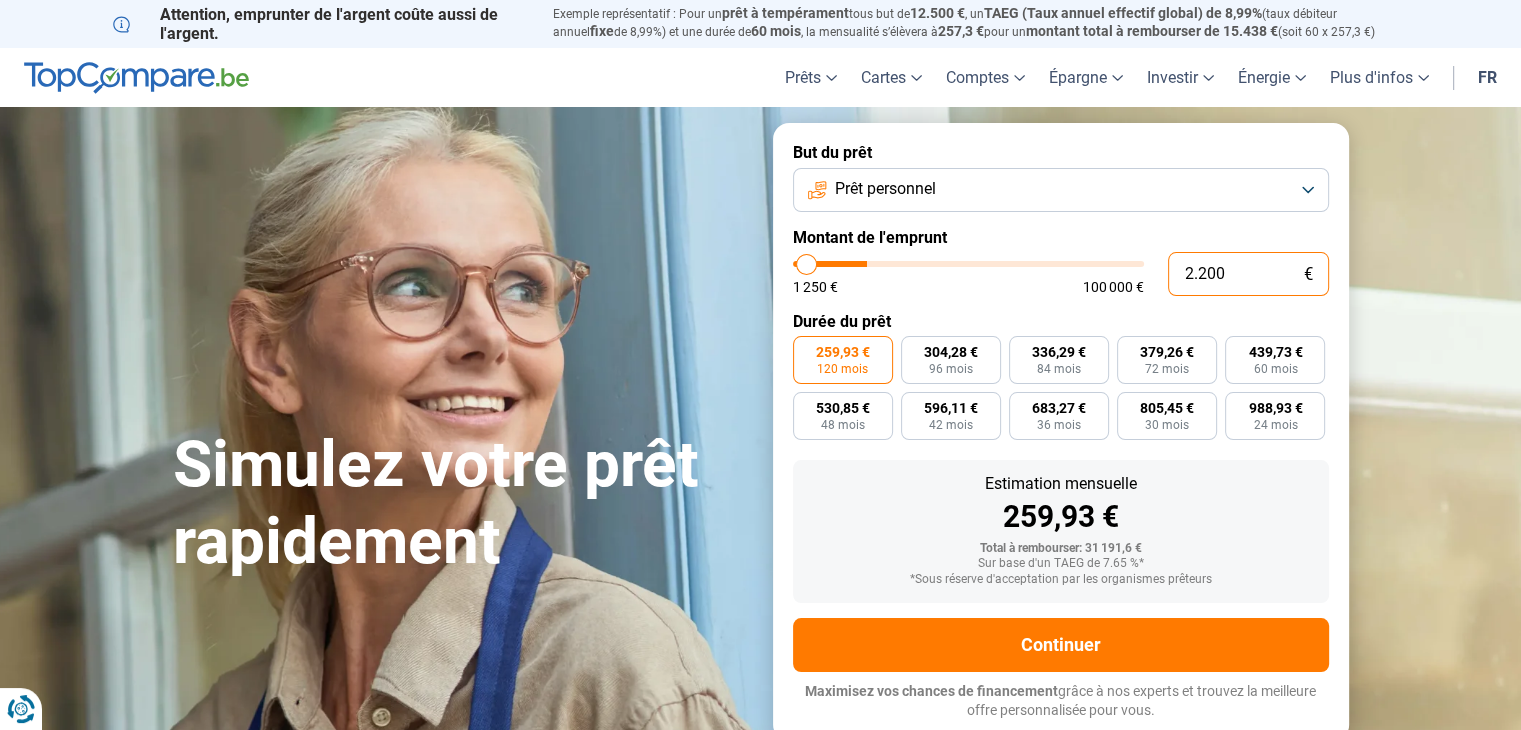 type on "220" 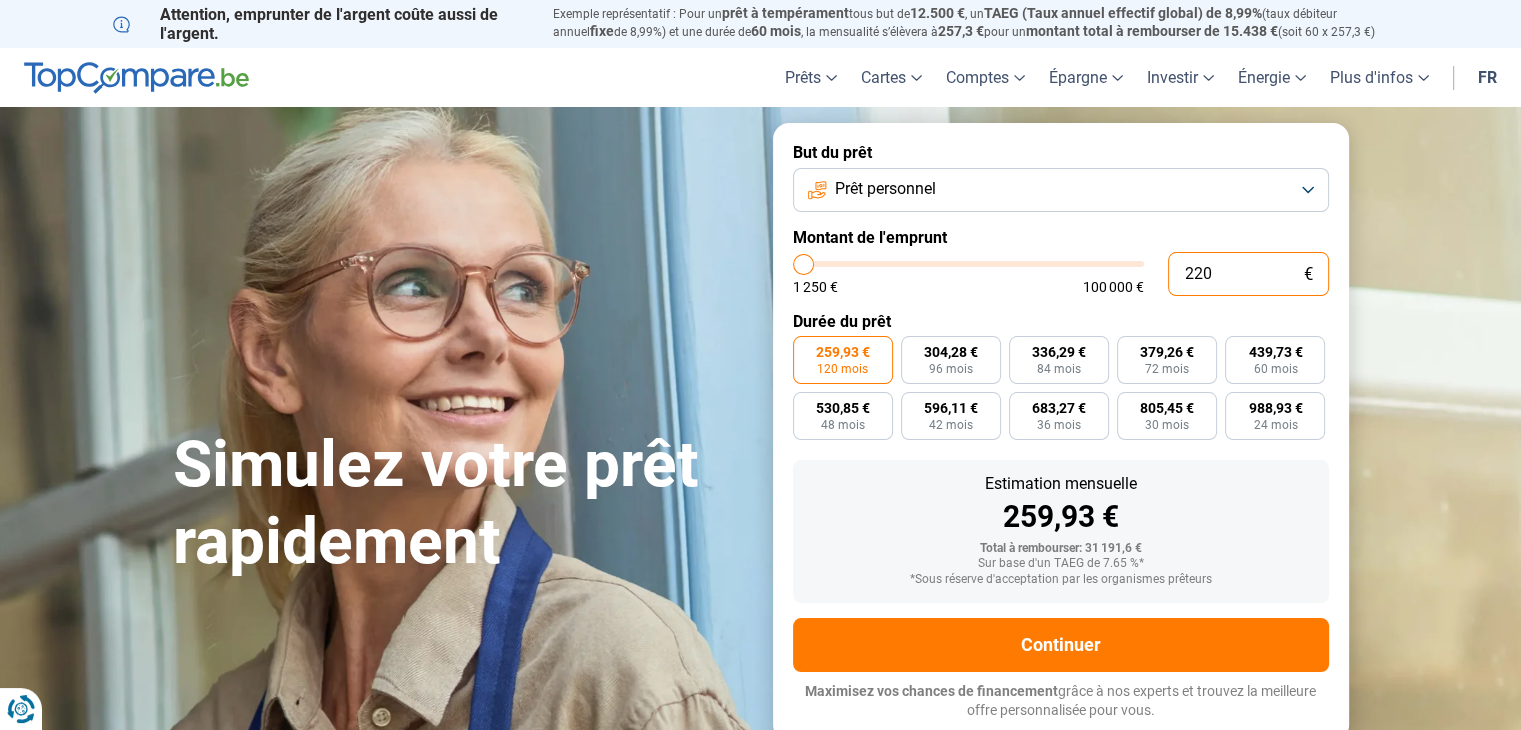 type on "22" 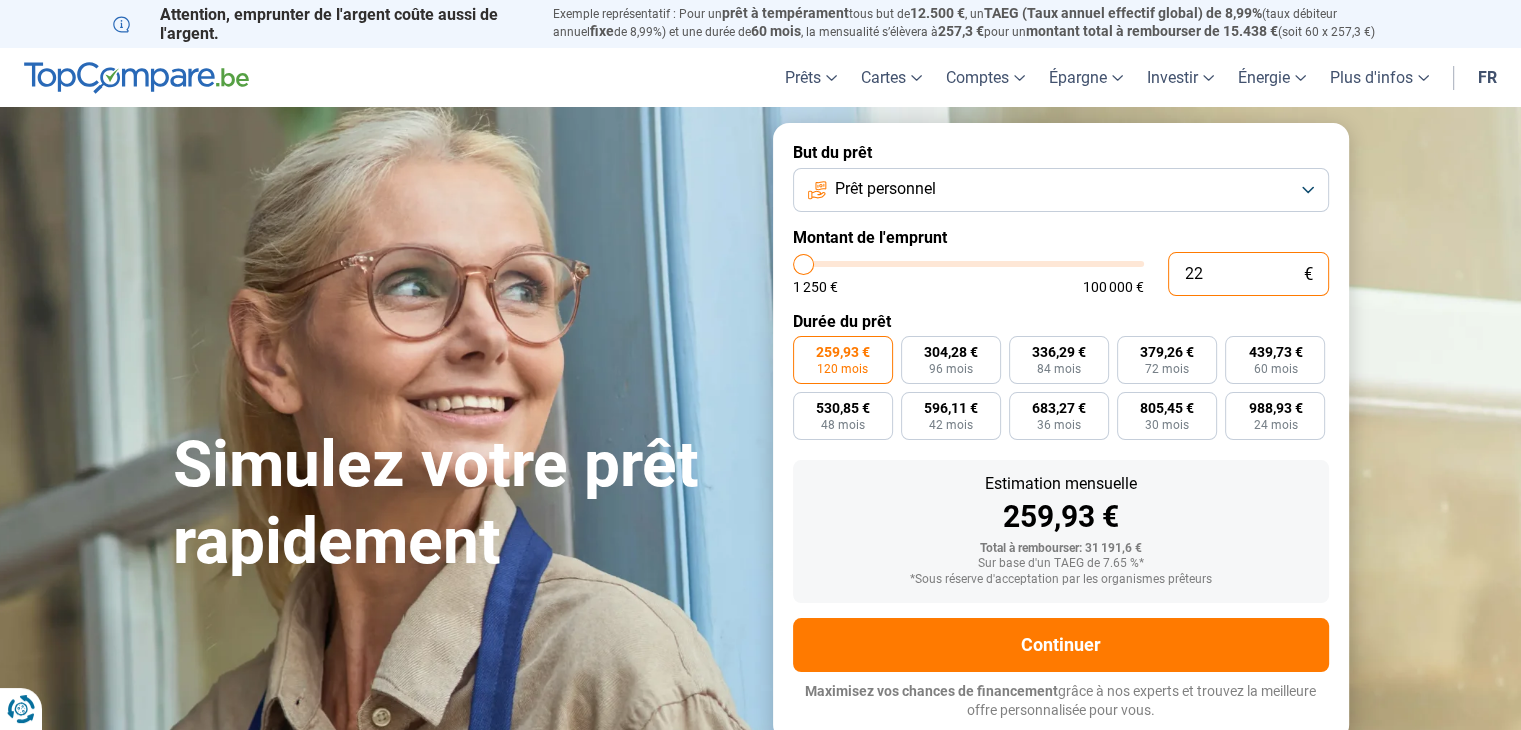 type on "2" 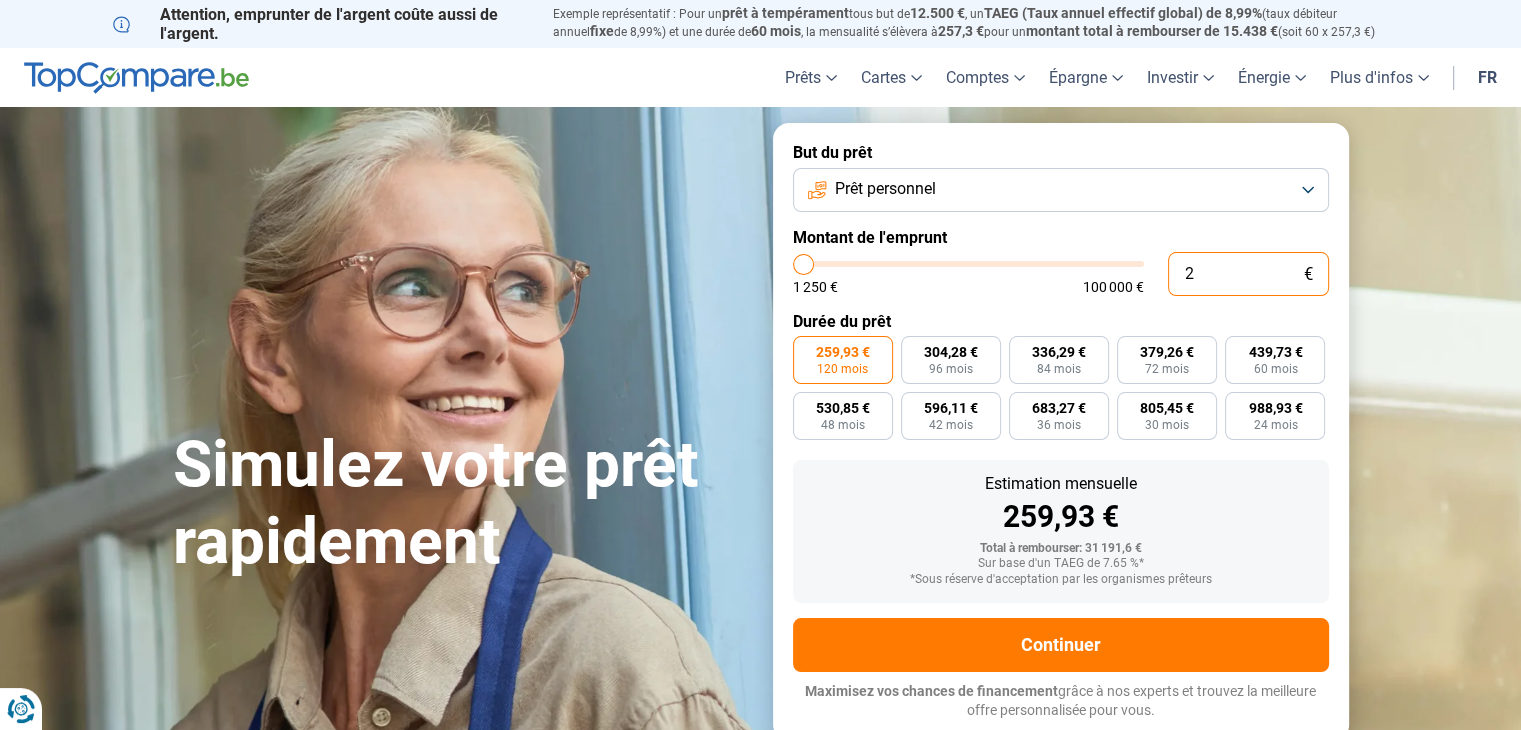 type on "25" 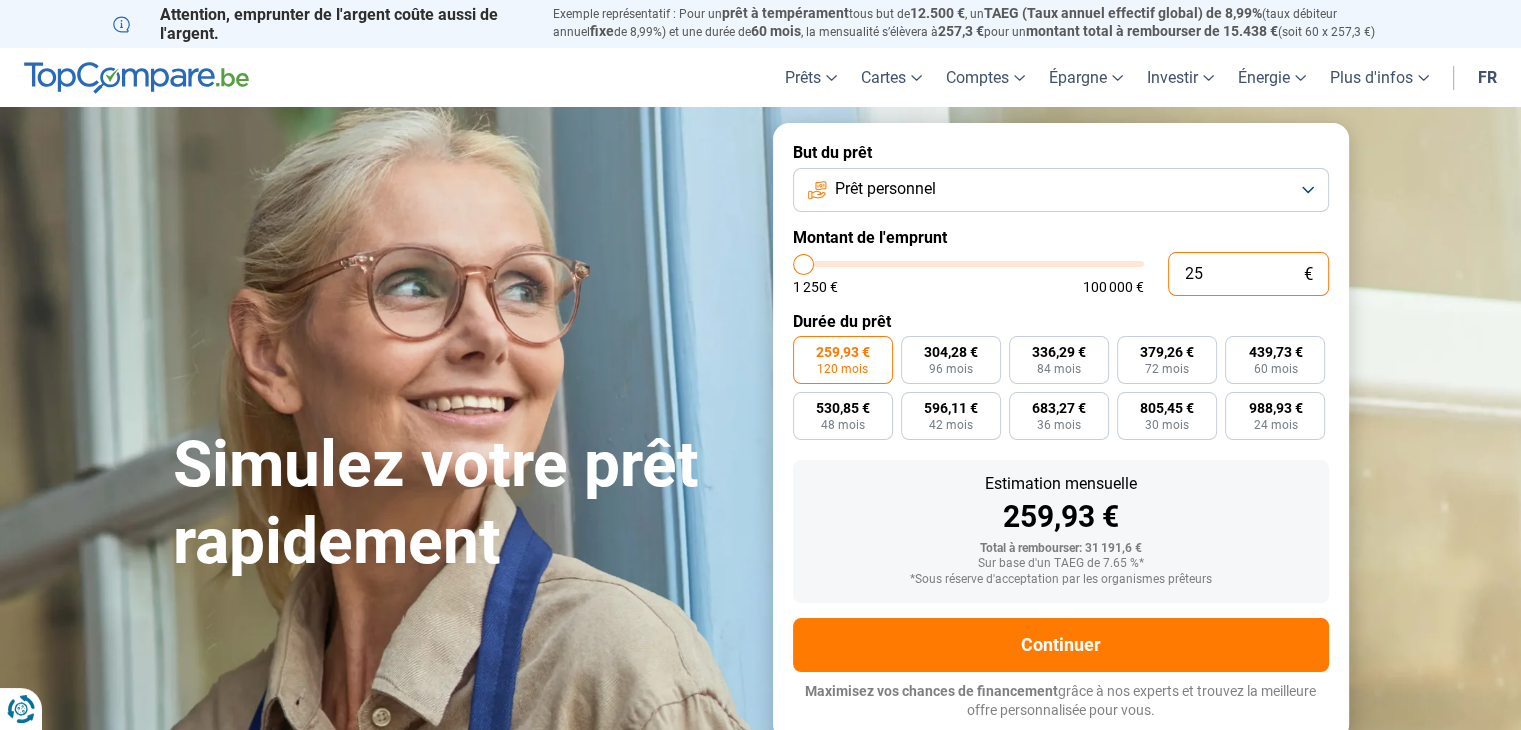 type on "250" 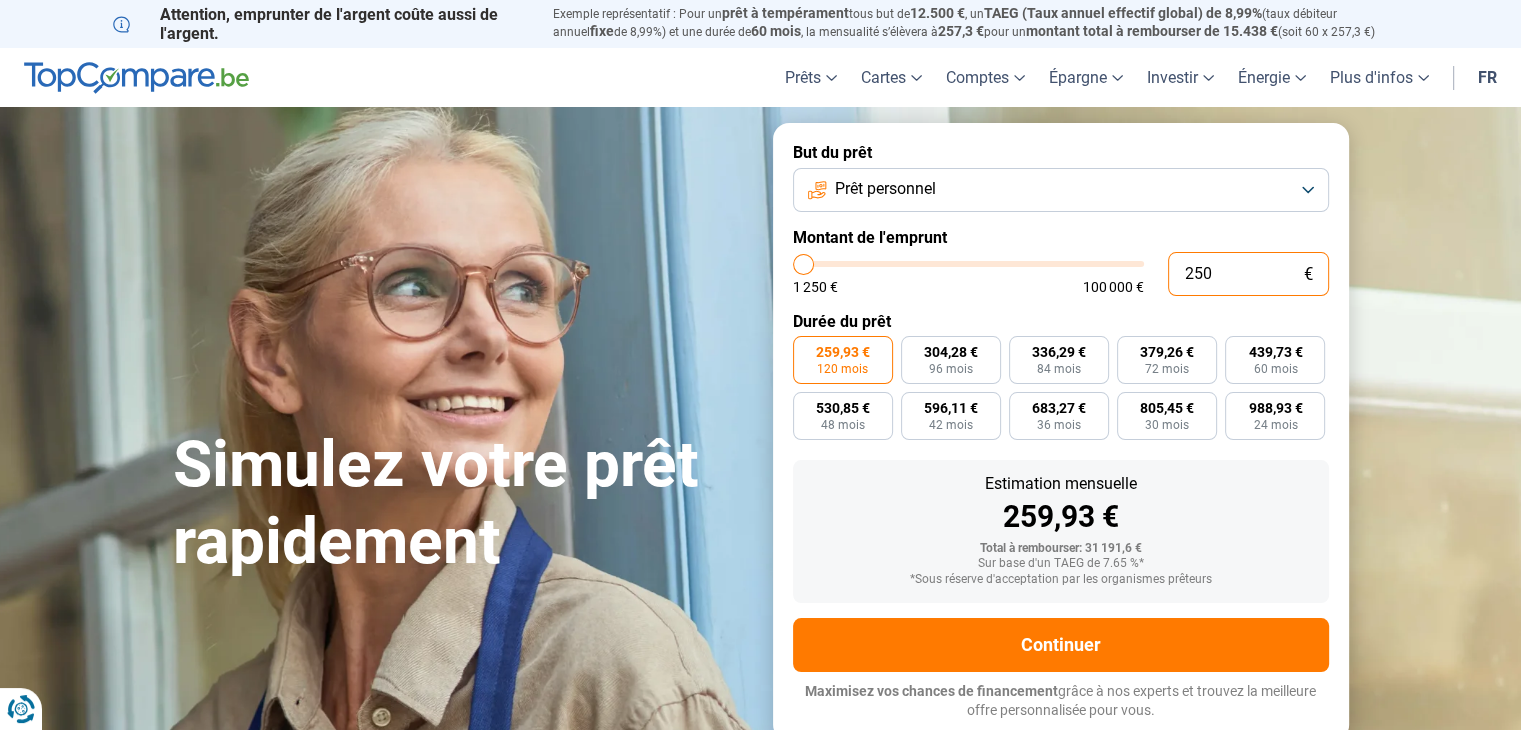 type on "2.500" 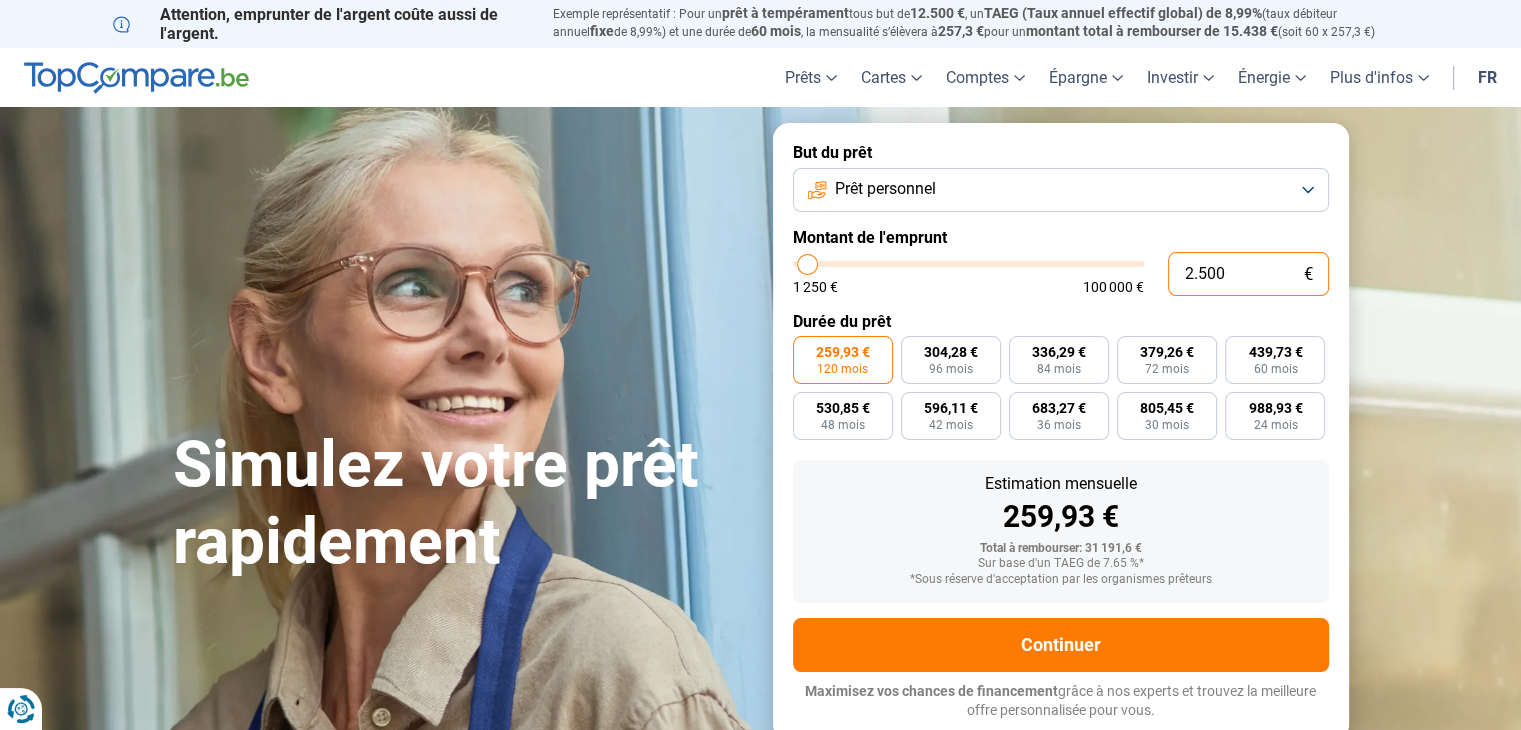 type on "25.000" 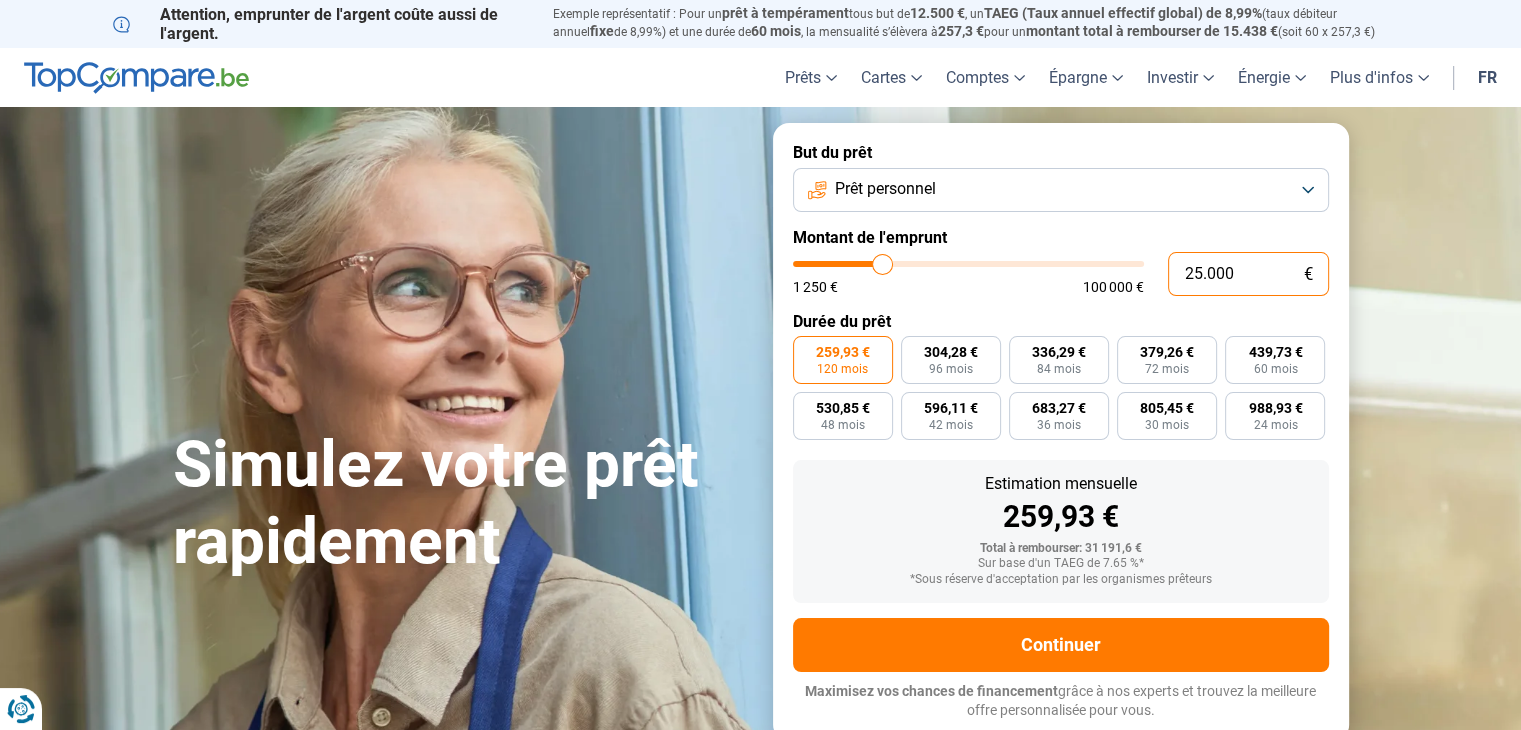 type on "25.000" 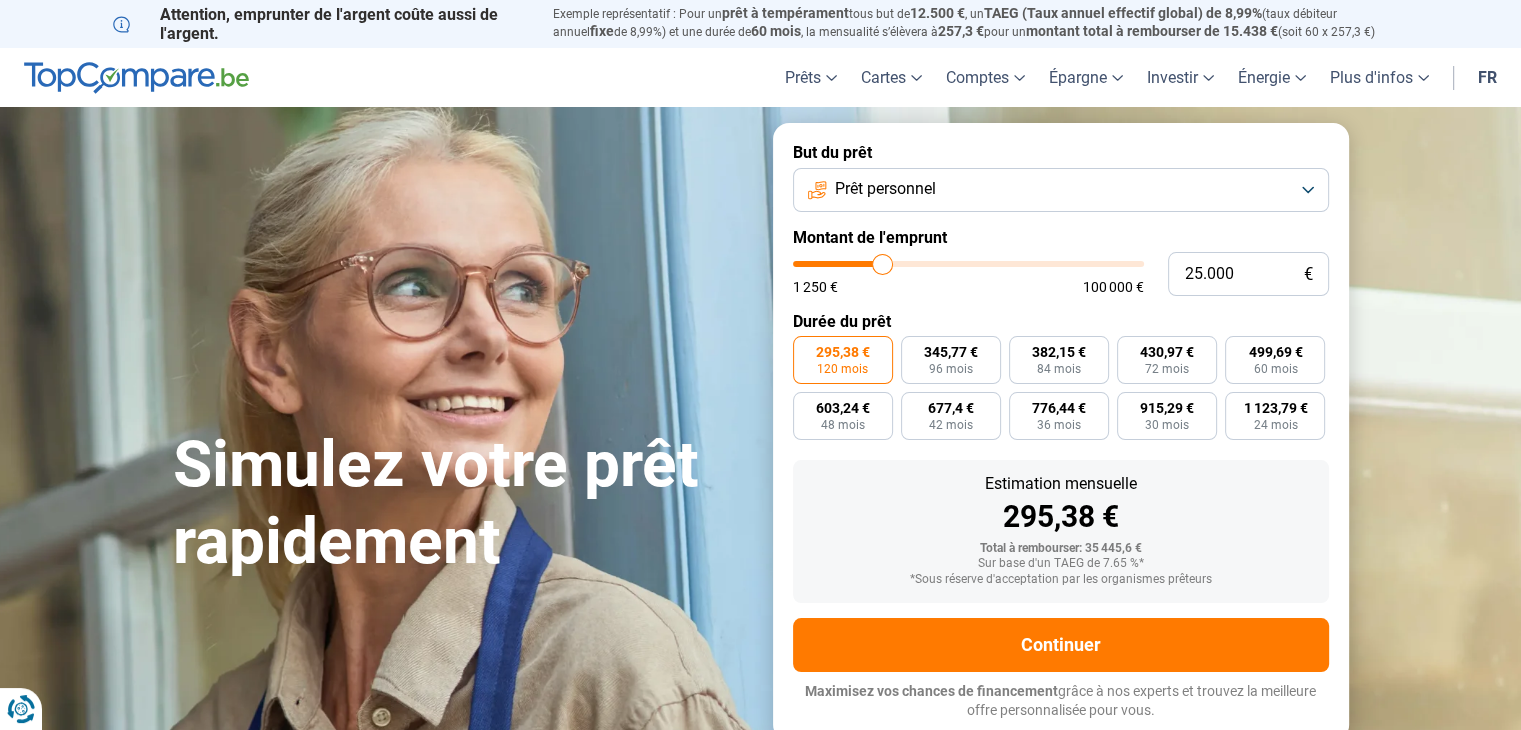 click on "Sur base d'un TAEG de 7.65 %*" at bounding box center [1061, 564] 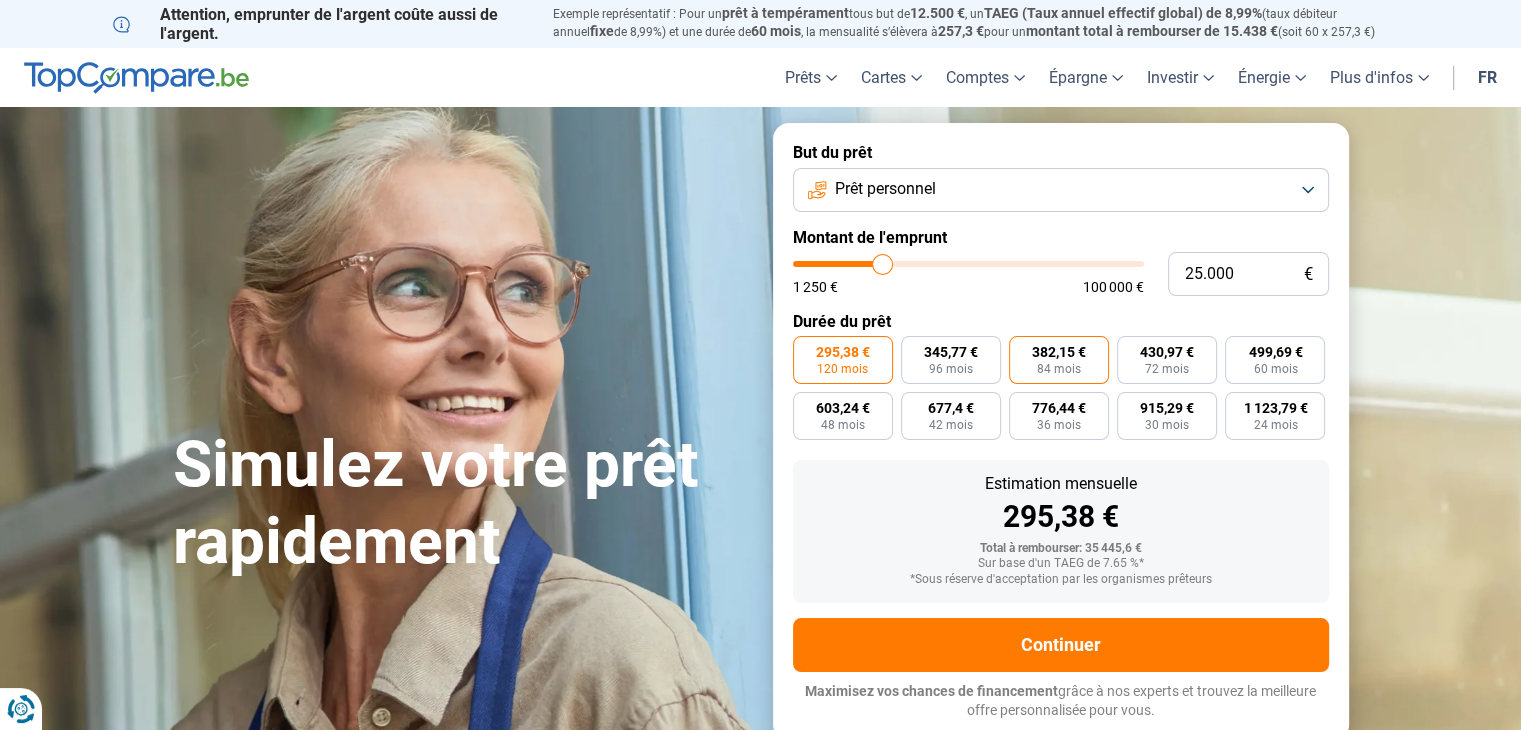 click on "84 mois" at bounding box center (1059, 369) 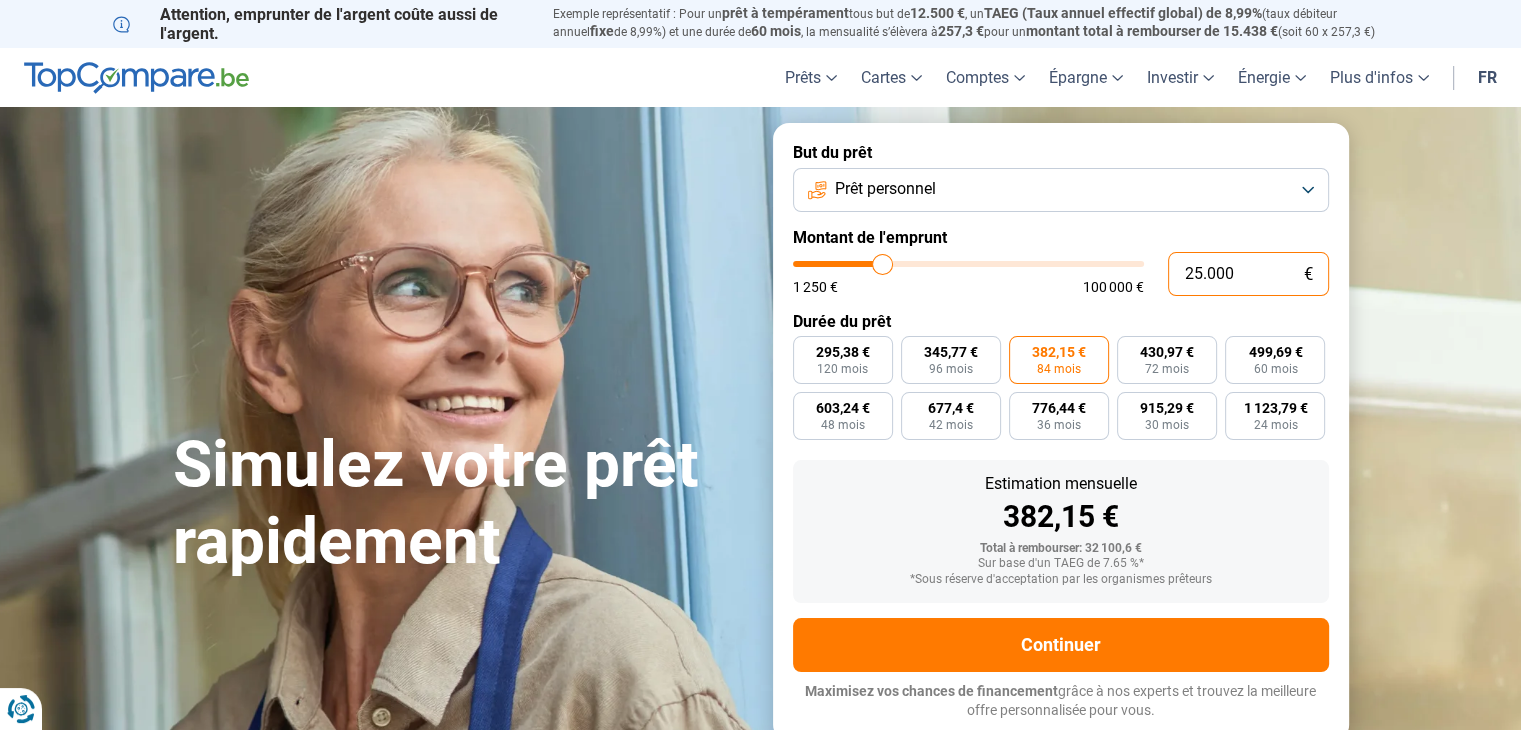 click on "25.000" at bounding box center (1248, 274) 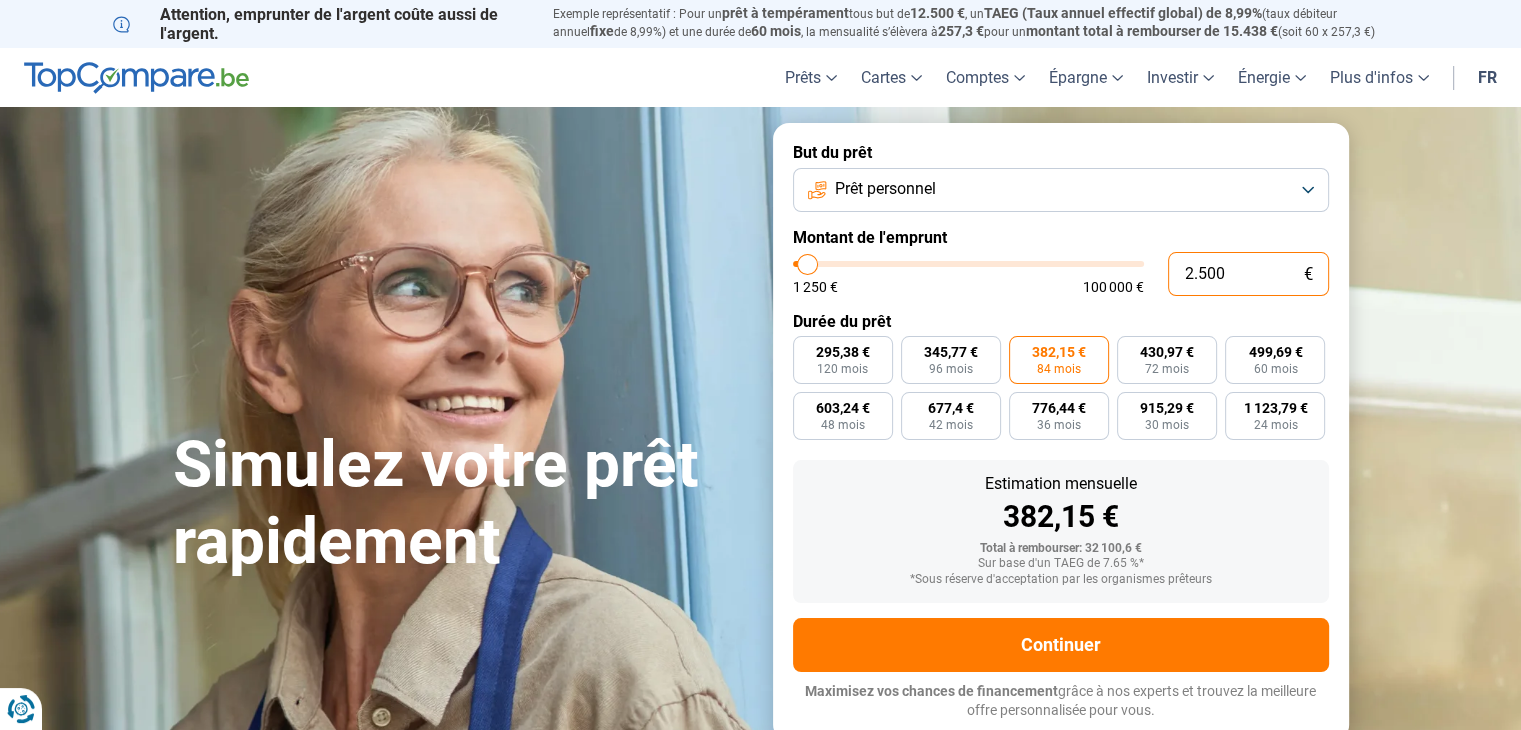 type on "250" 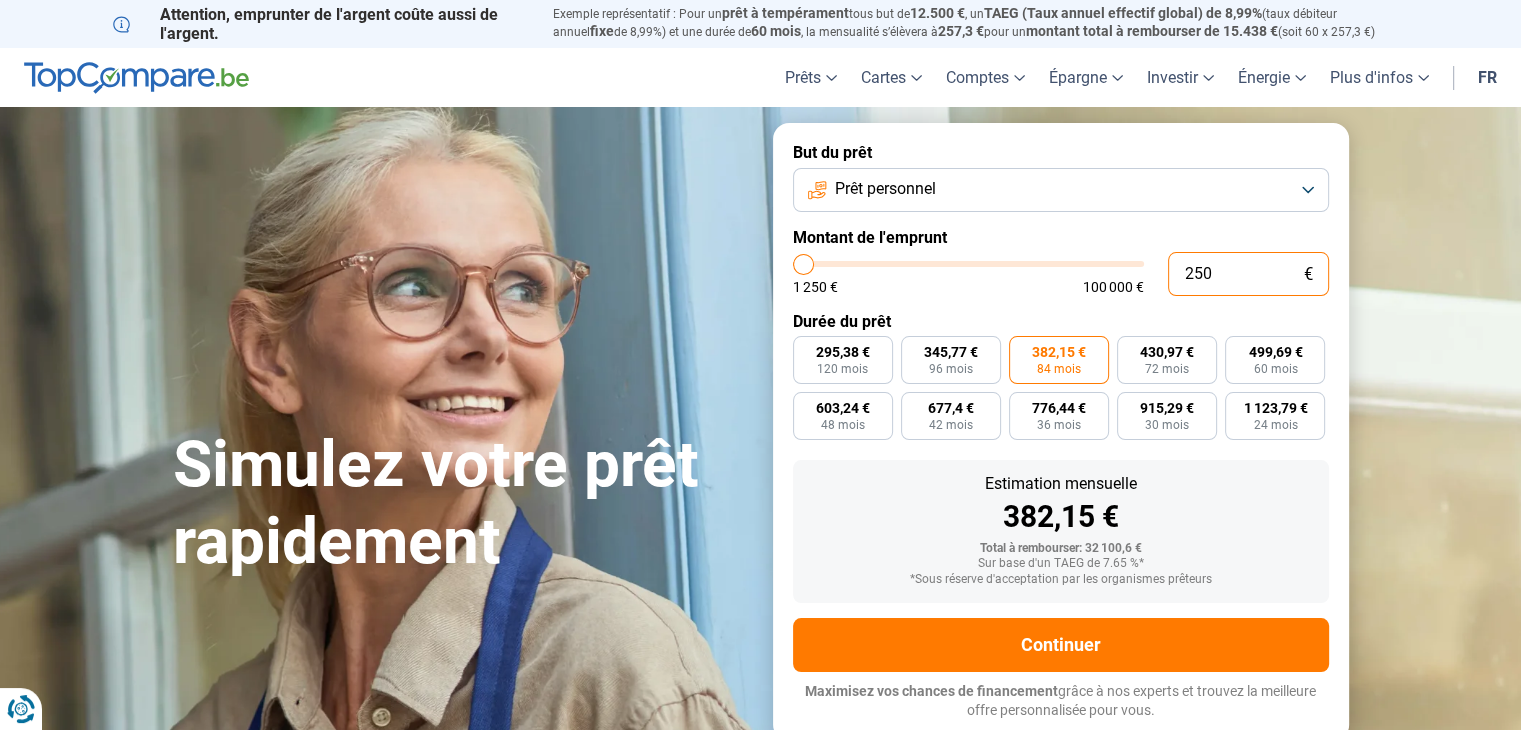 type on "25" 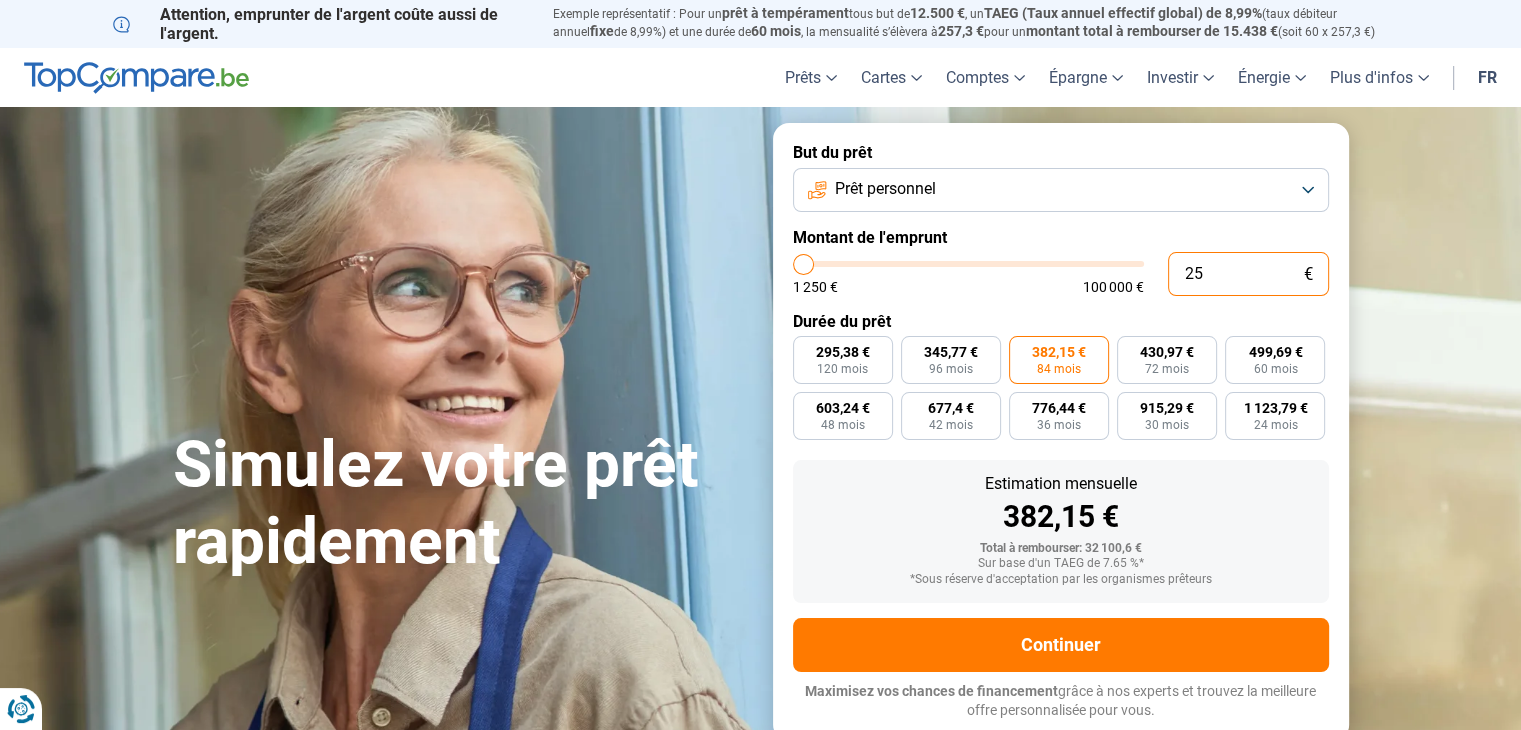 type on "2" 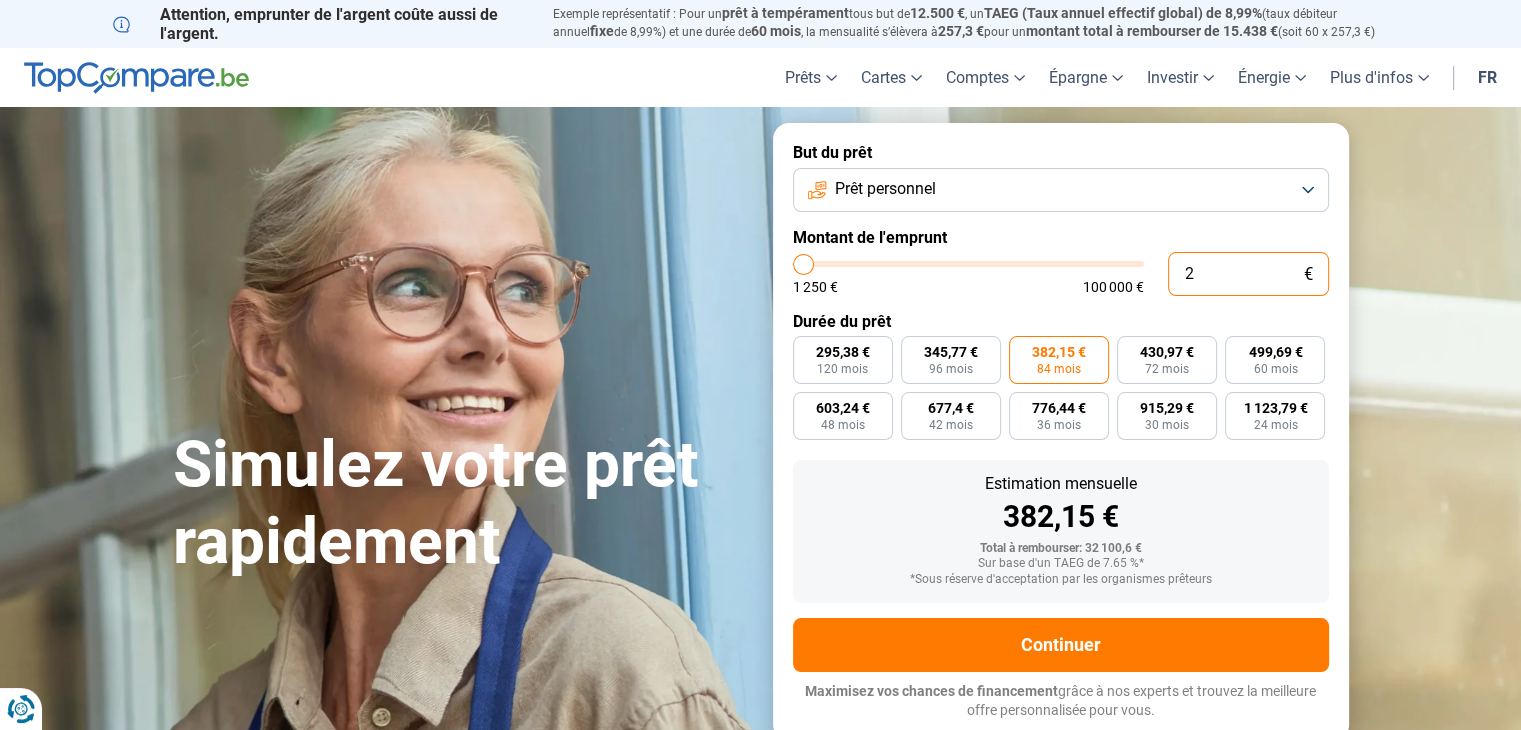 type on "20" 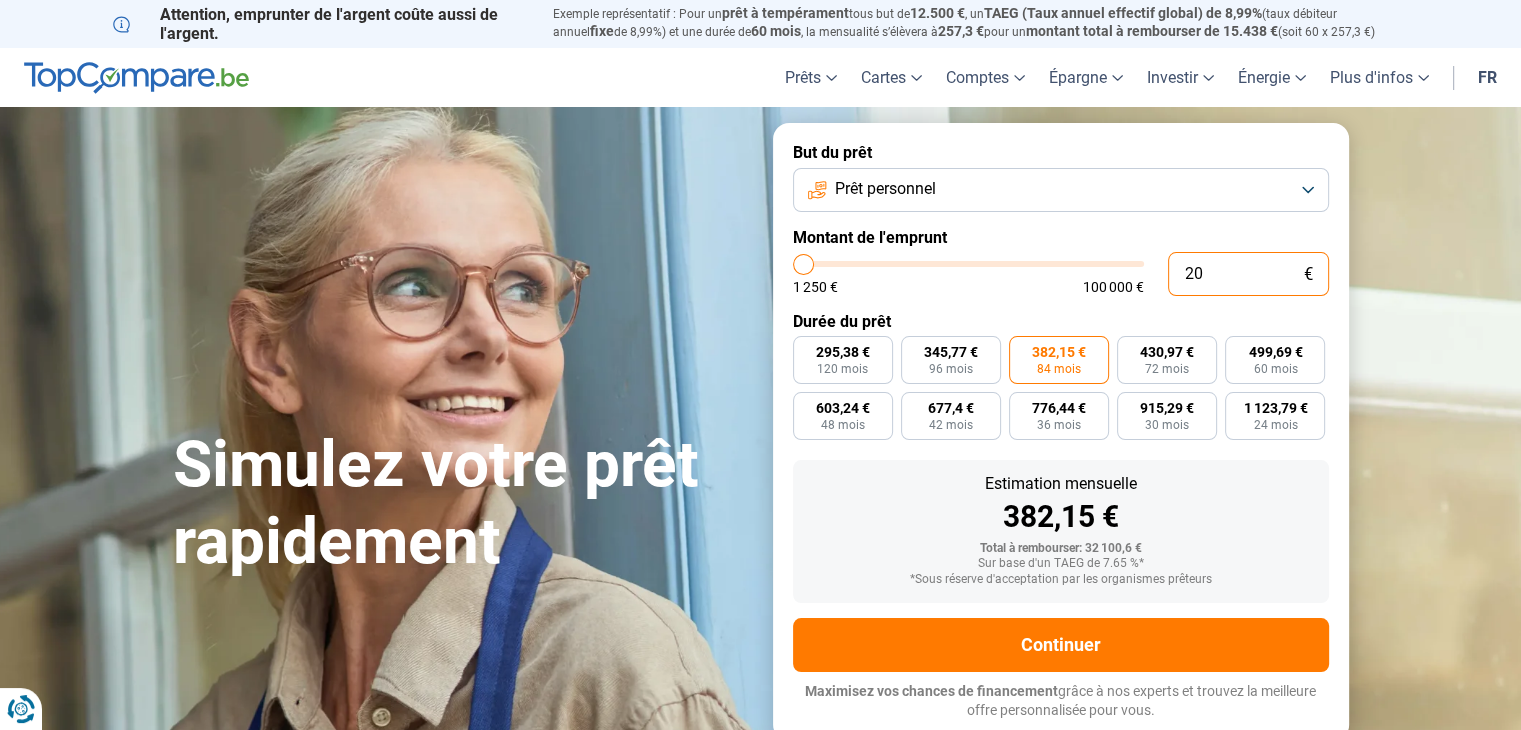 type on "200" 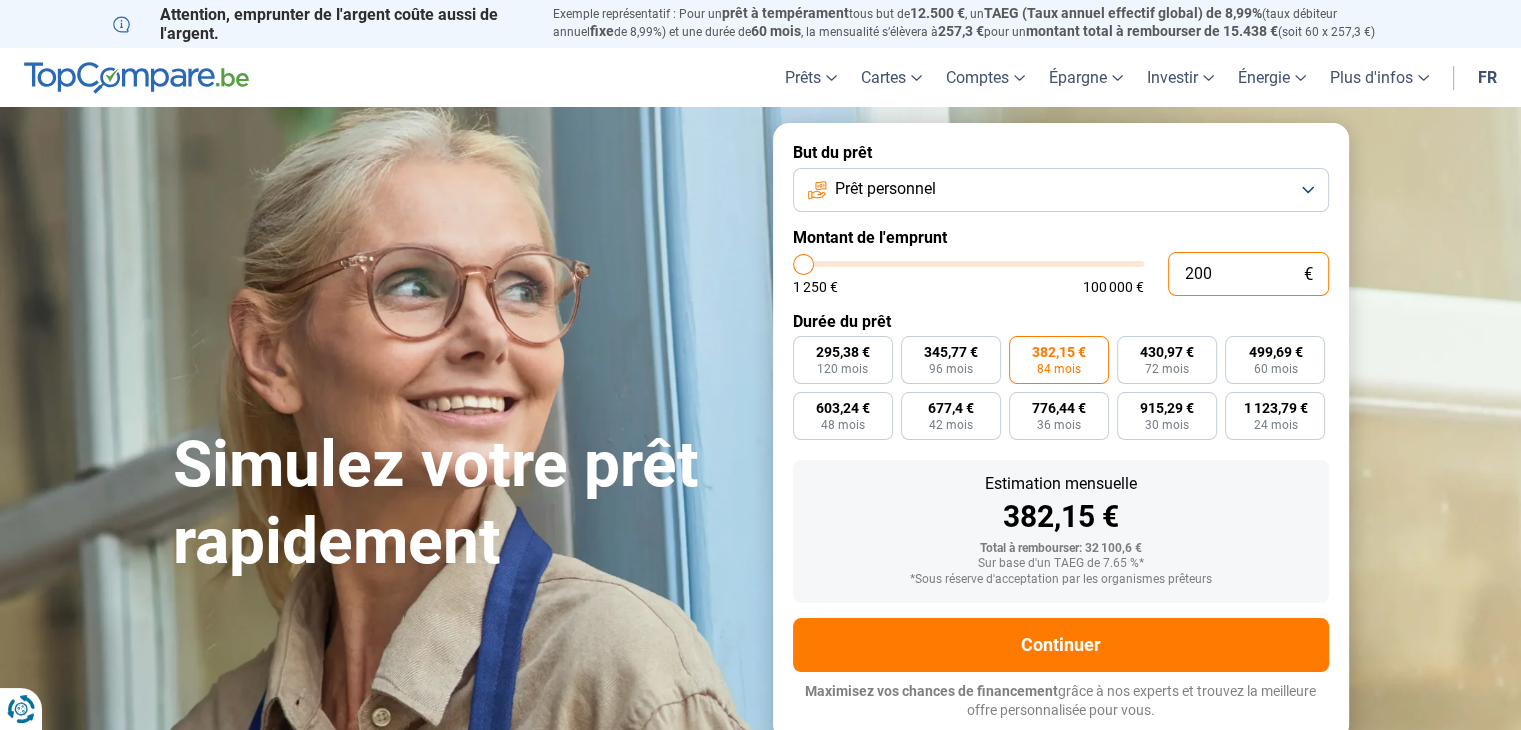 type on "2.000" 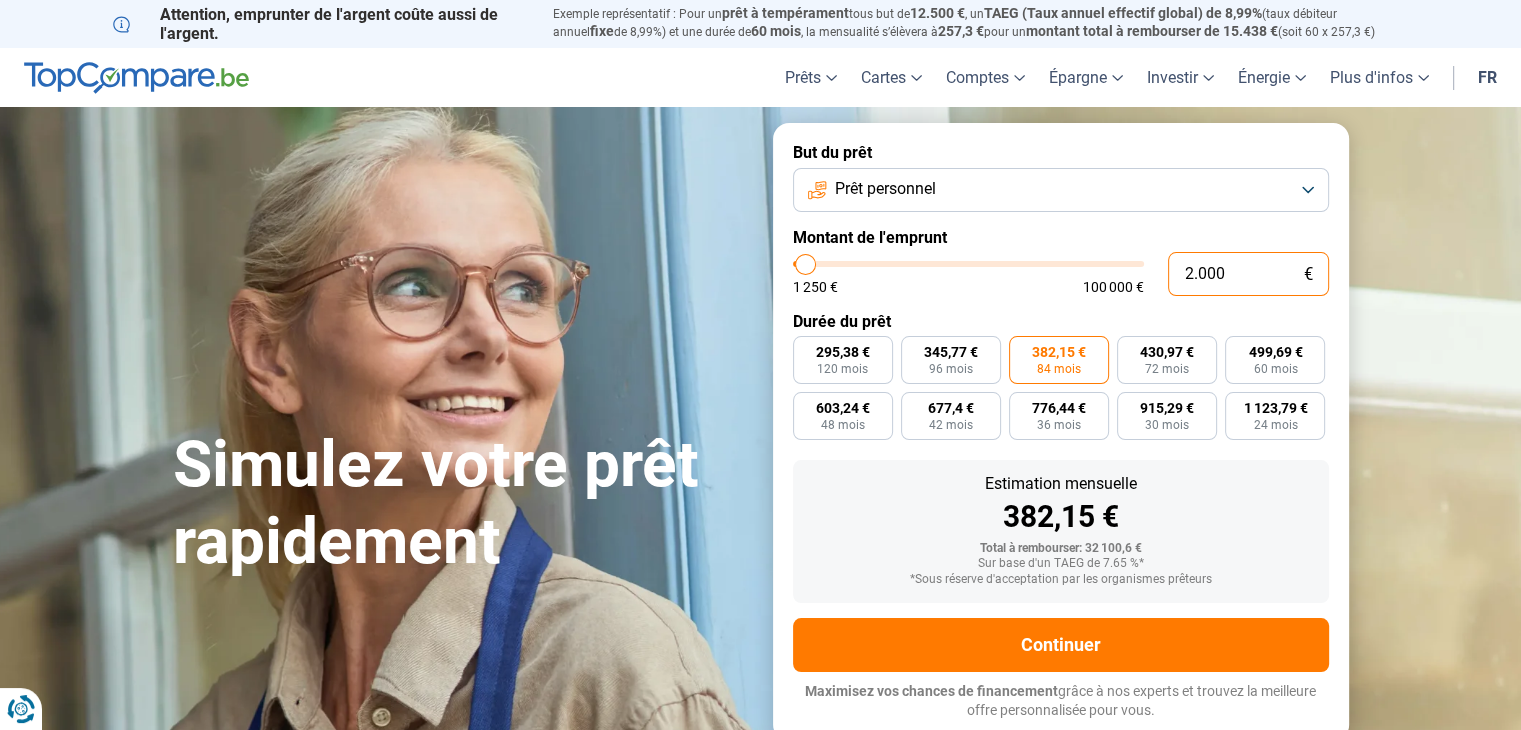 type on "20.000" 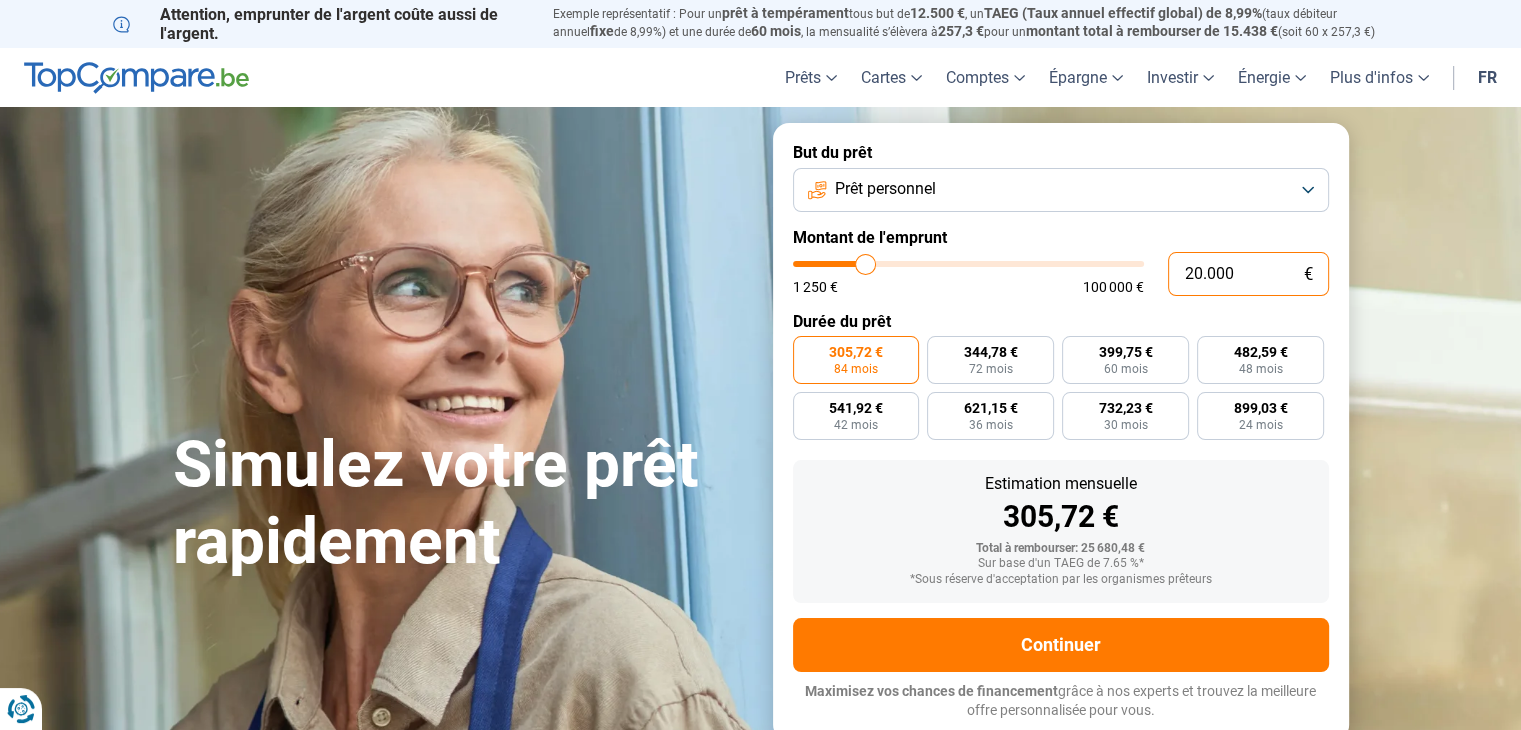 click on "20.000" at bounding box center [1248, 274] 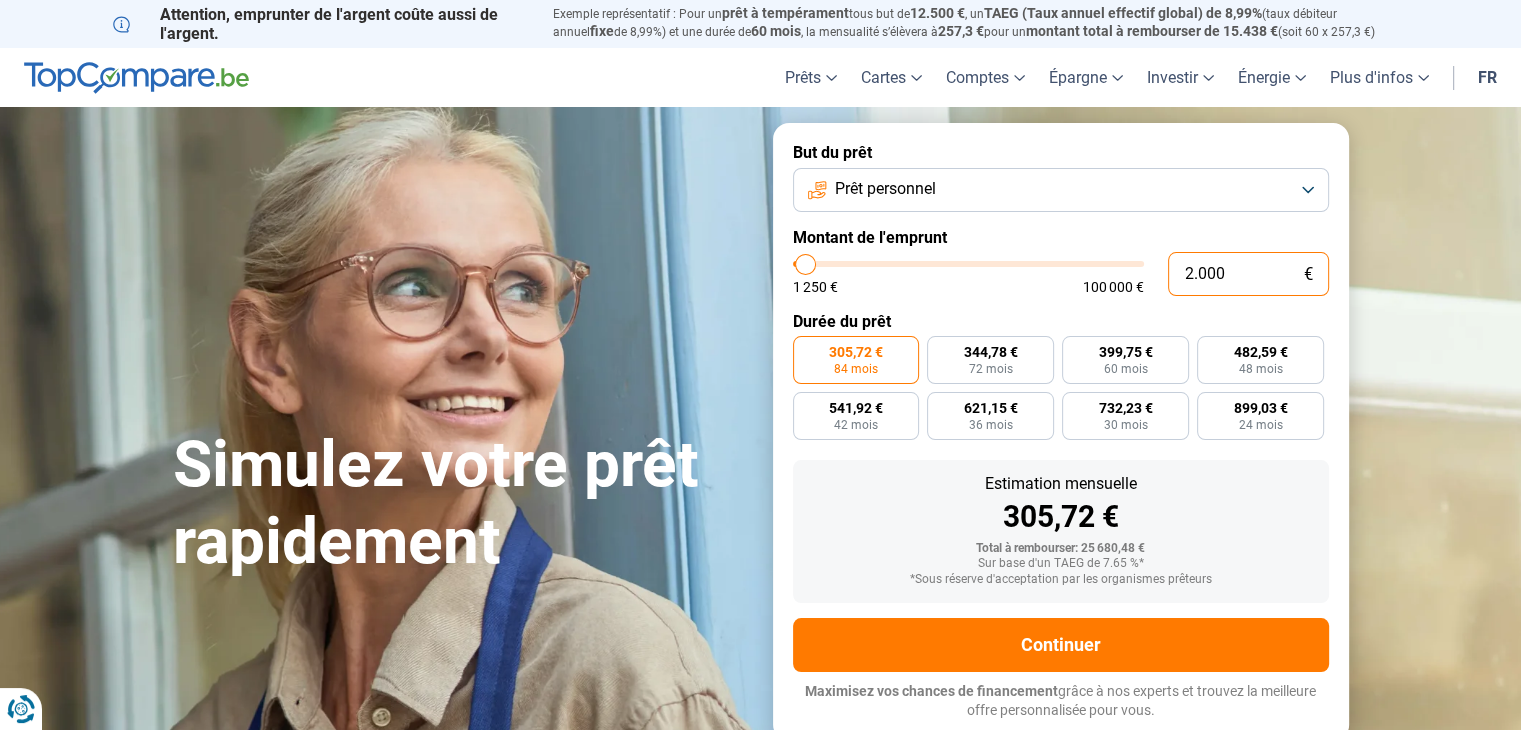 type on "200" 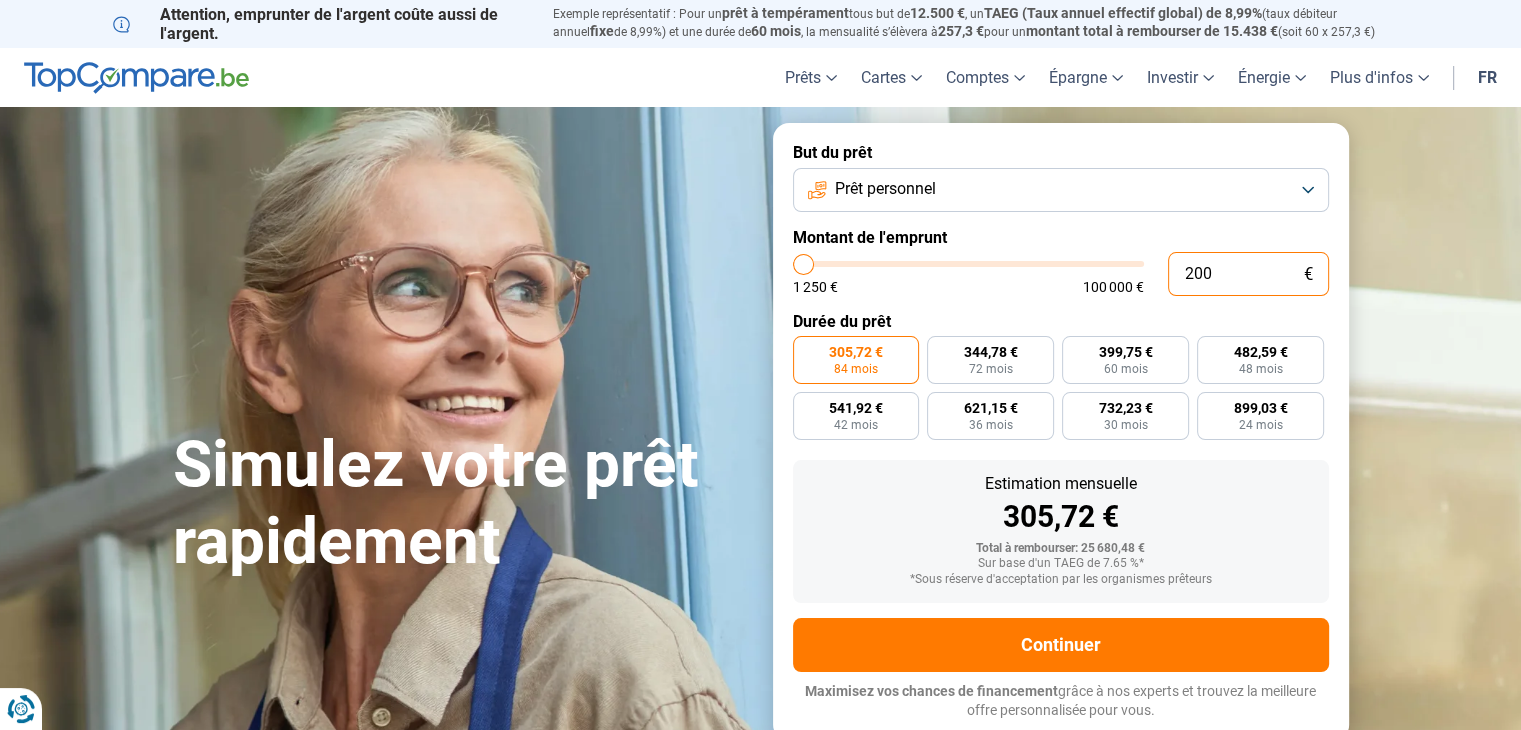 type on "20" 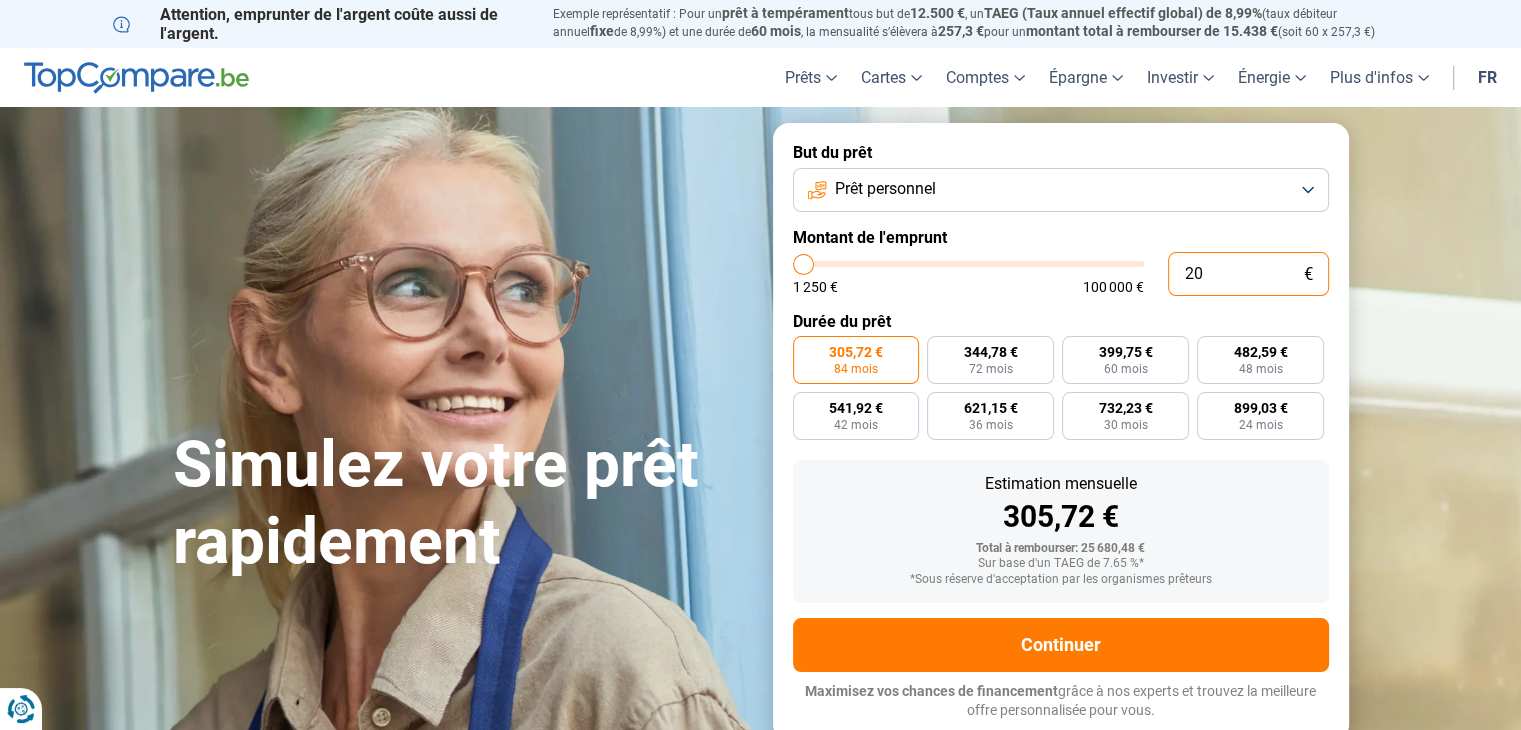 type on "2" 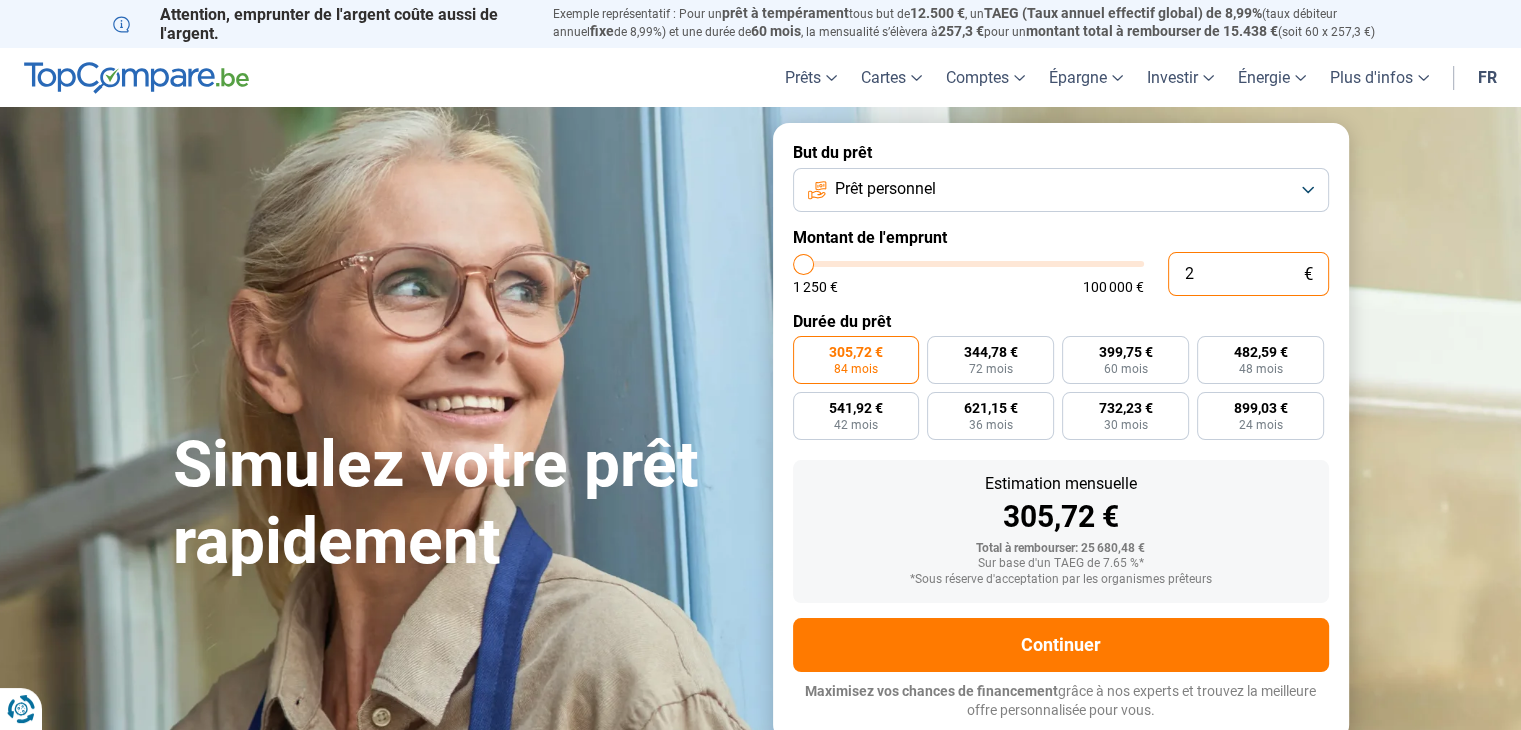 type on "0" 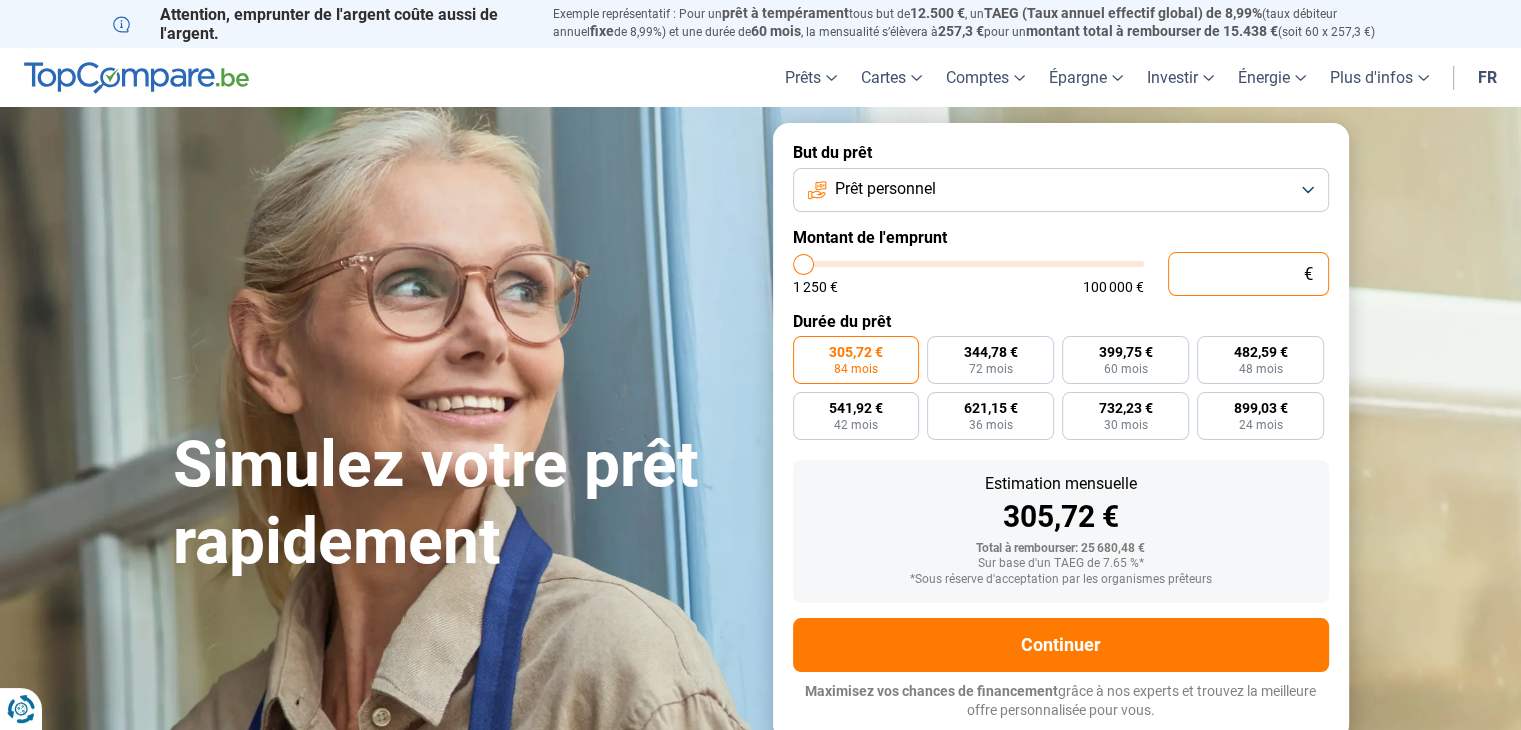 type on "4" 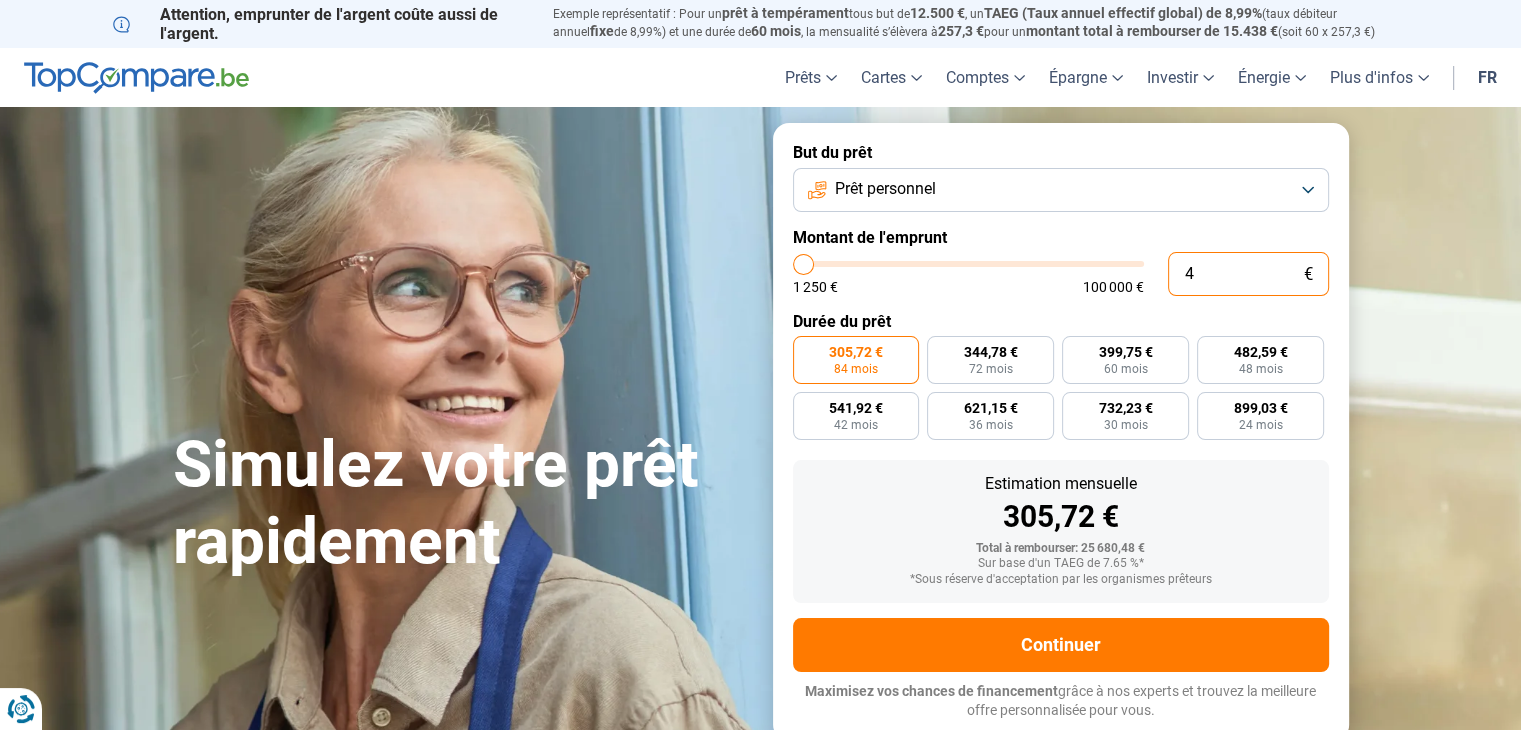 type on "45" 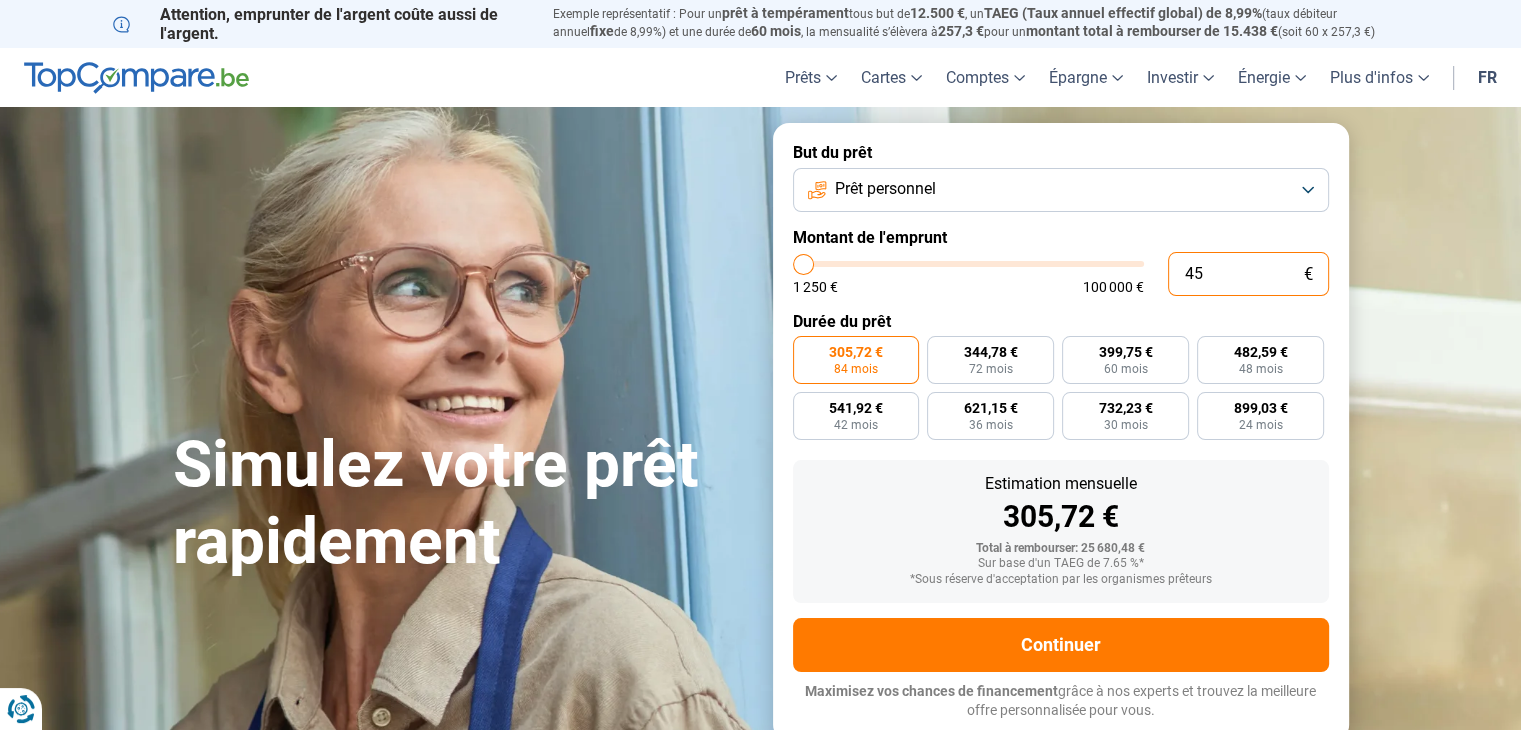 type on "450" 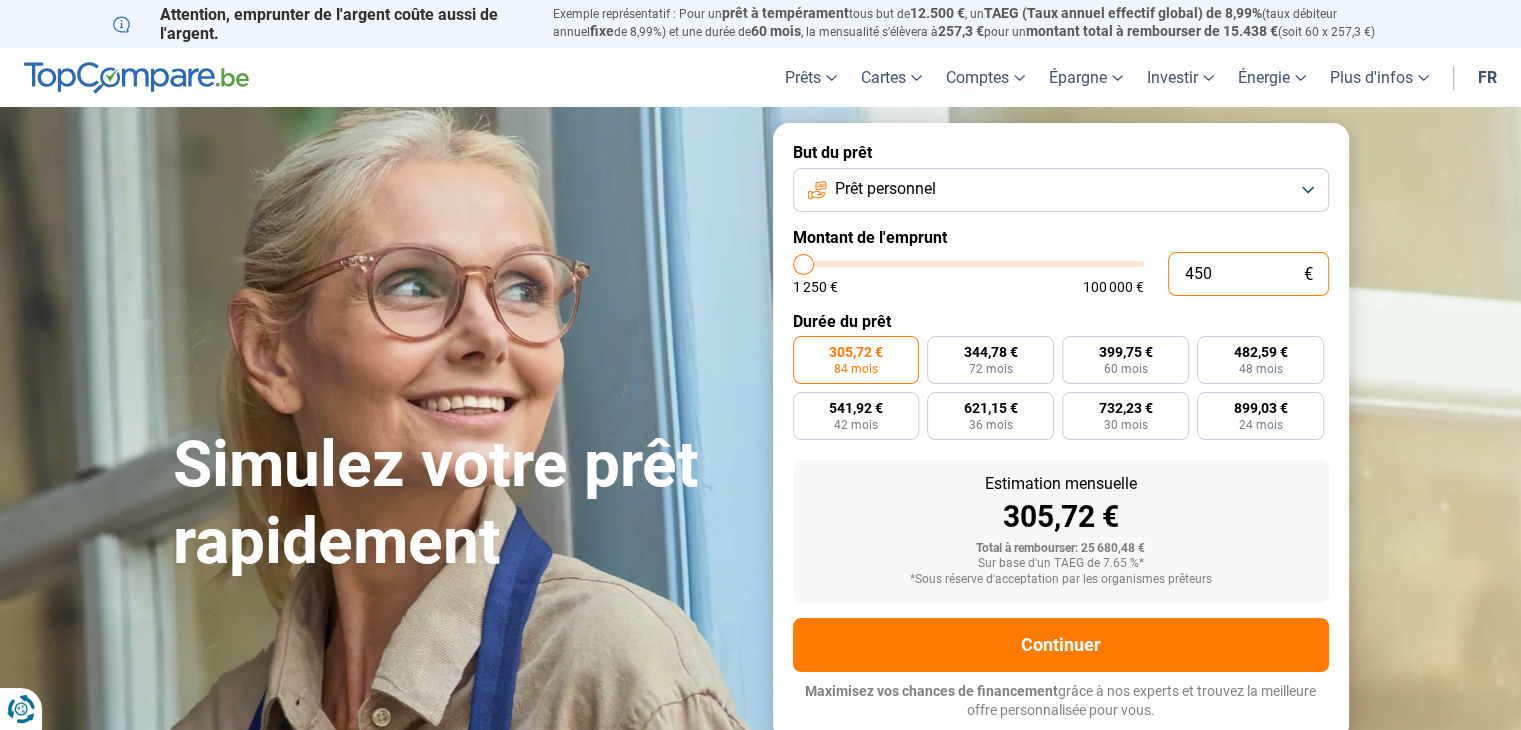 type 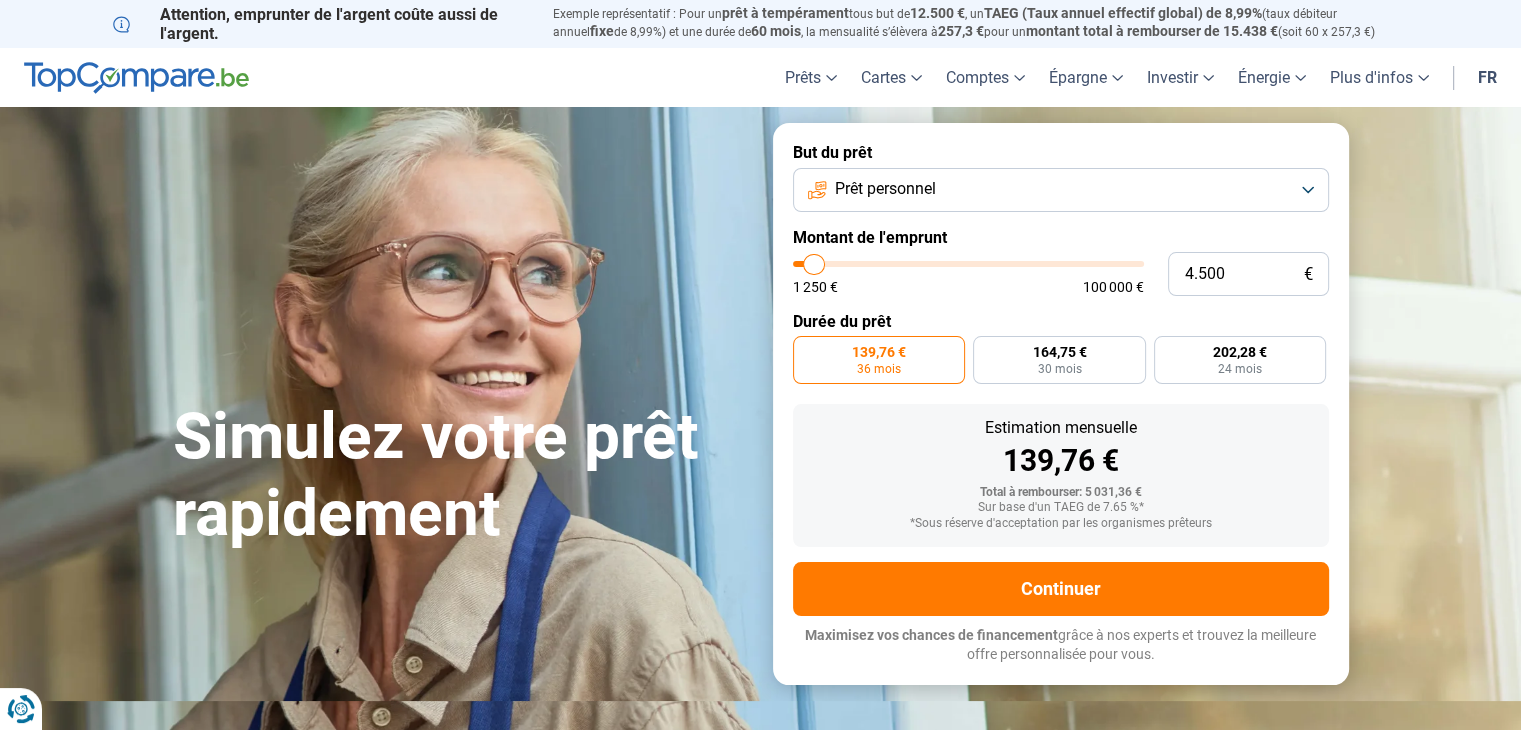 click on "Prêt personnel" at bounding box center (1061, 190) 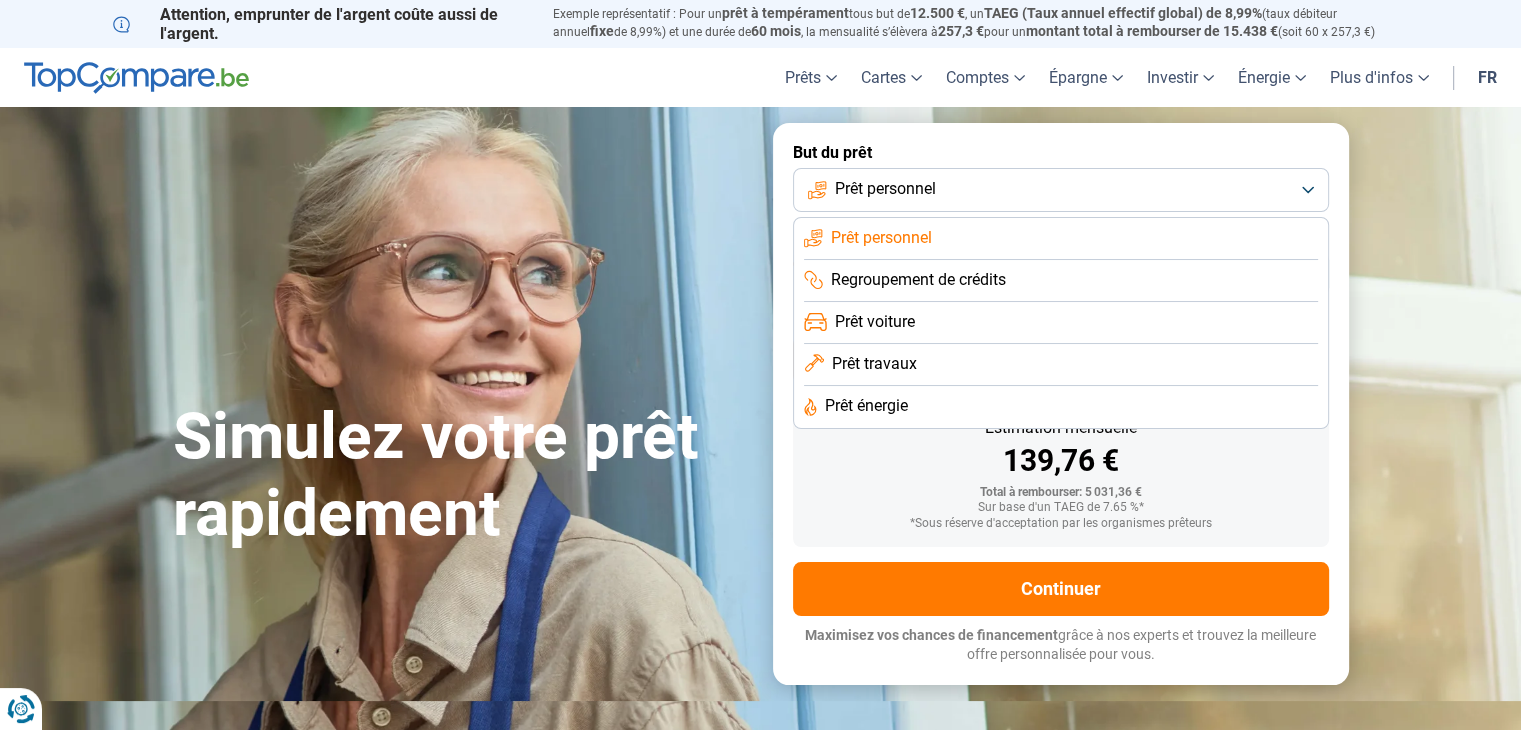click on "Prêt voiture" 